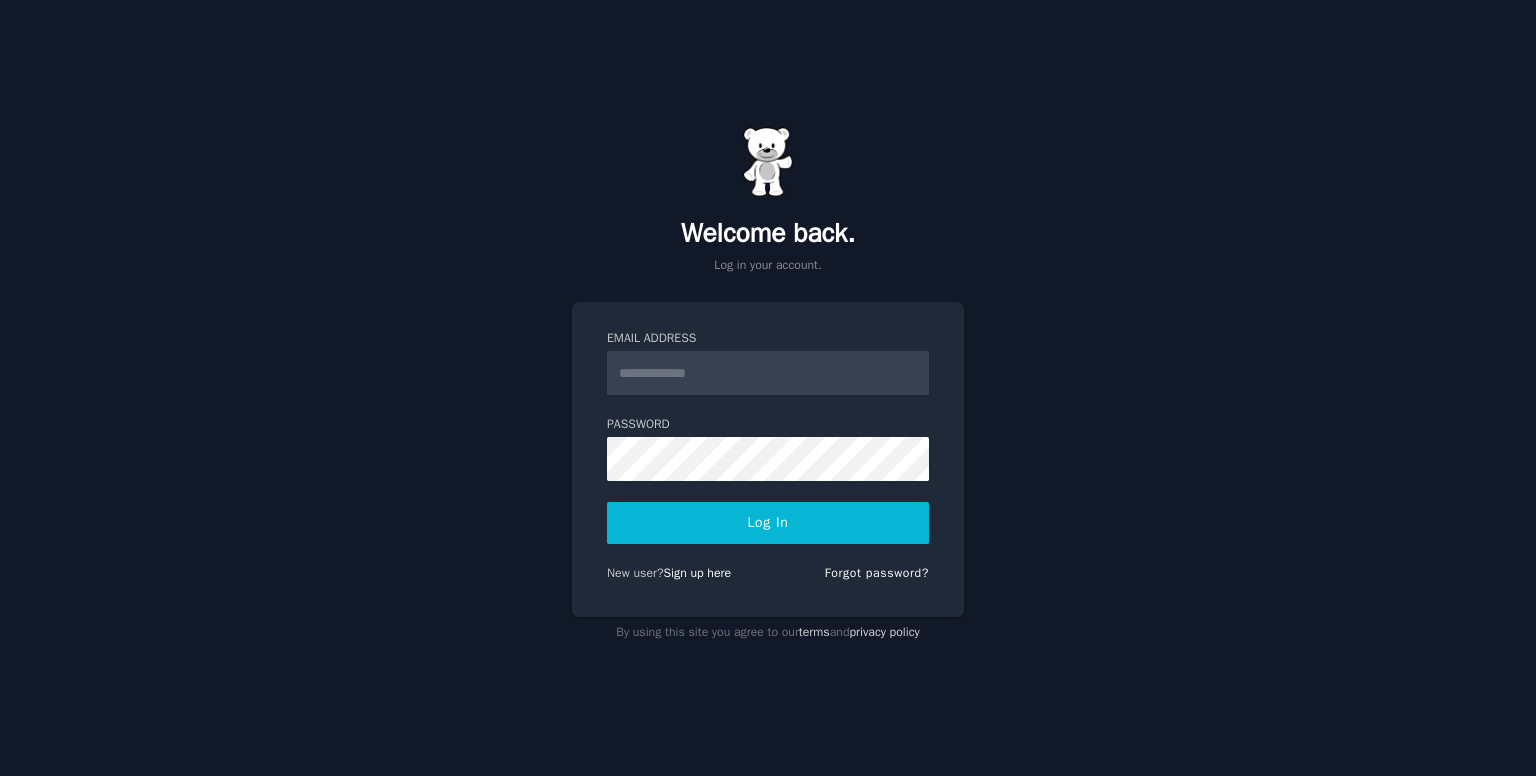 scroll, scrollTop: 0, scrollLeft: 0, axis: both 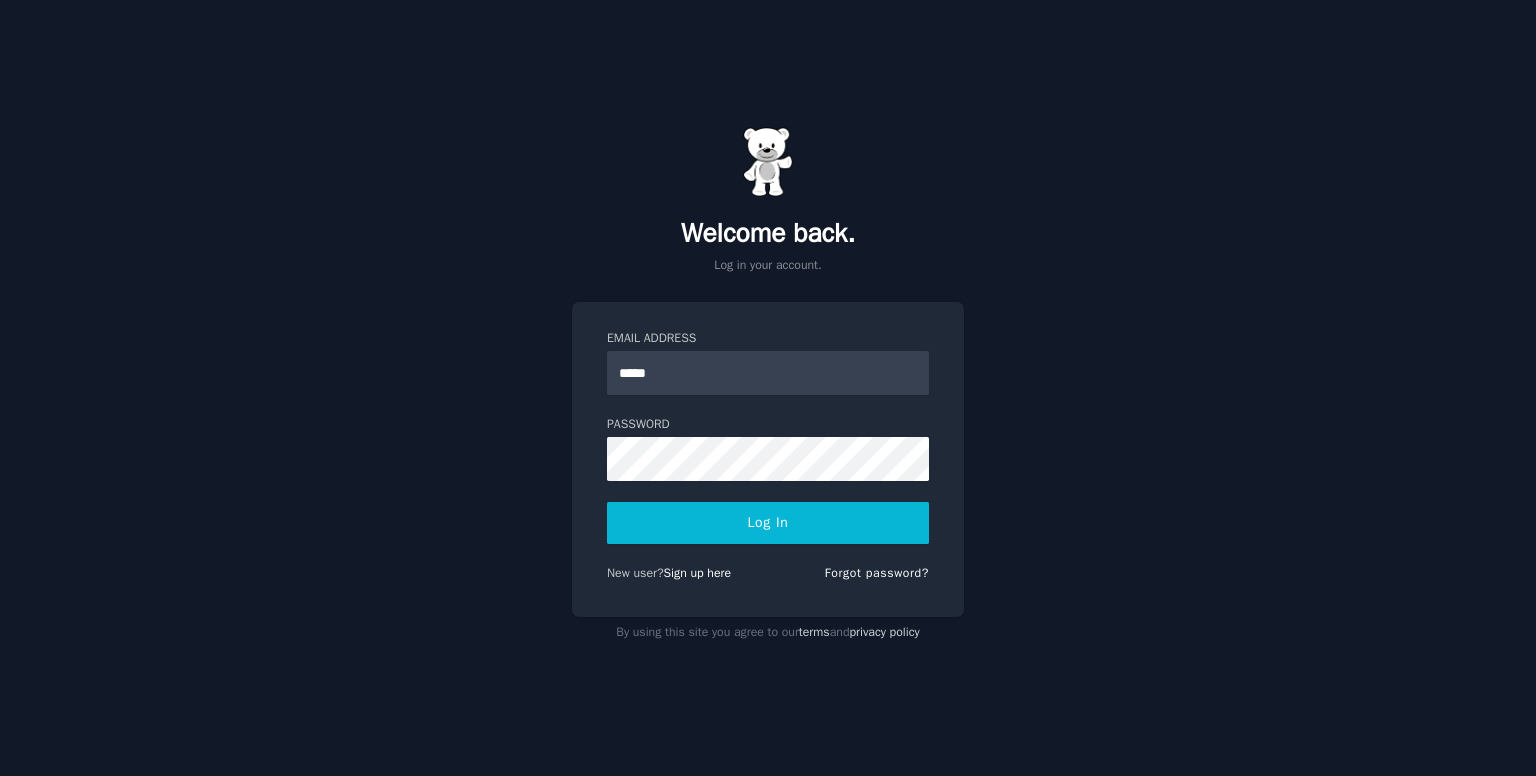 type on "**********" 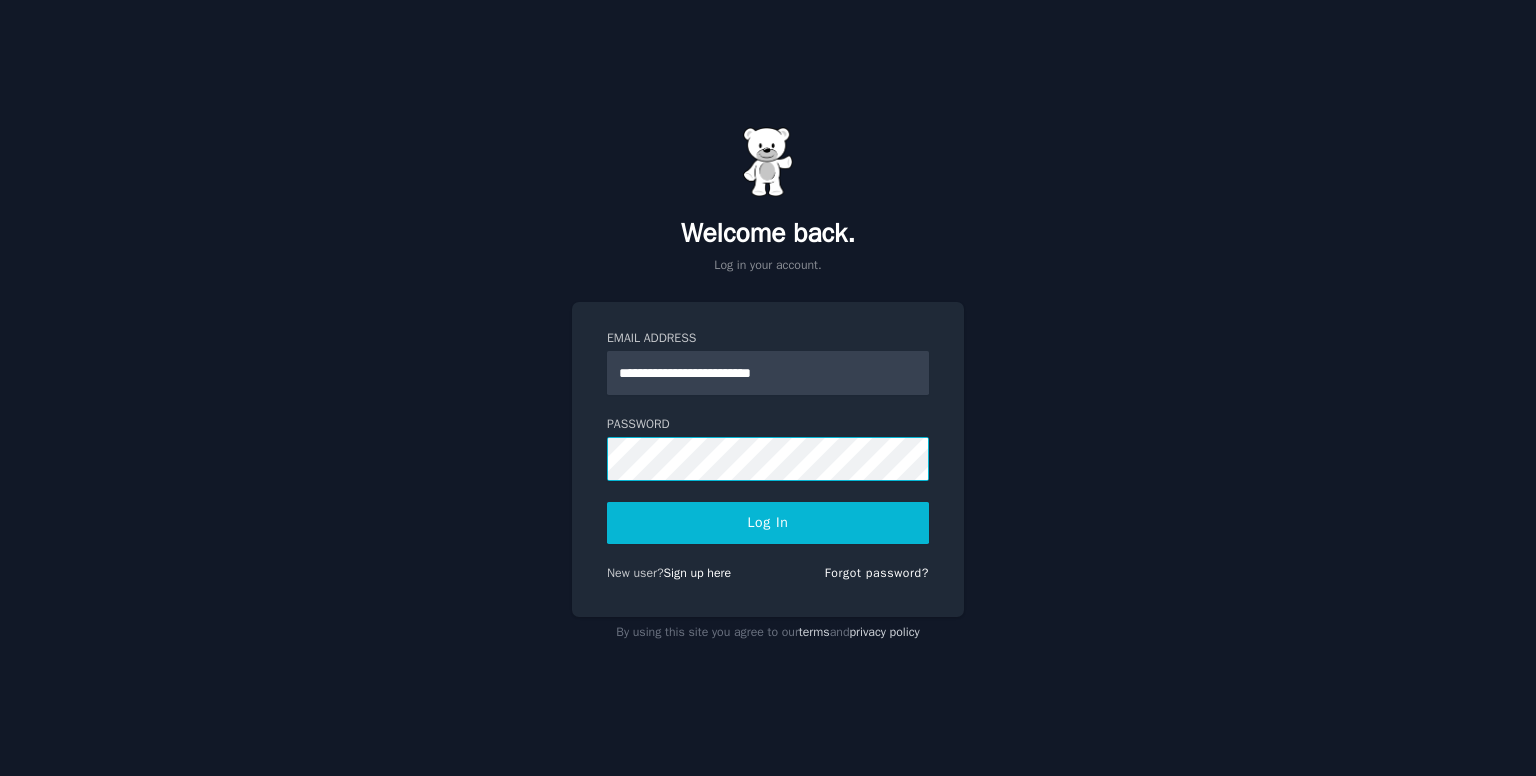 click on "Log In" at bounding box center (768, 523) 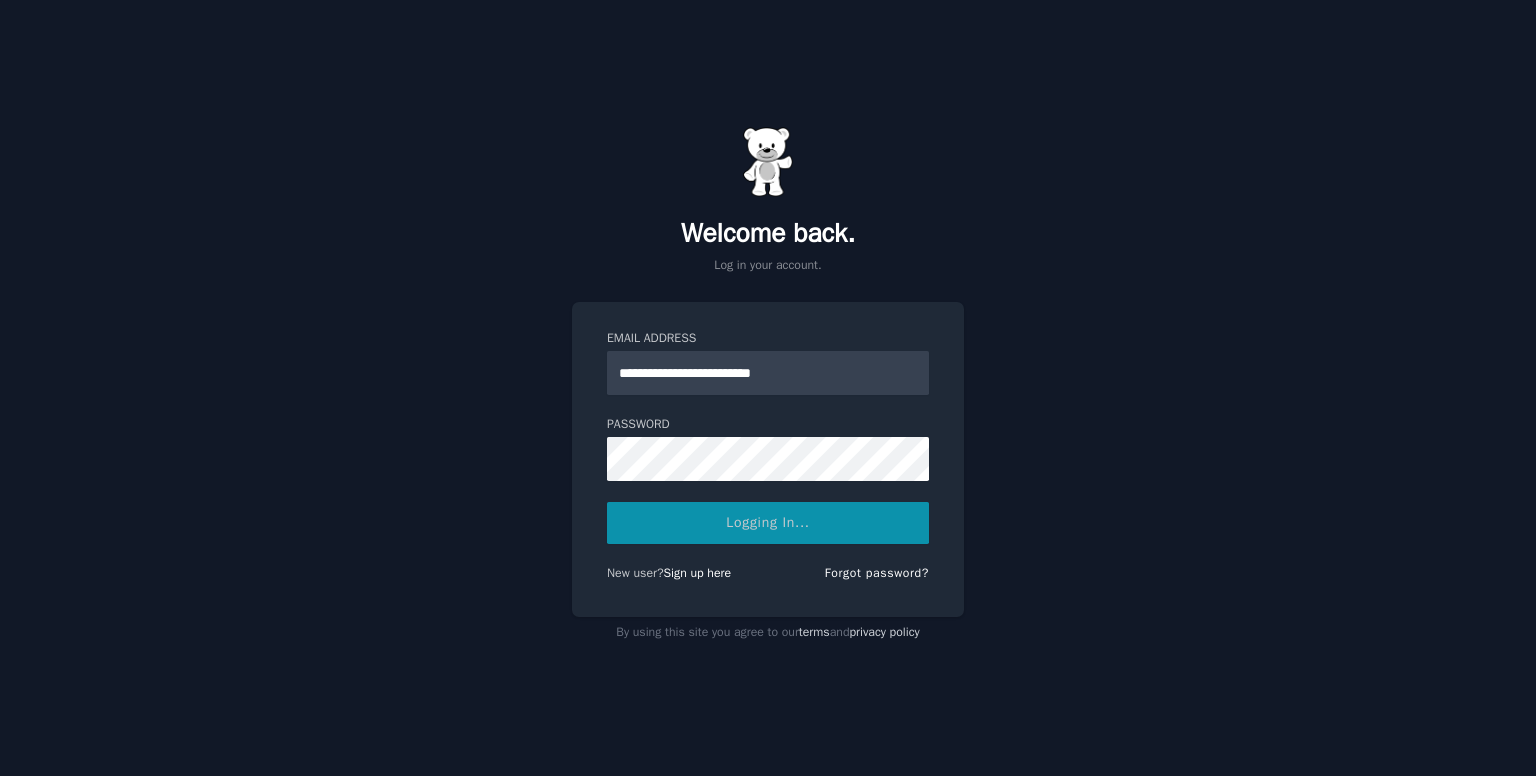 click on "Logging In..." 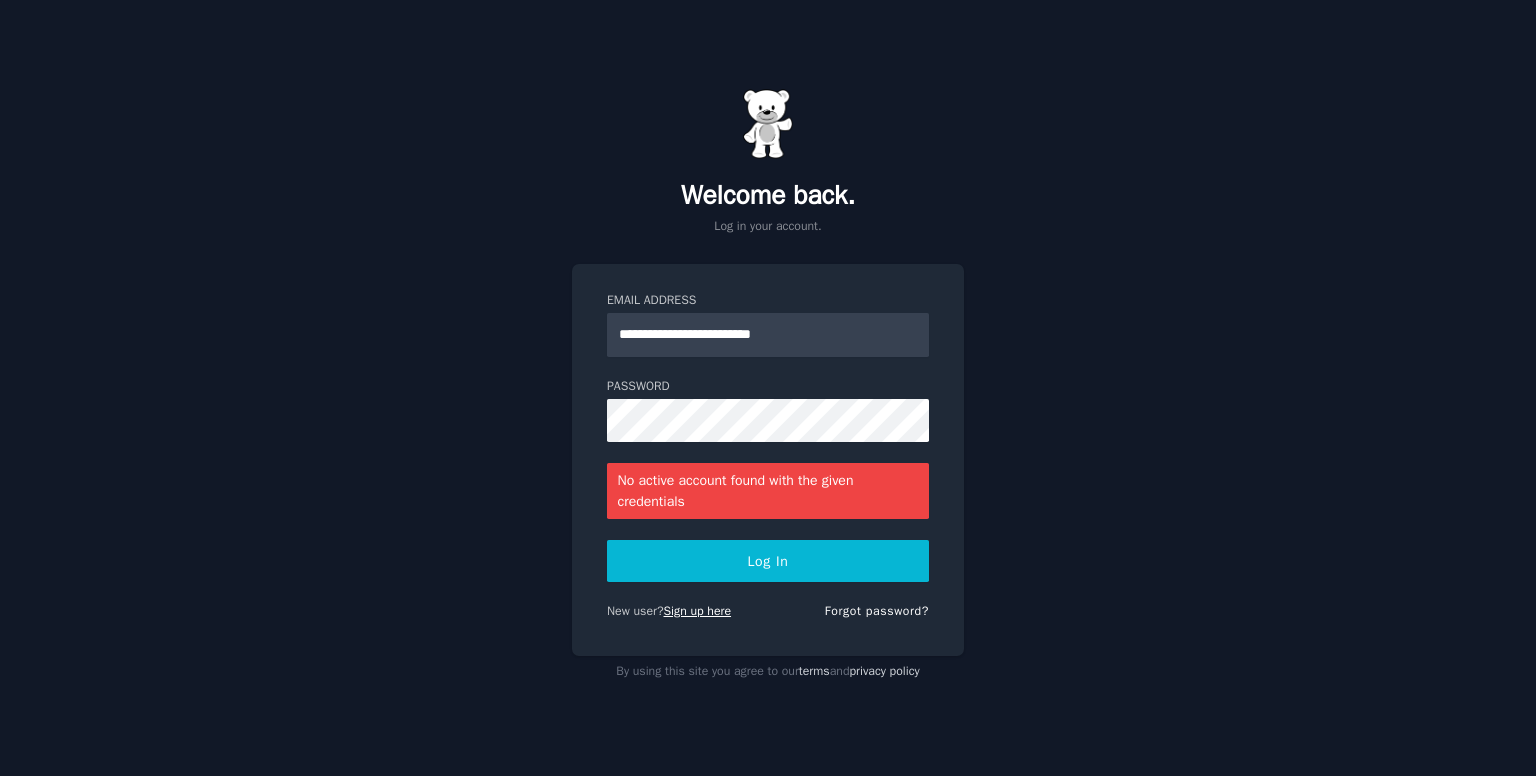 click on "Sign up here" at bounding box center (698, 611) 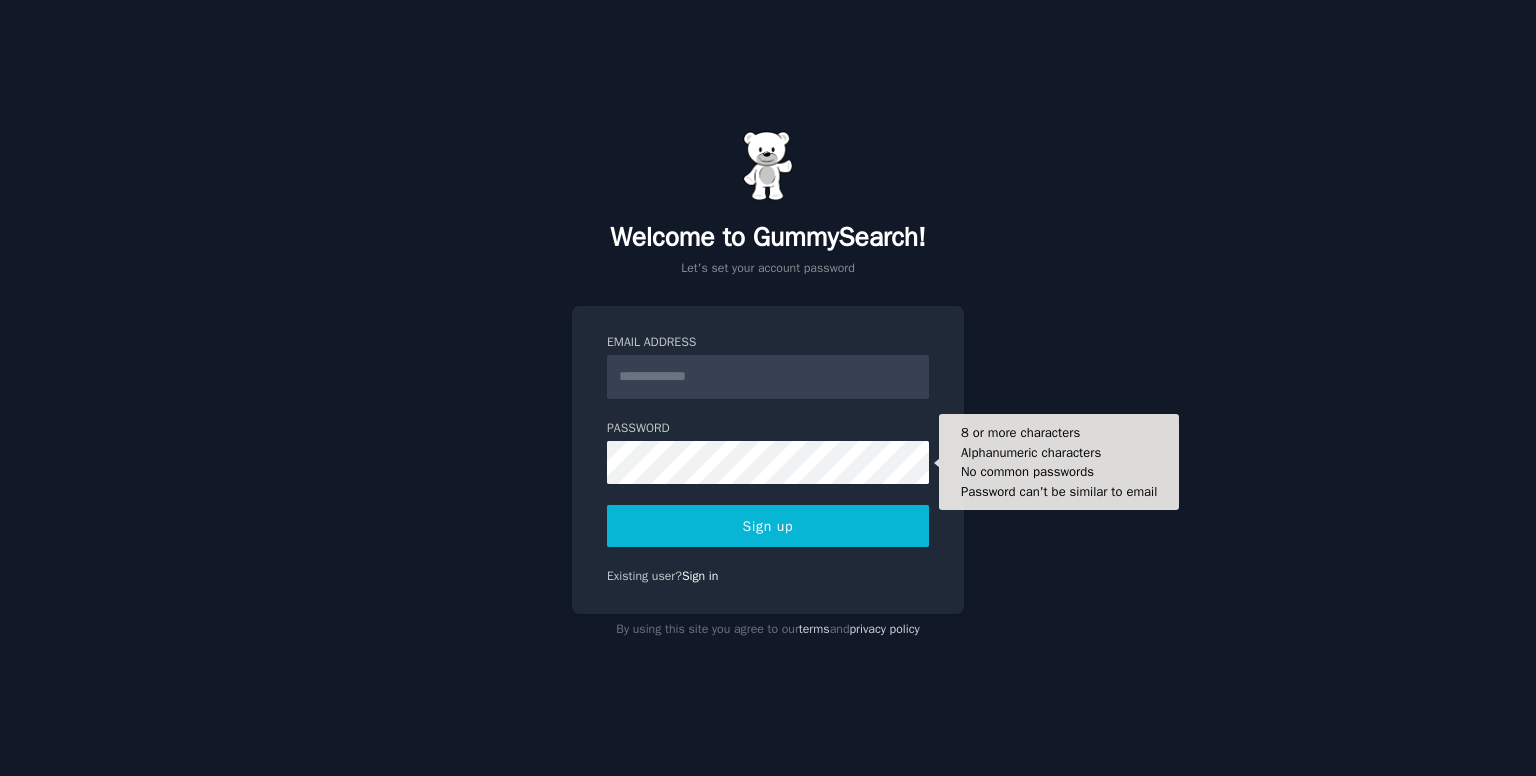 scroll, scrollTop: 0, scrollLeft: 0, axis: both 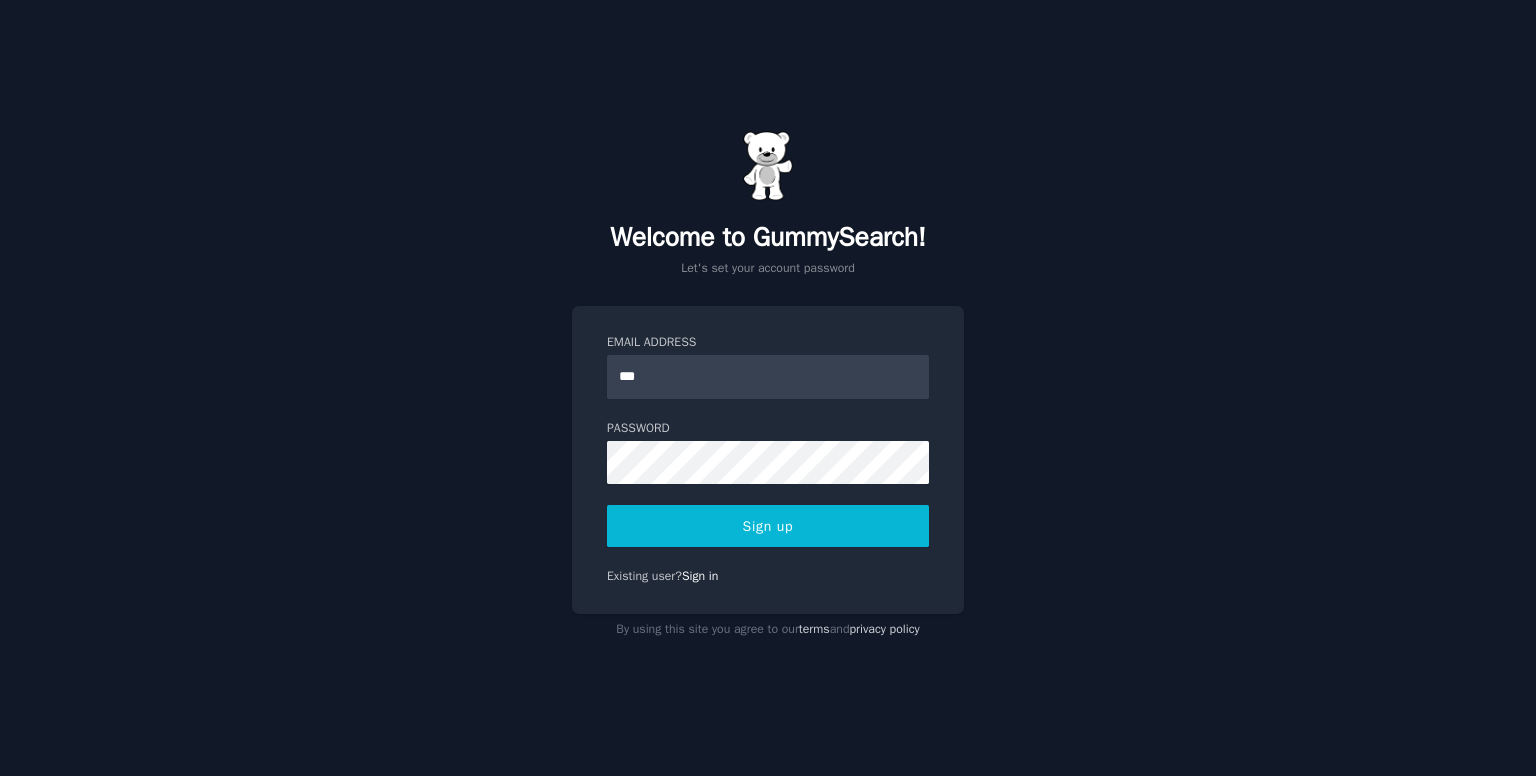 type on "**********" 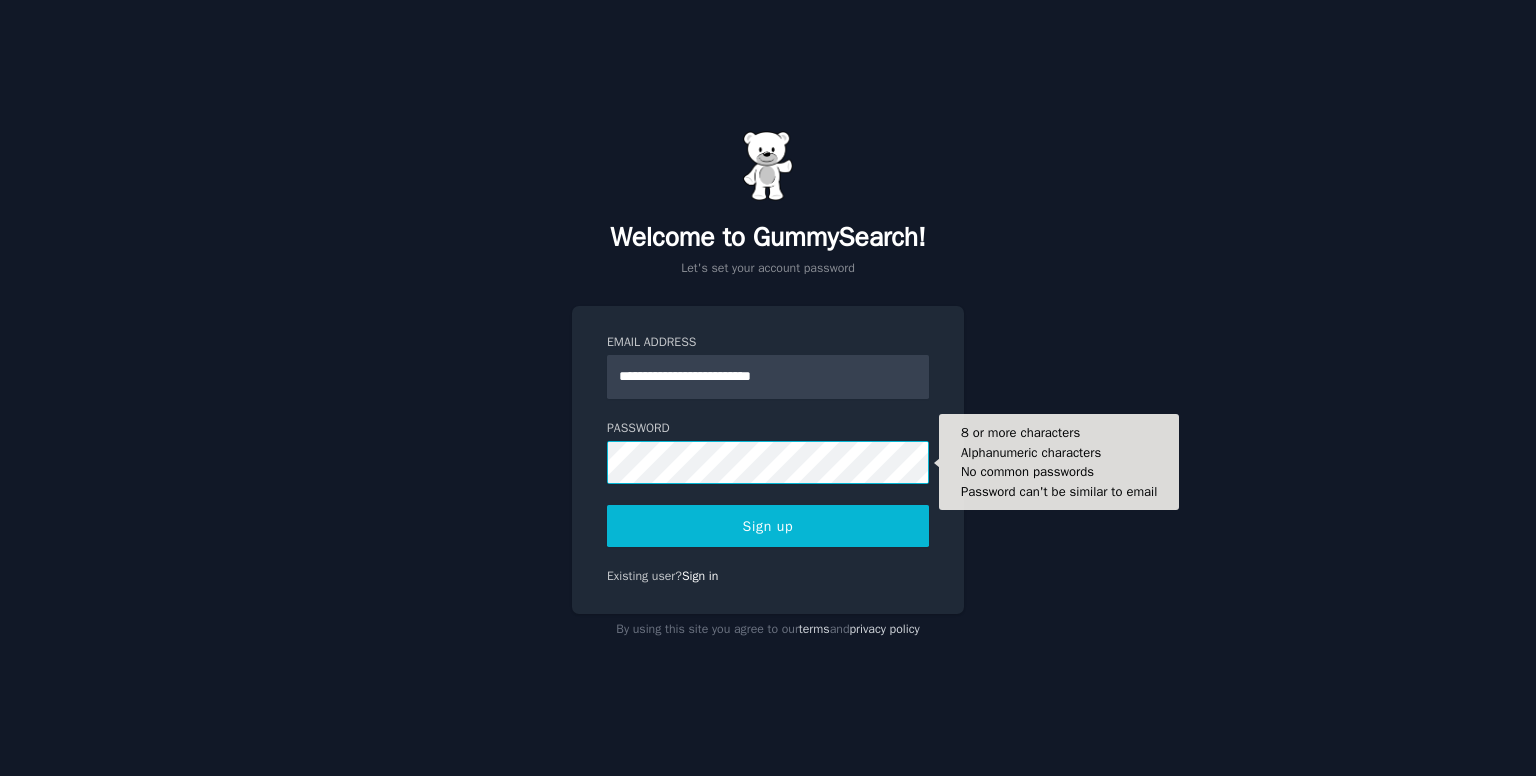 click on "Sign up" at bounding box center [768, 526] 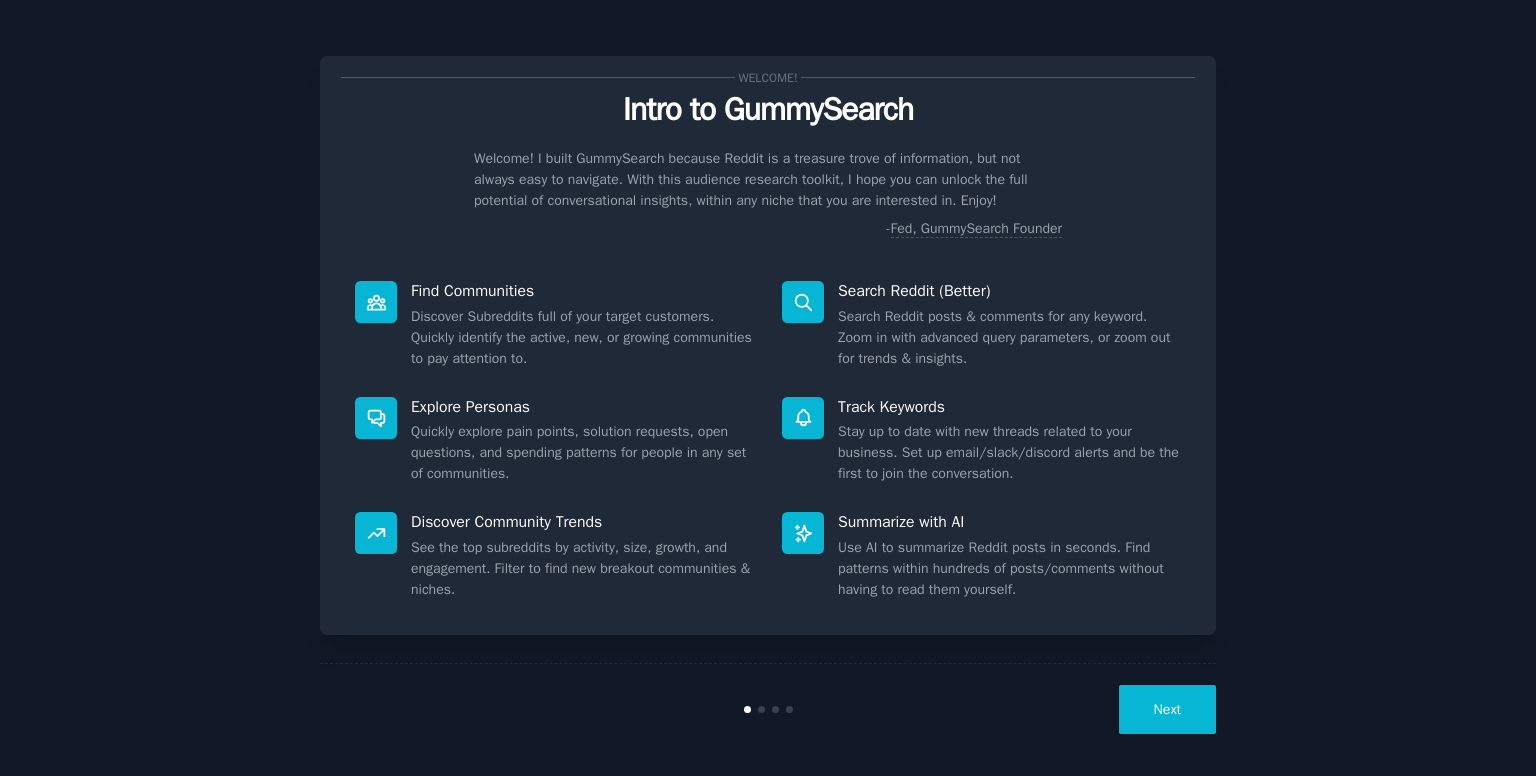 scroll, scrollTop: 0, scrollLeft: 0, axis: both 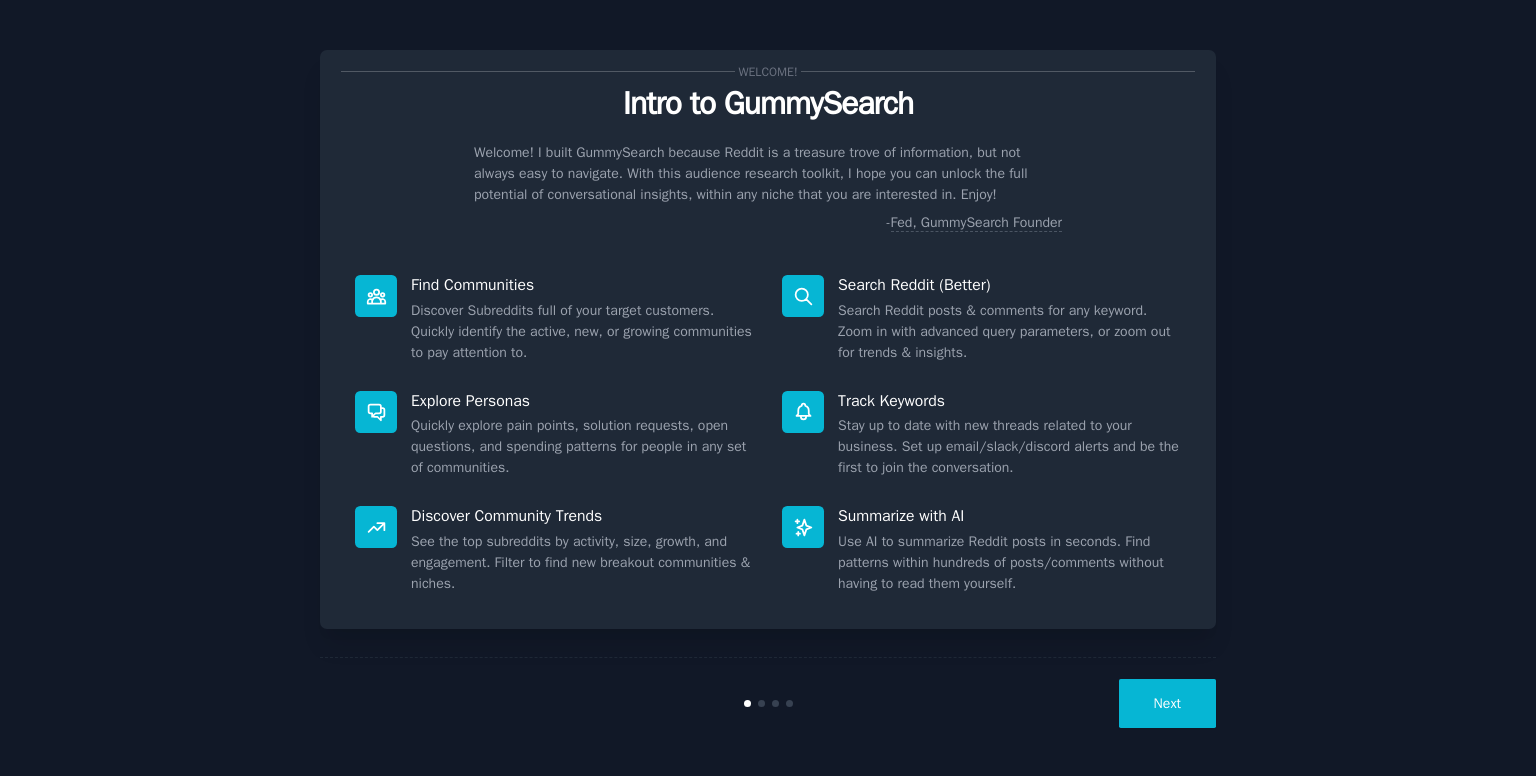 click on "Next" at bounding box center [1167, 703] 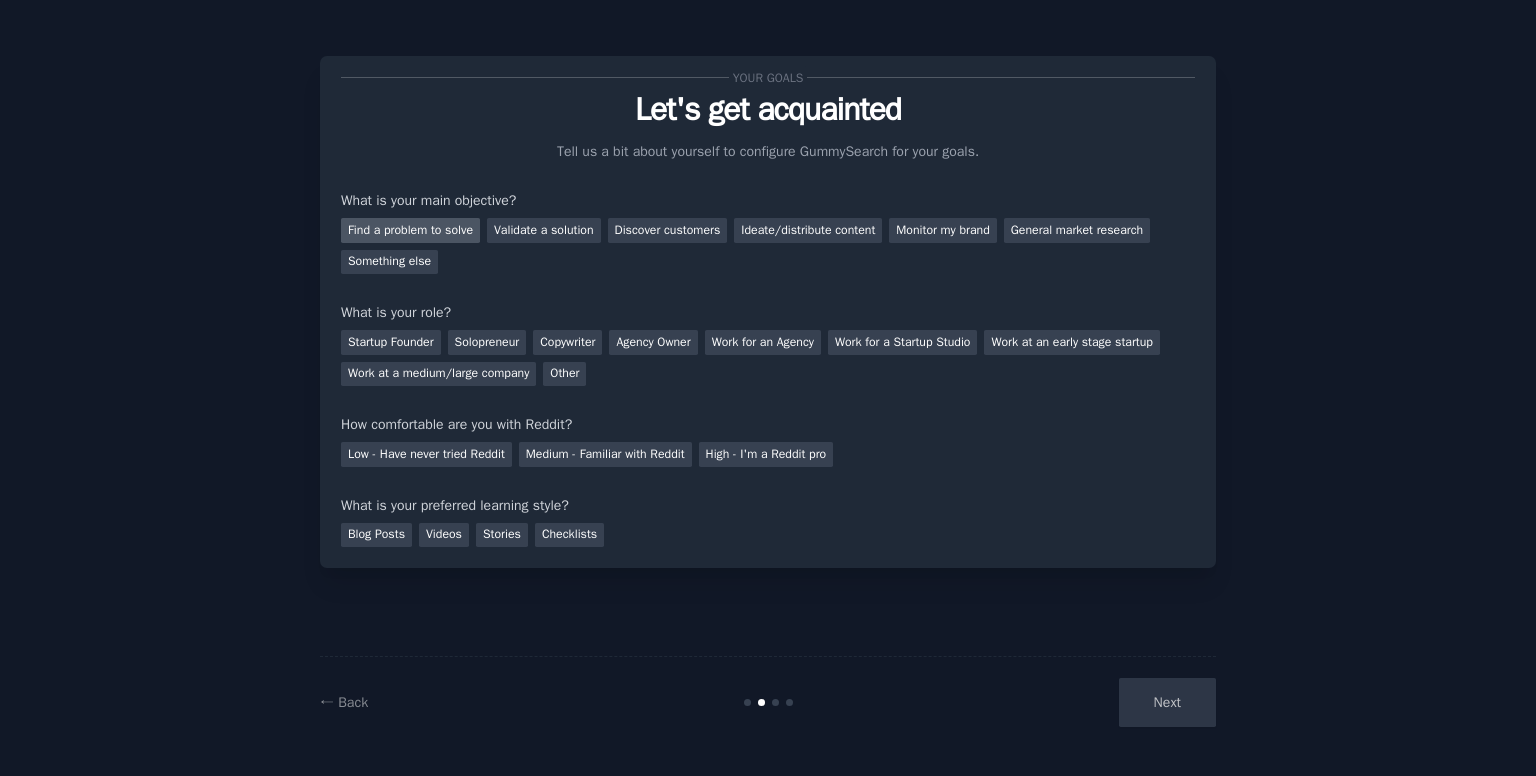 click on "Find a problem to solve" at bounding box center [410, 230] 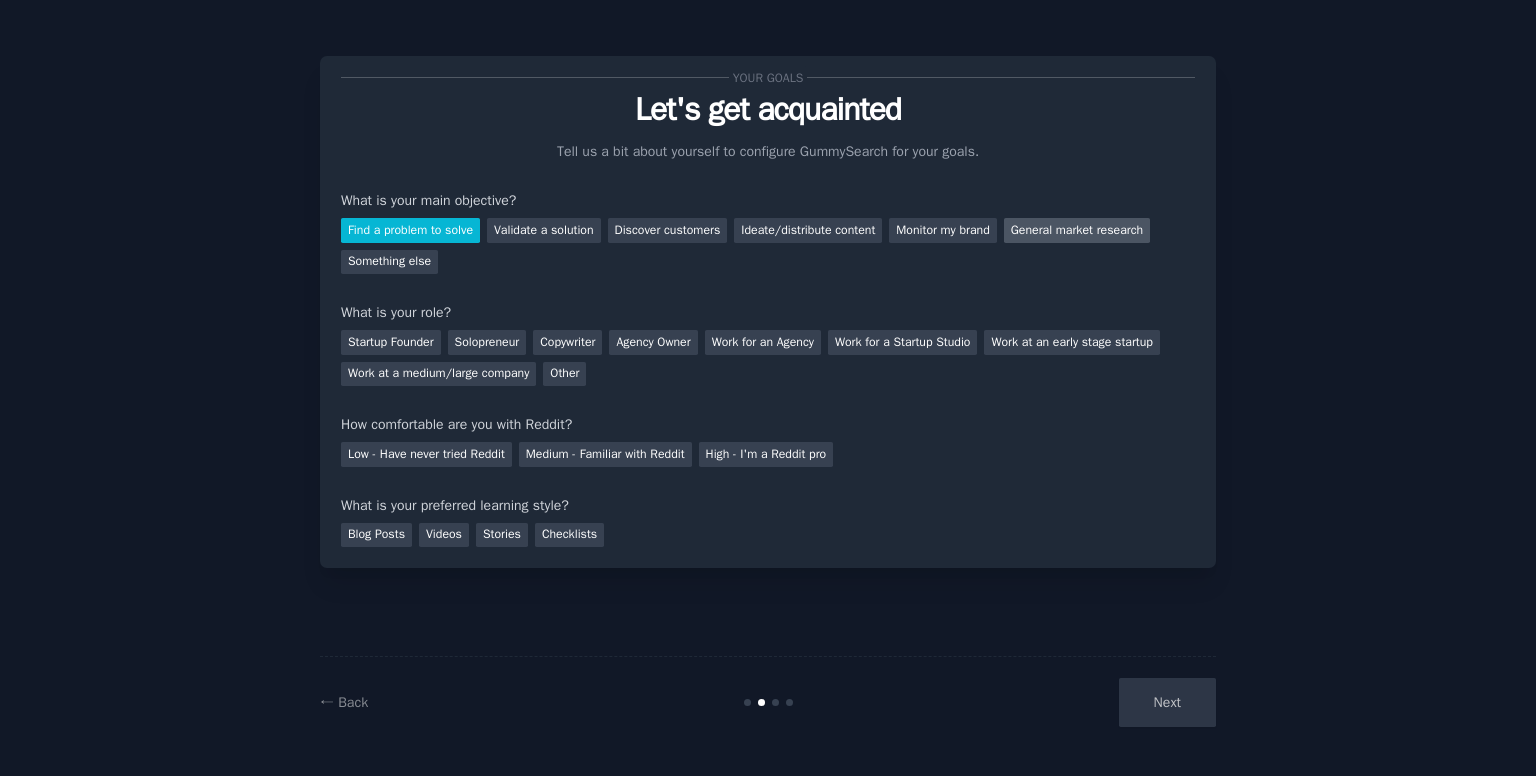 click on "General market research" at bounding box center (1077, 230) 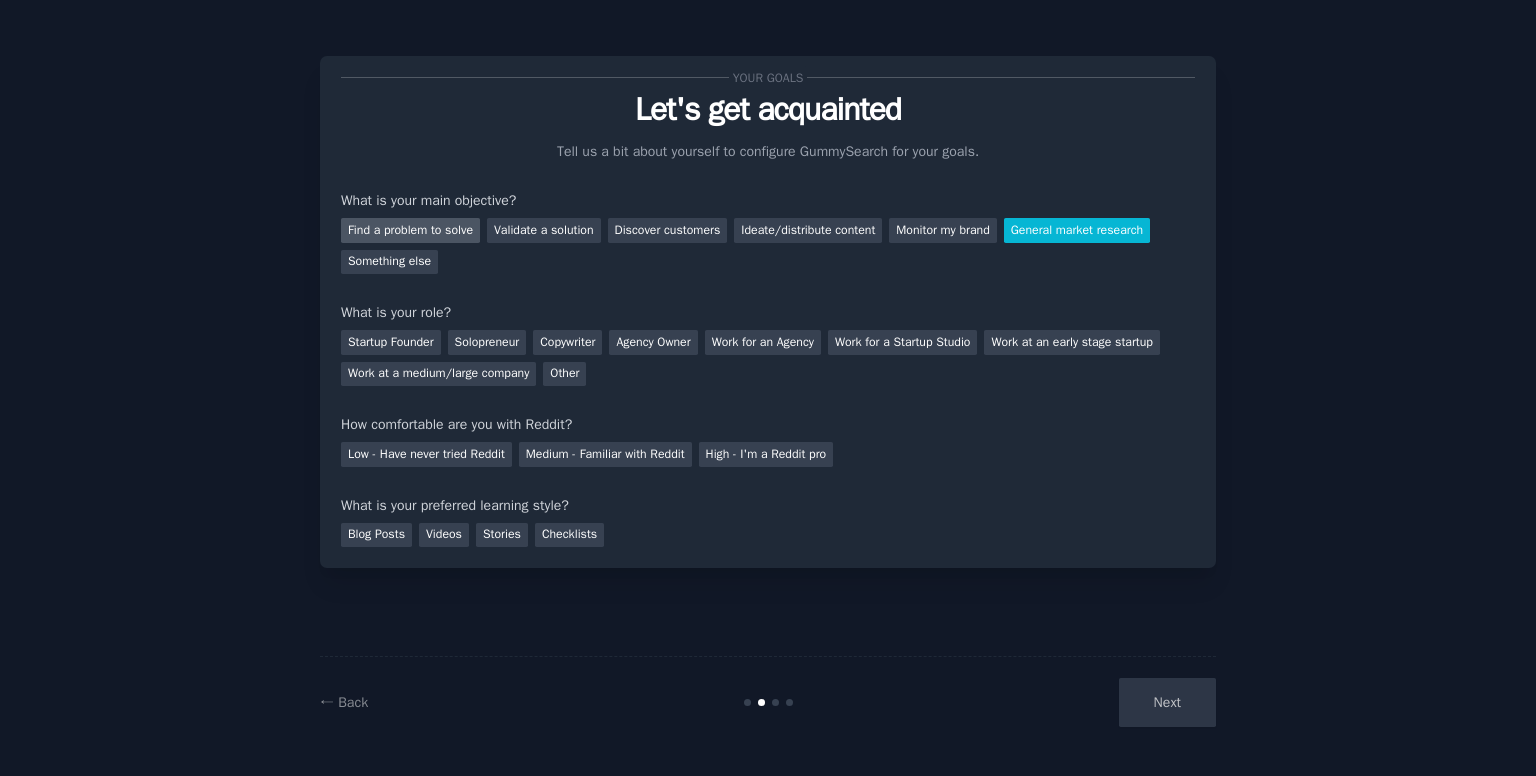 click on "Find a problem to solve" at bounding box center (410, 230) 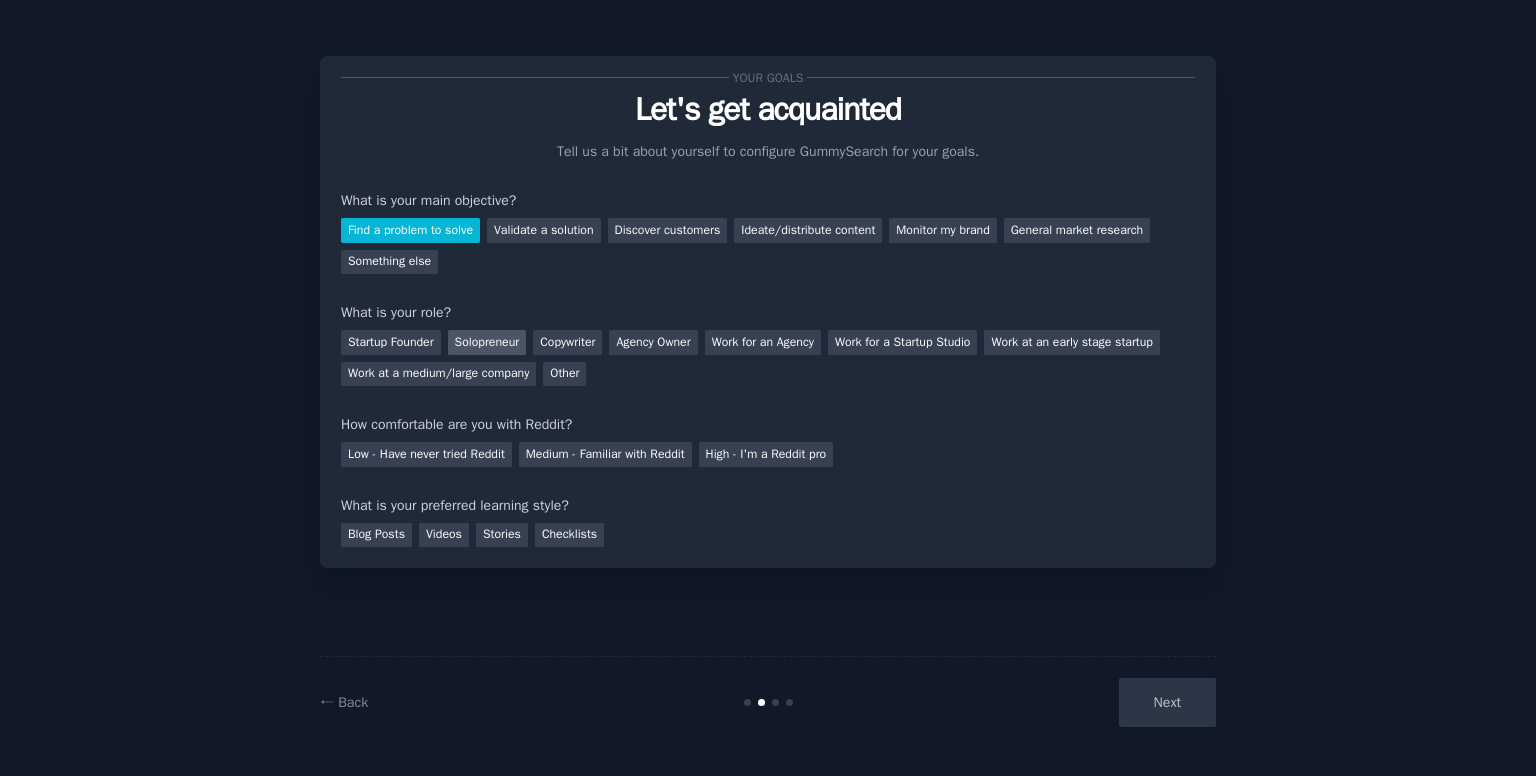 click on "Solopreneur" at bounding box center [487, 342] 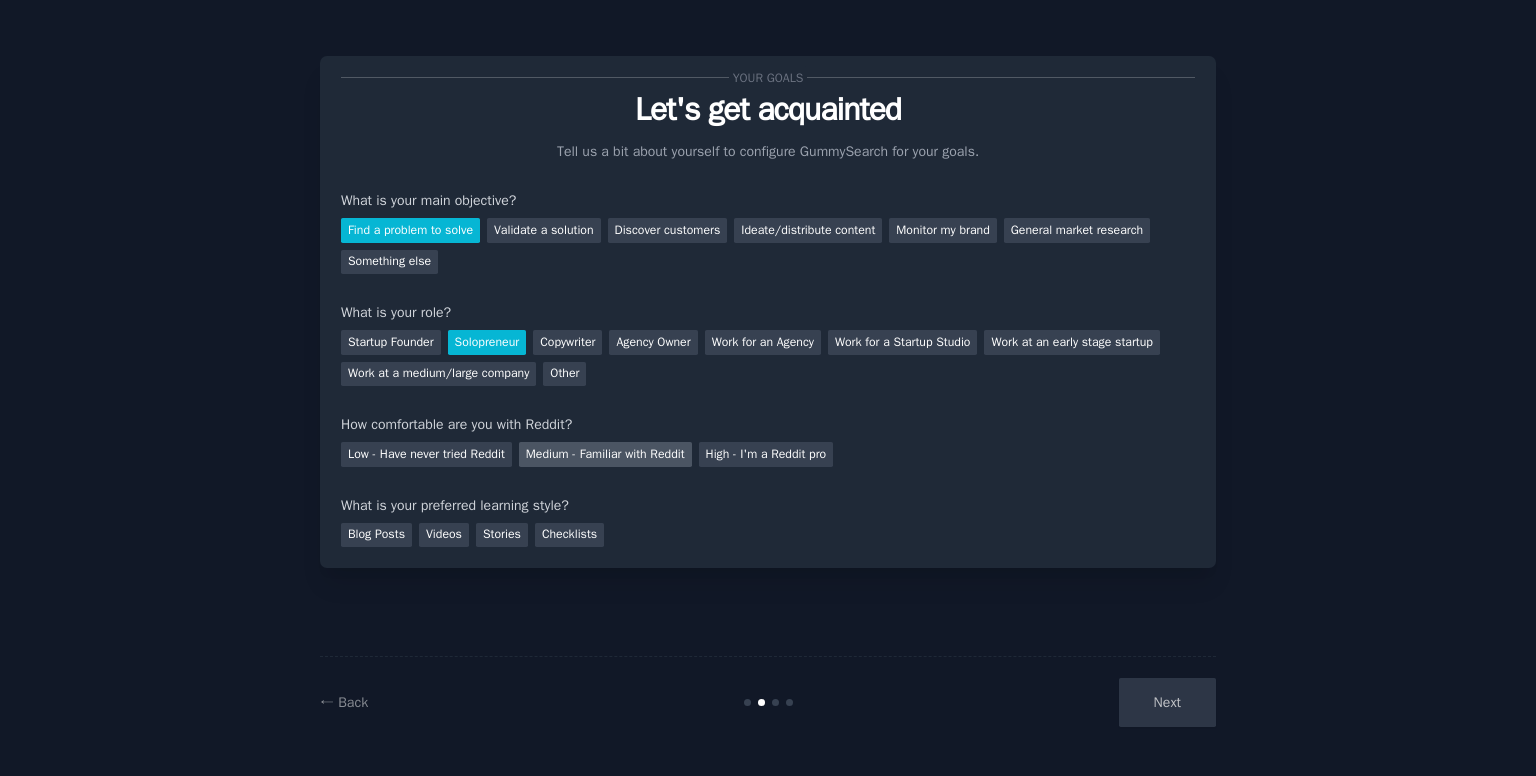 click on "Medium - Familiar with Reddit" at bounding box center (605, 454) 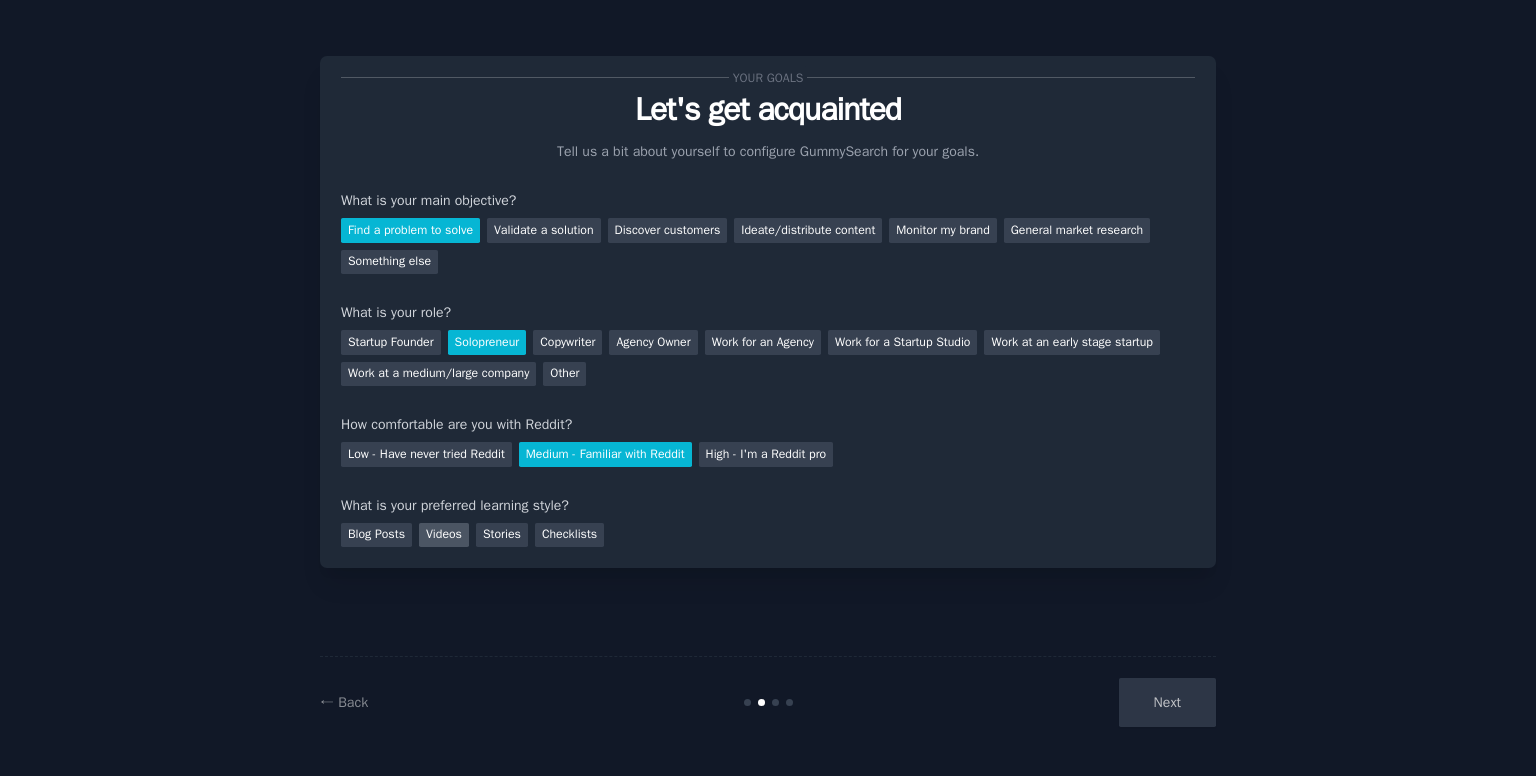 click on "Videos" at bounding box center [444, 535] 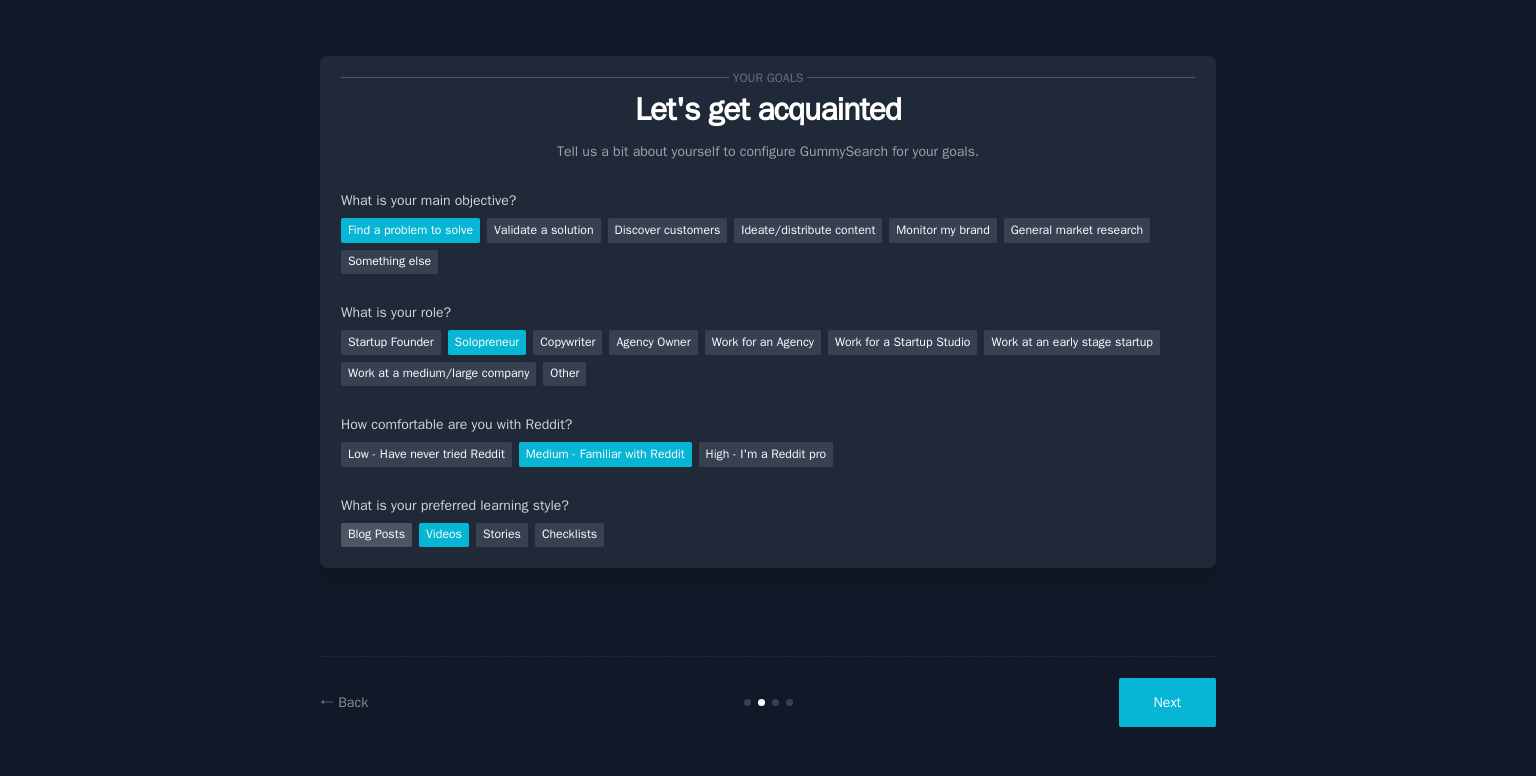 click on "Blog Posts" at bounding box center (376, 535) 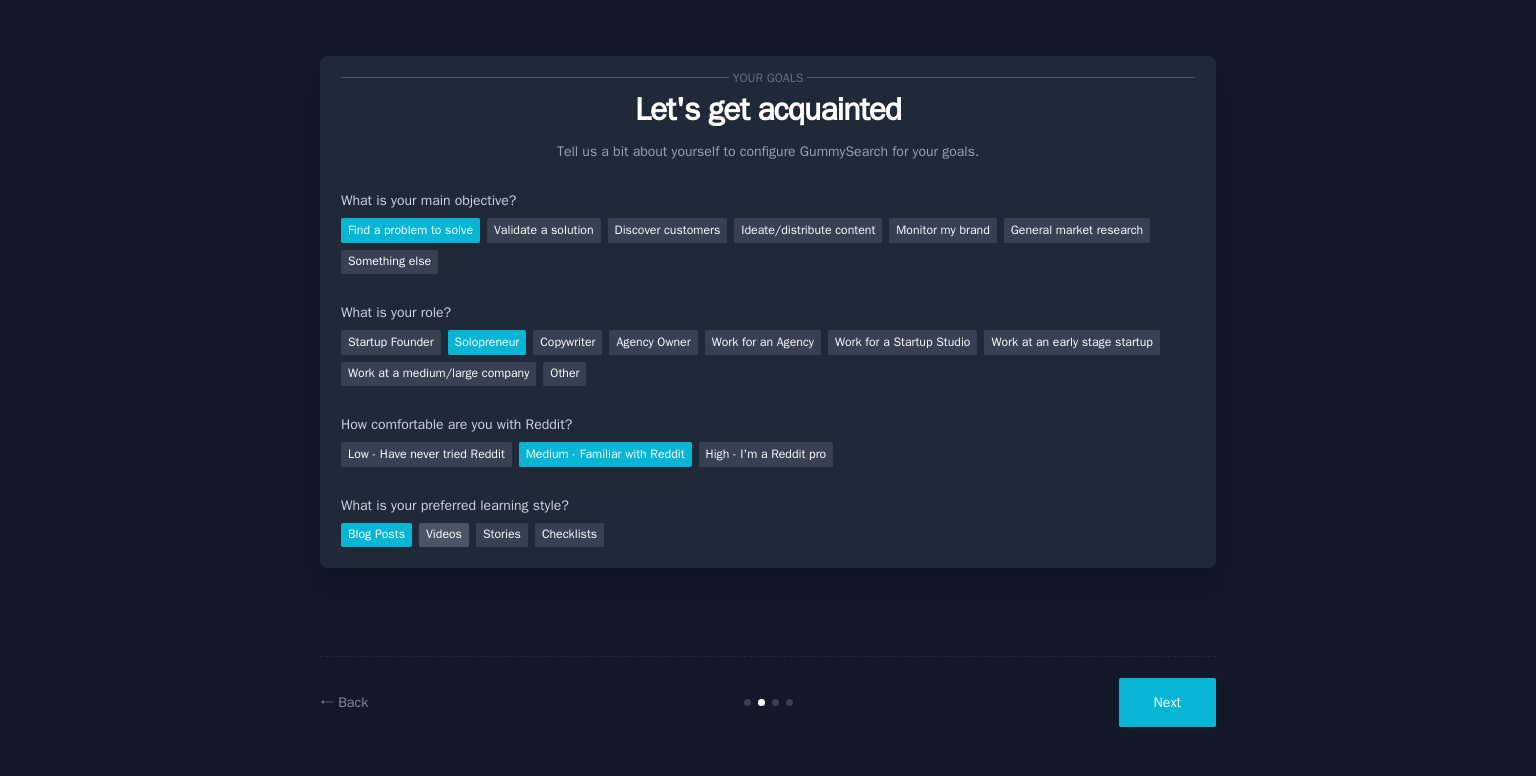 click on "Videos" at bounding box center (444, 535) 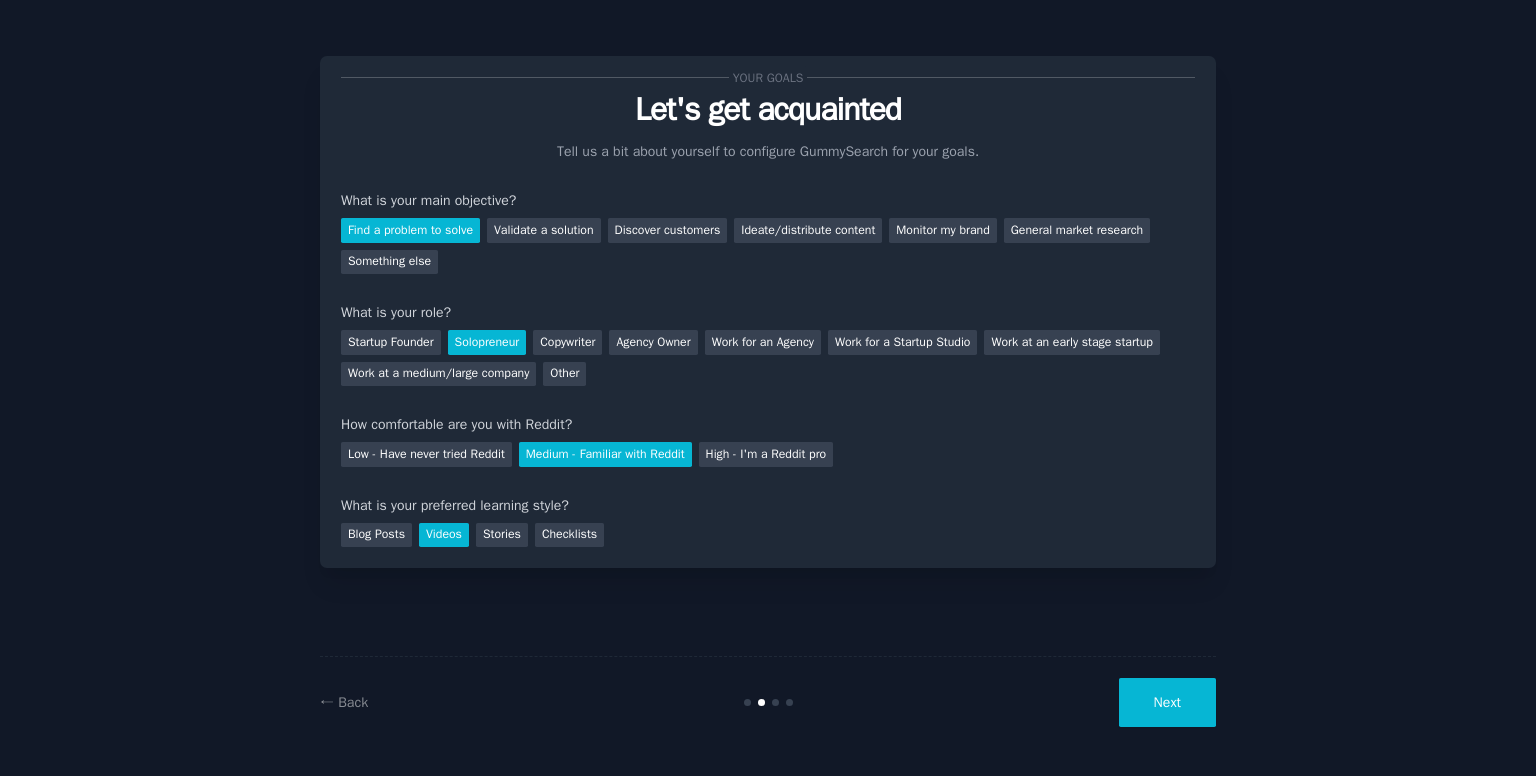 click on "Blog Posts Videos Stories Checklists" at bounding box center (768, 532) 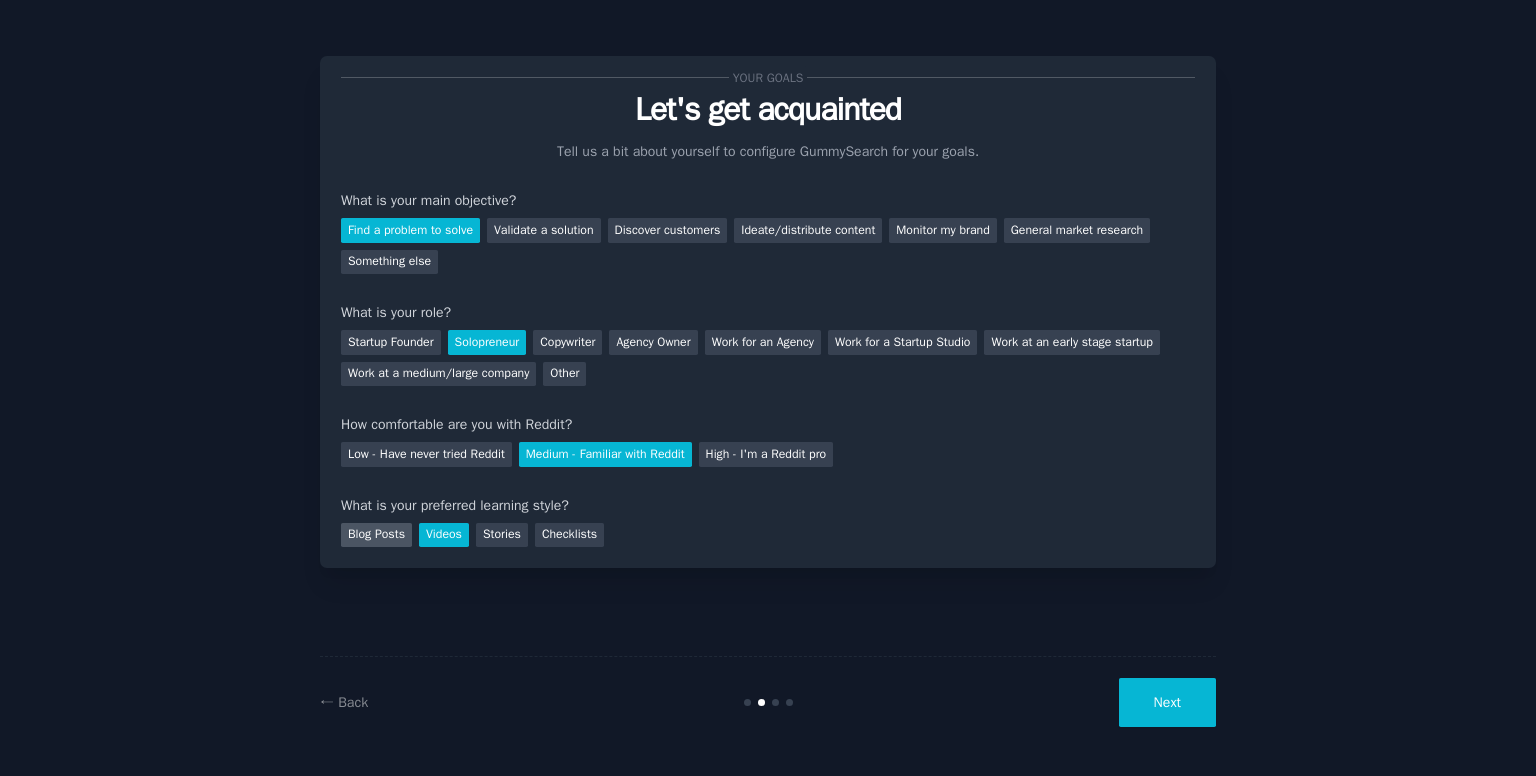 click on "Blog Posts" at bounding box center (376, 535) 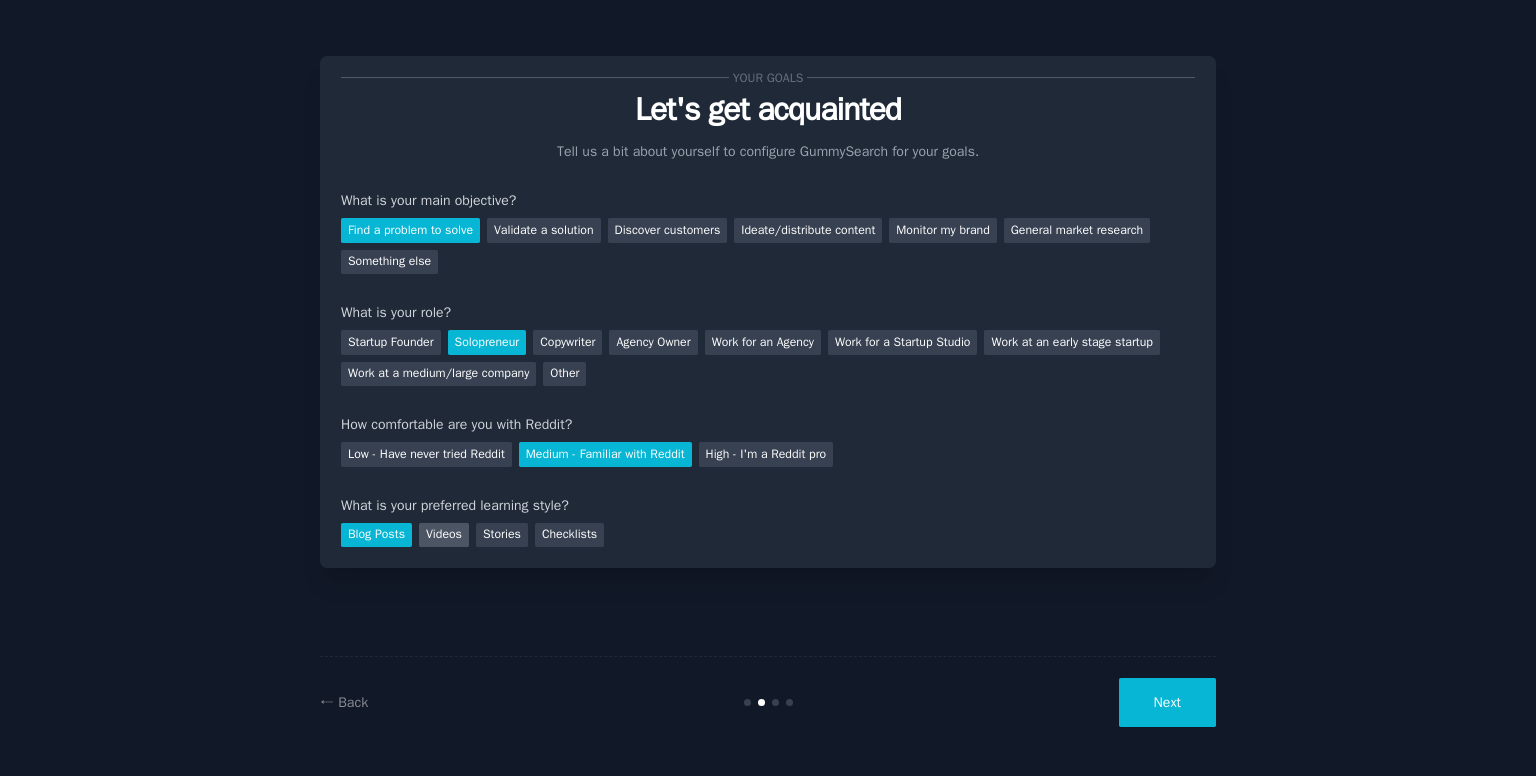 click on "Videos" at bounding box center (444, 535) 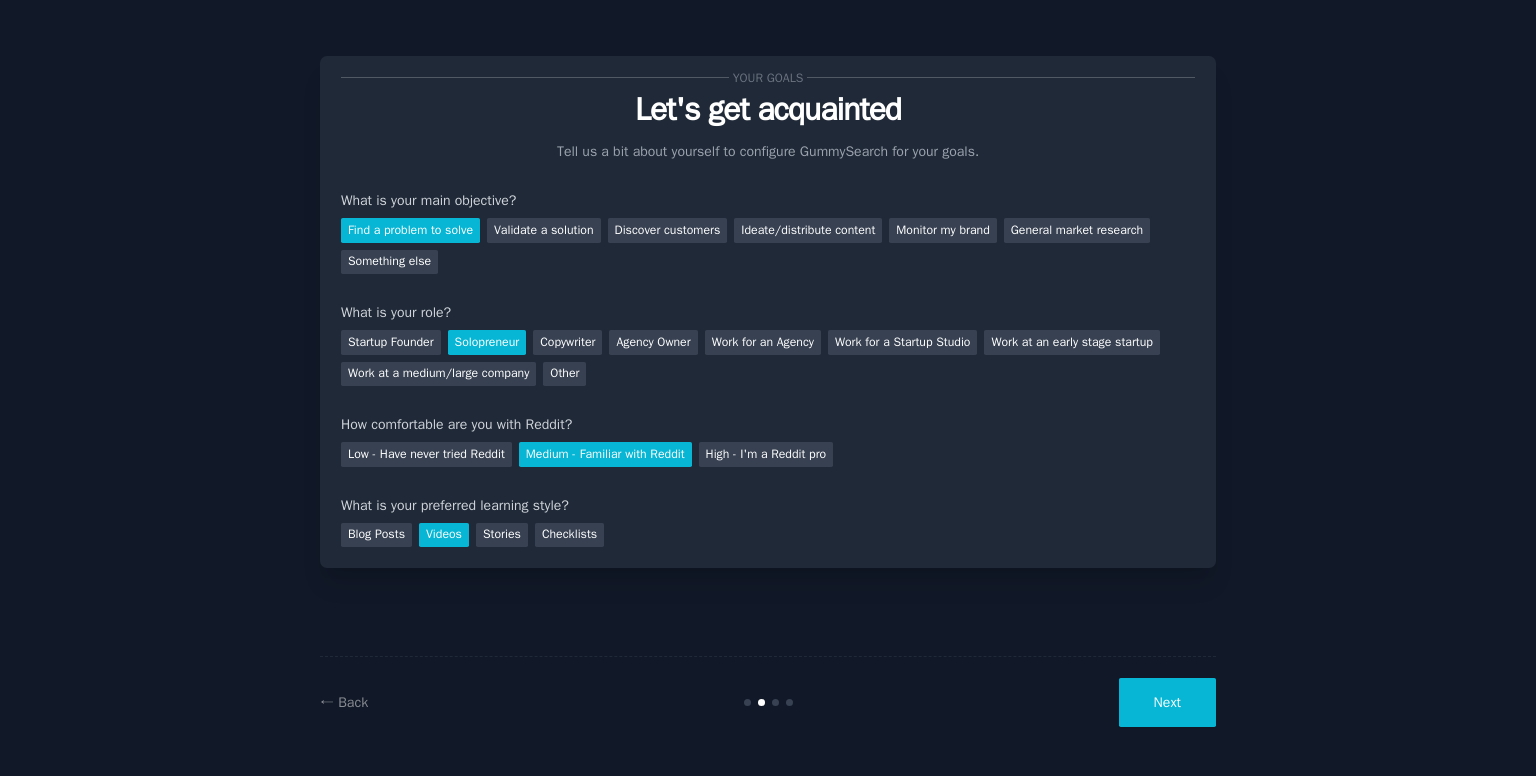 click on "Next" at bounding box center (1167, 702) 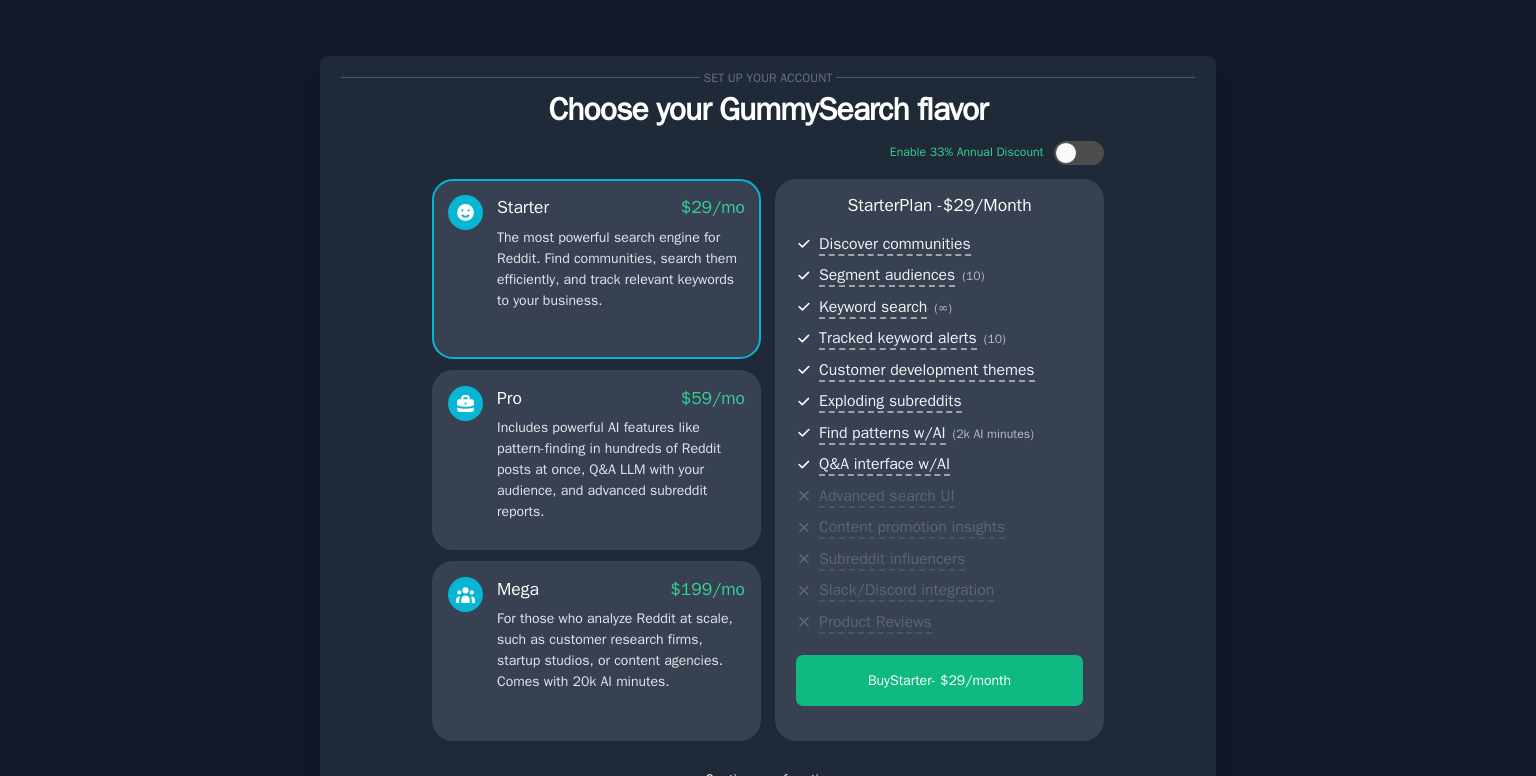 scroll, scrollTop: 172, scrollLeft: 0, axis: vertical 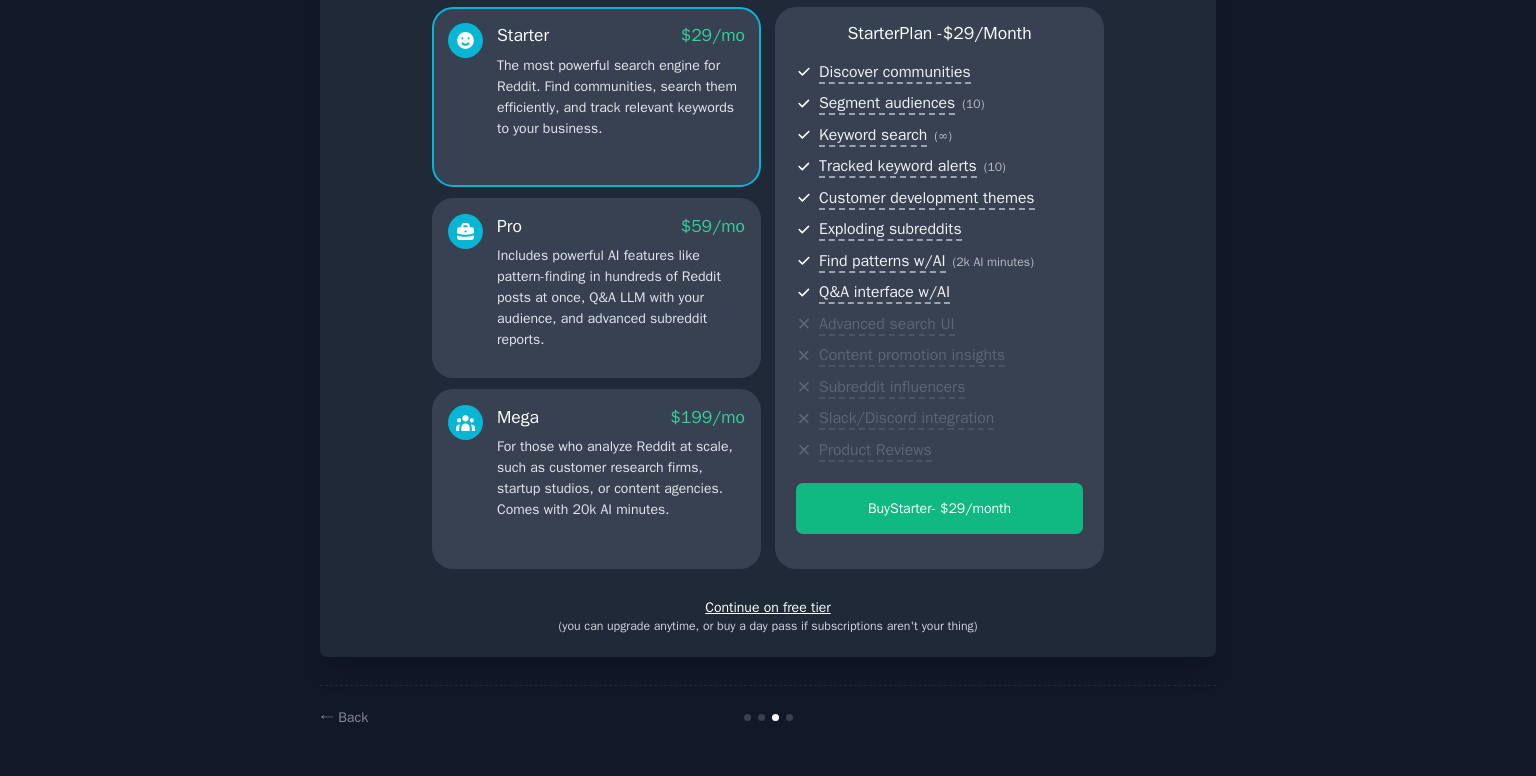 click on "Continue on free tier" at bounding box center (768, 607) 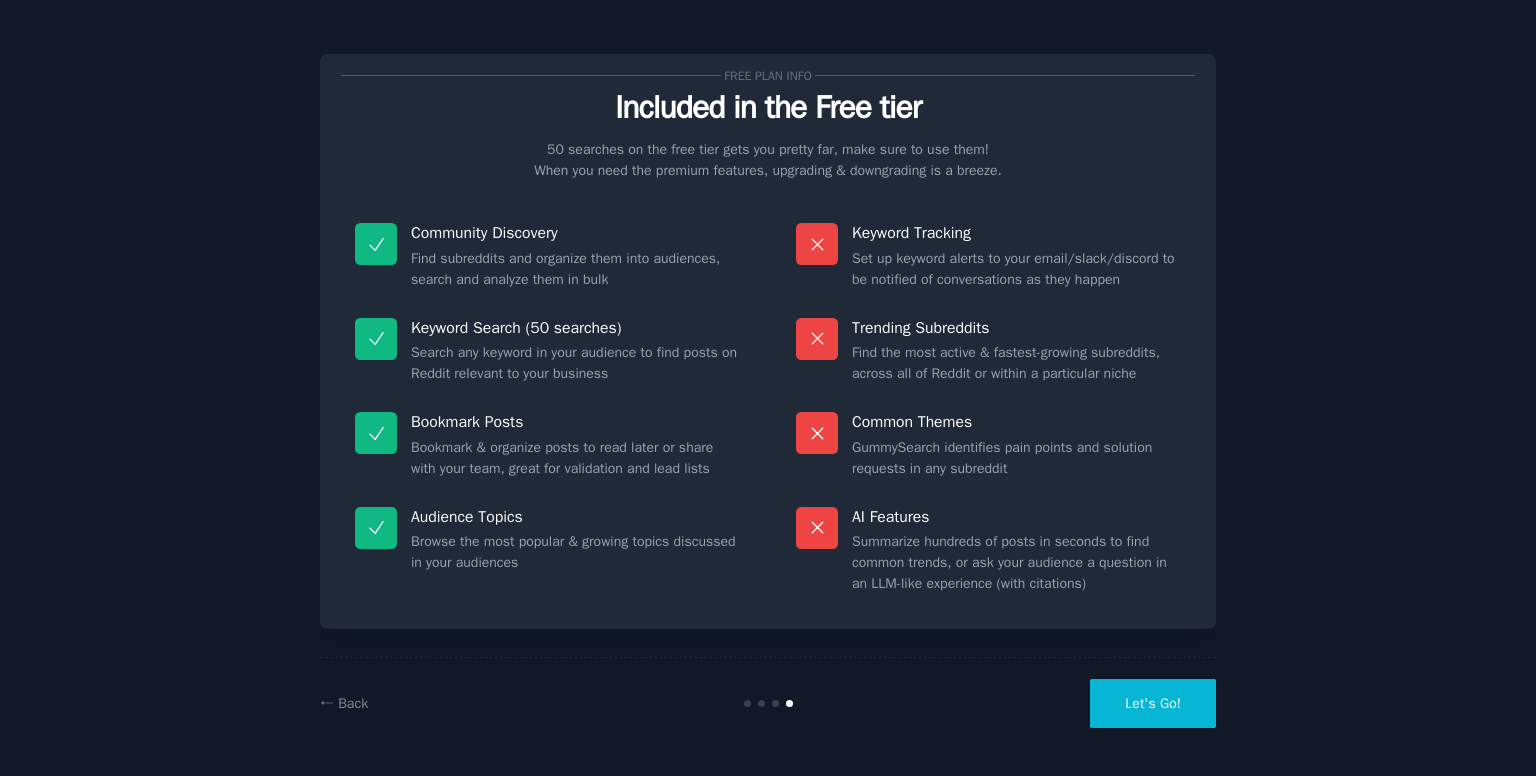 click on "Let's Go!" at bounding box center [1153, 703] 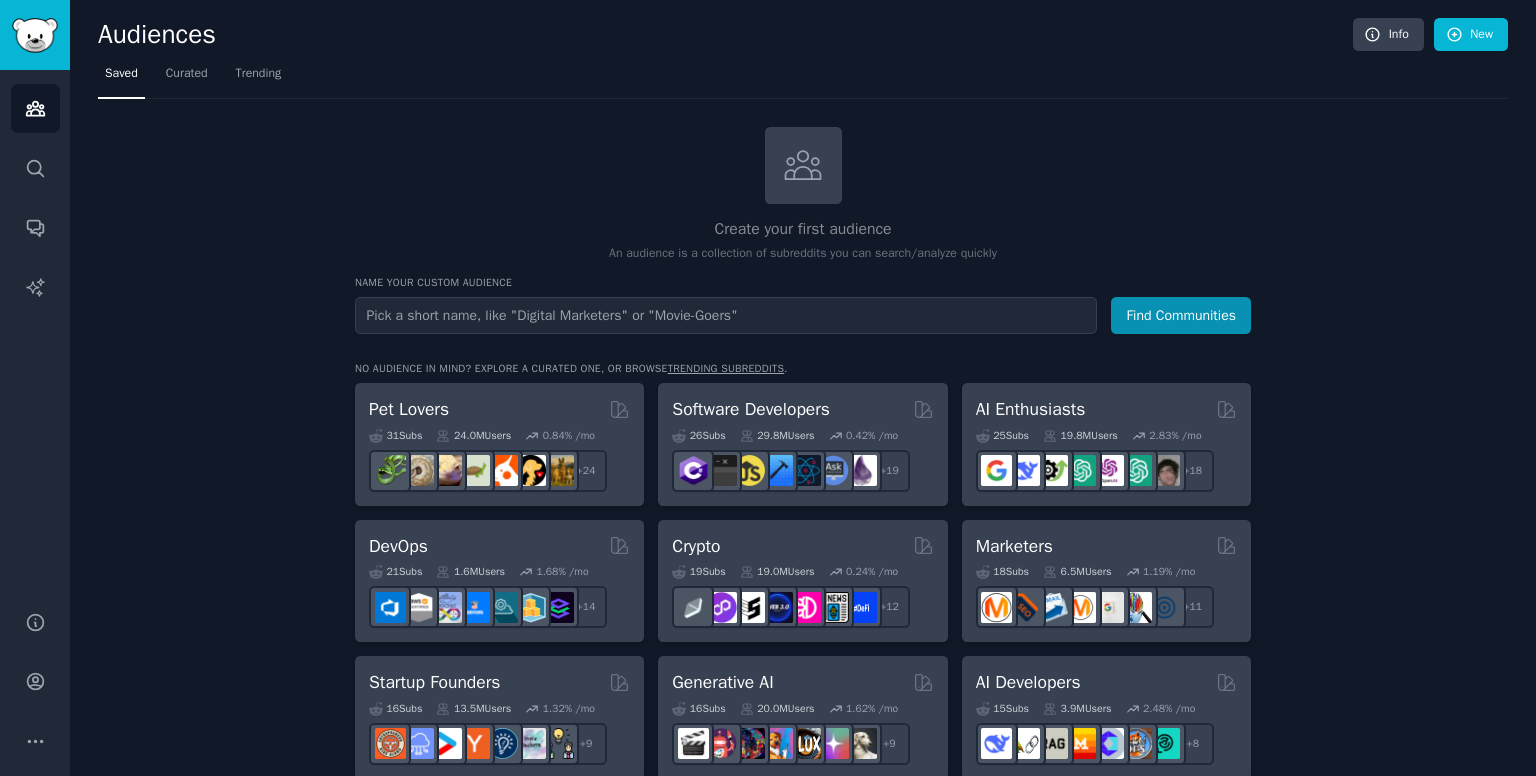 click on "trending subreddits" at bounding box center [726, 368] 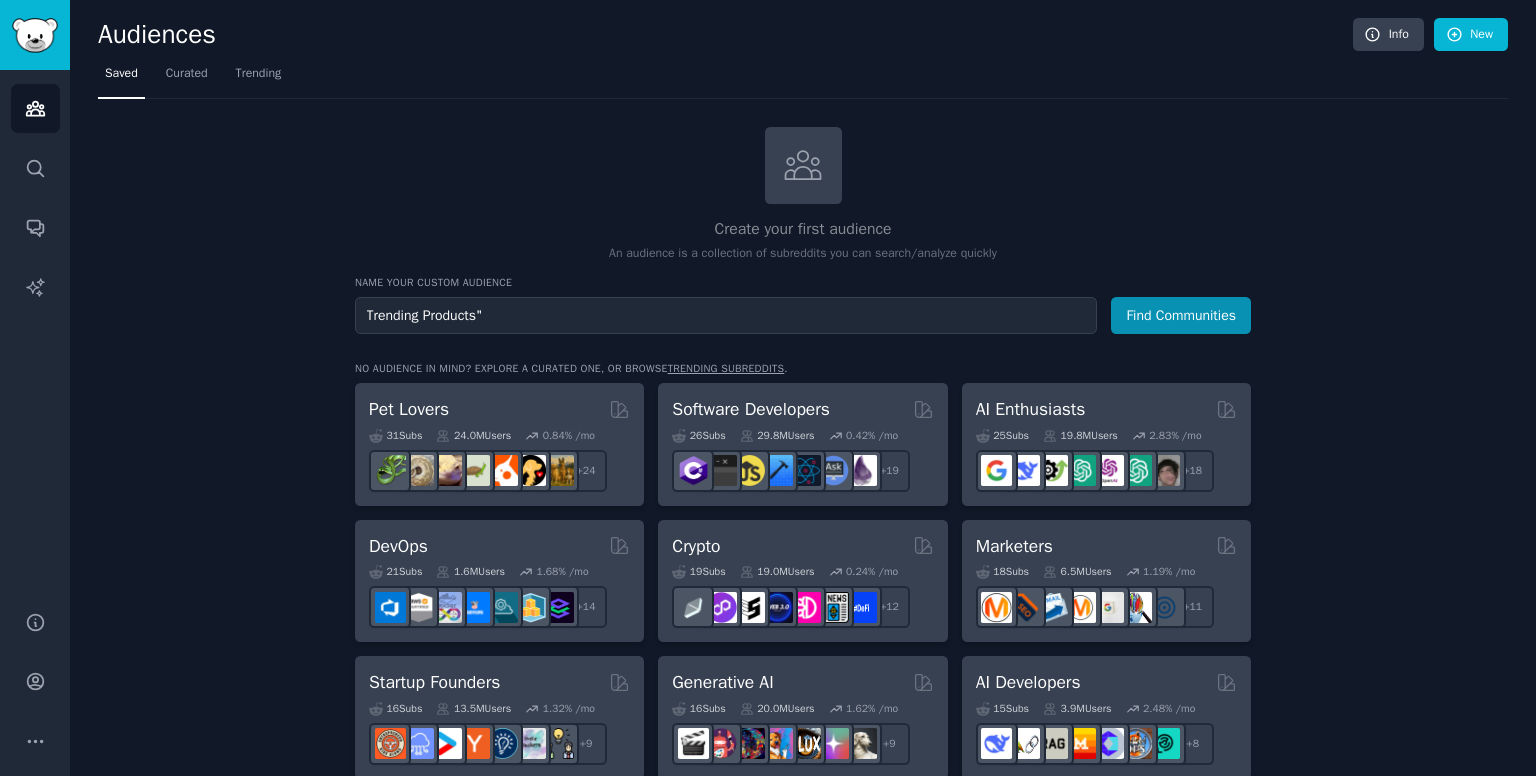 click on "Trending Products"" at bounding box center (726, 315) 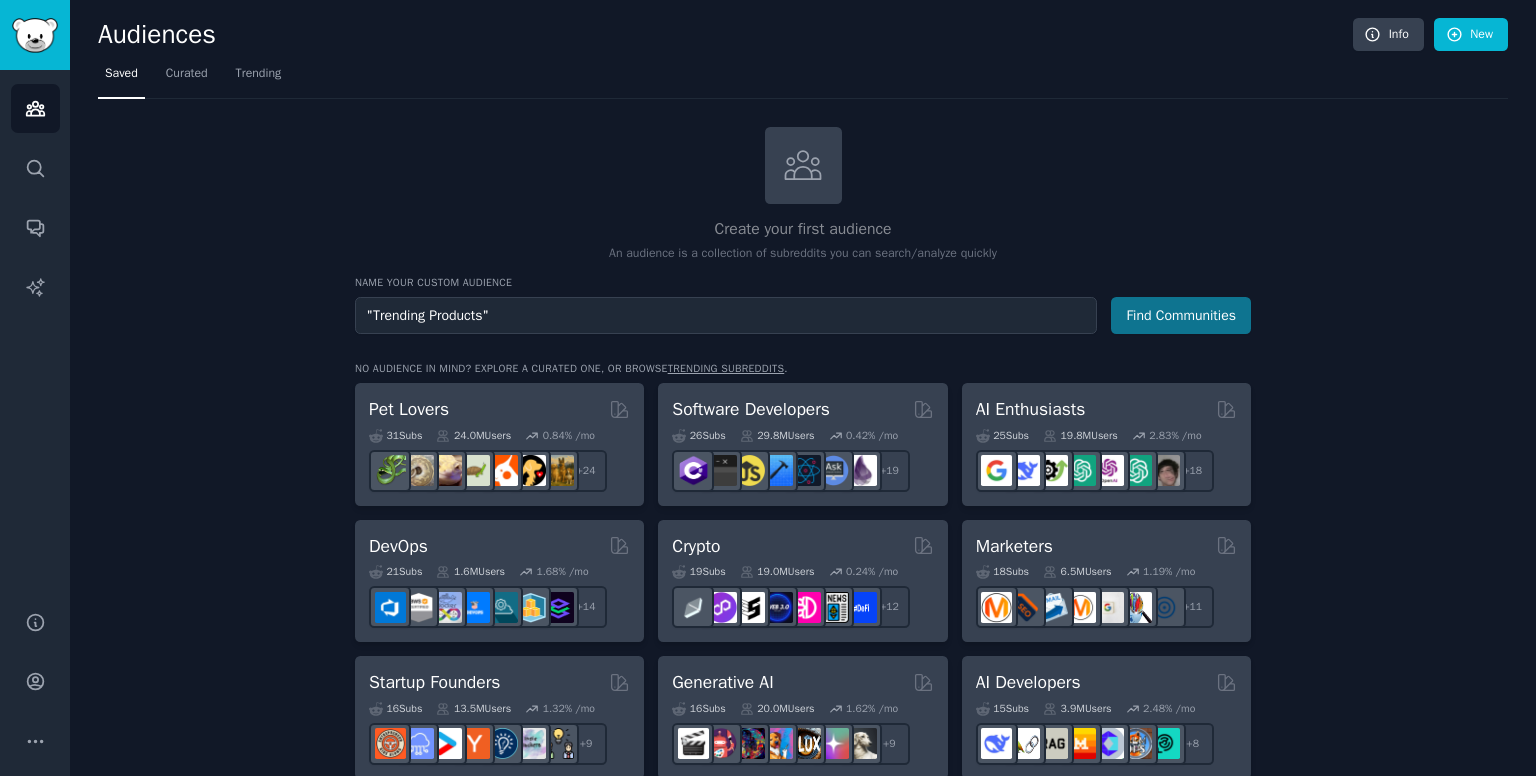 type on ""Trending Products"" 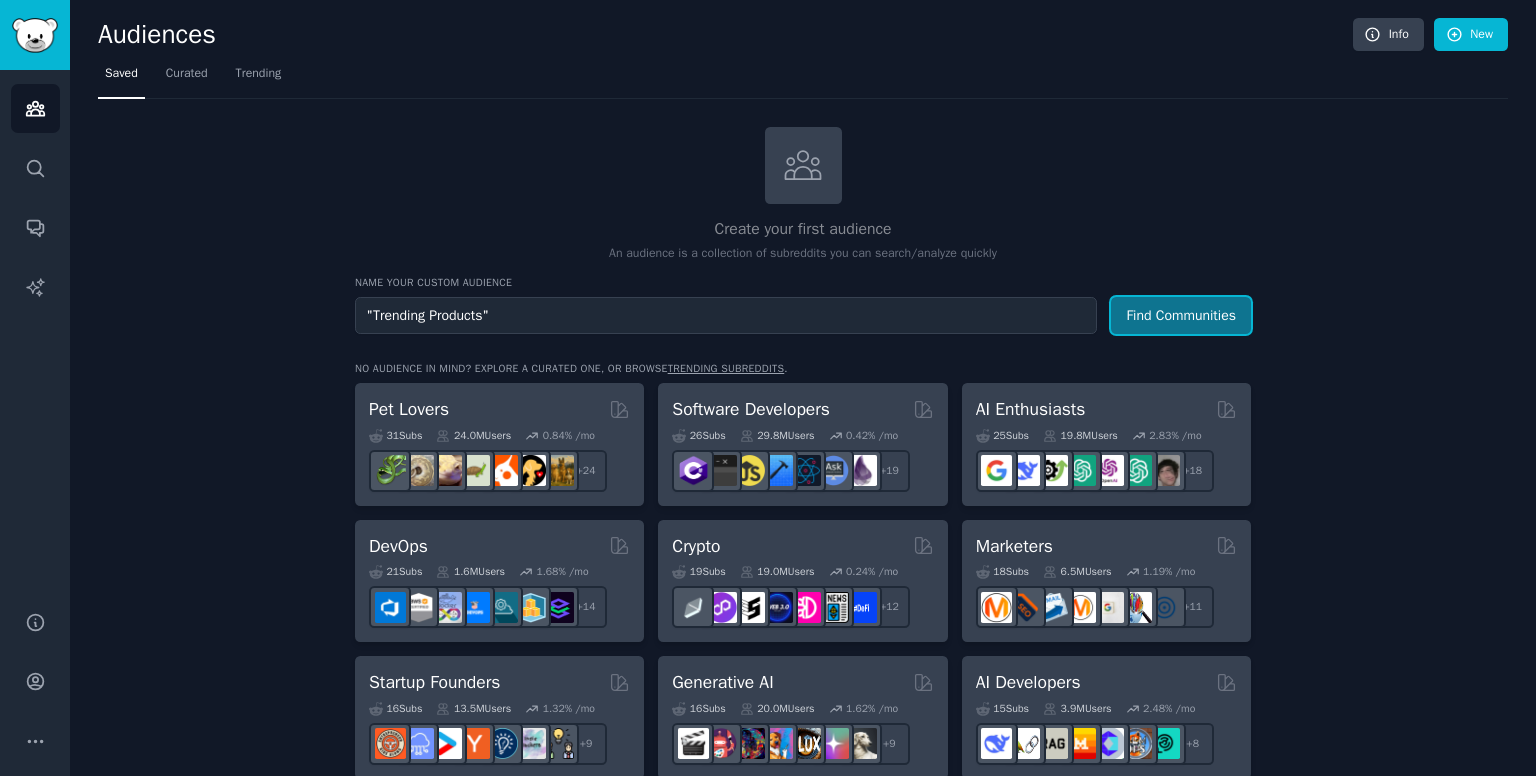 click on "Find Communities" at bounding box center (1181, 315) 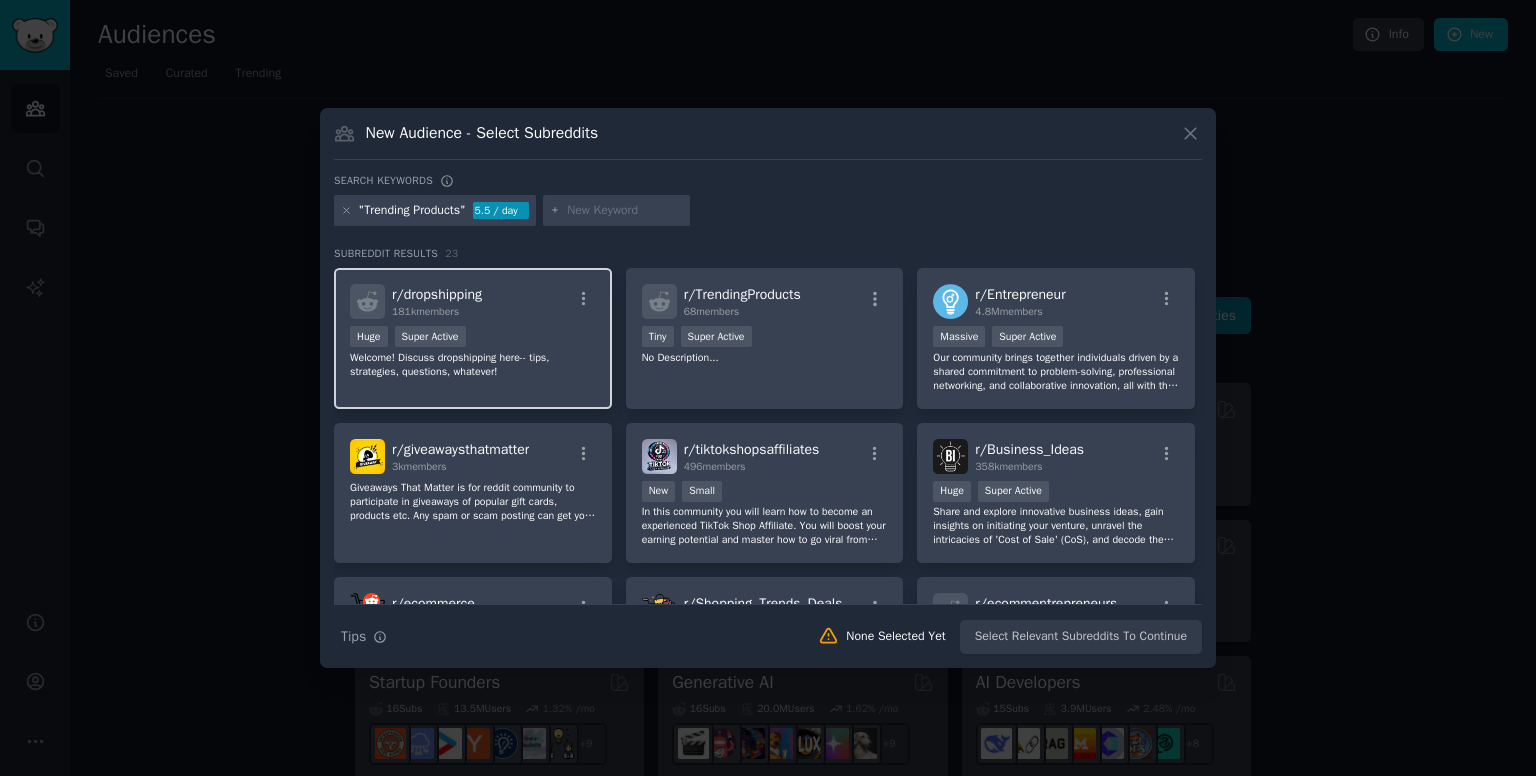 click on "Huge Super Active" at bounding box center (473, 338) 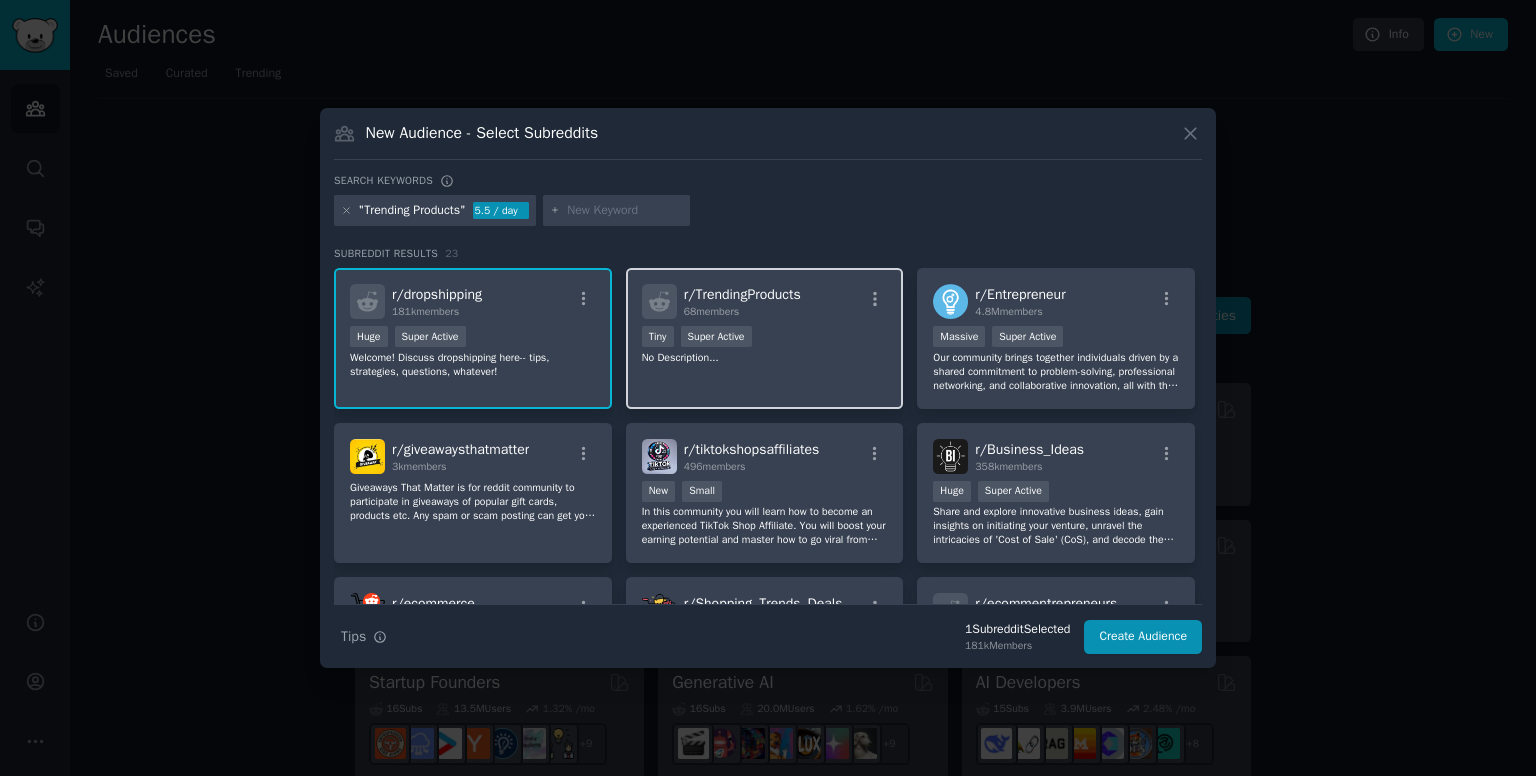click on "r/ TrendingProducts 68  members Tiny Super Active No Description..." at bounding box center [765, 338] 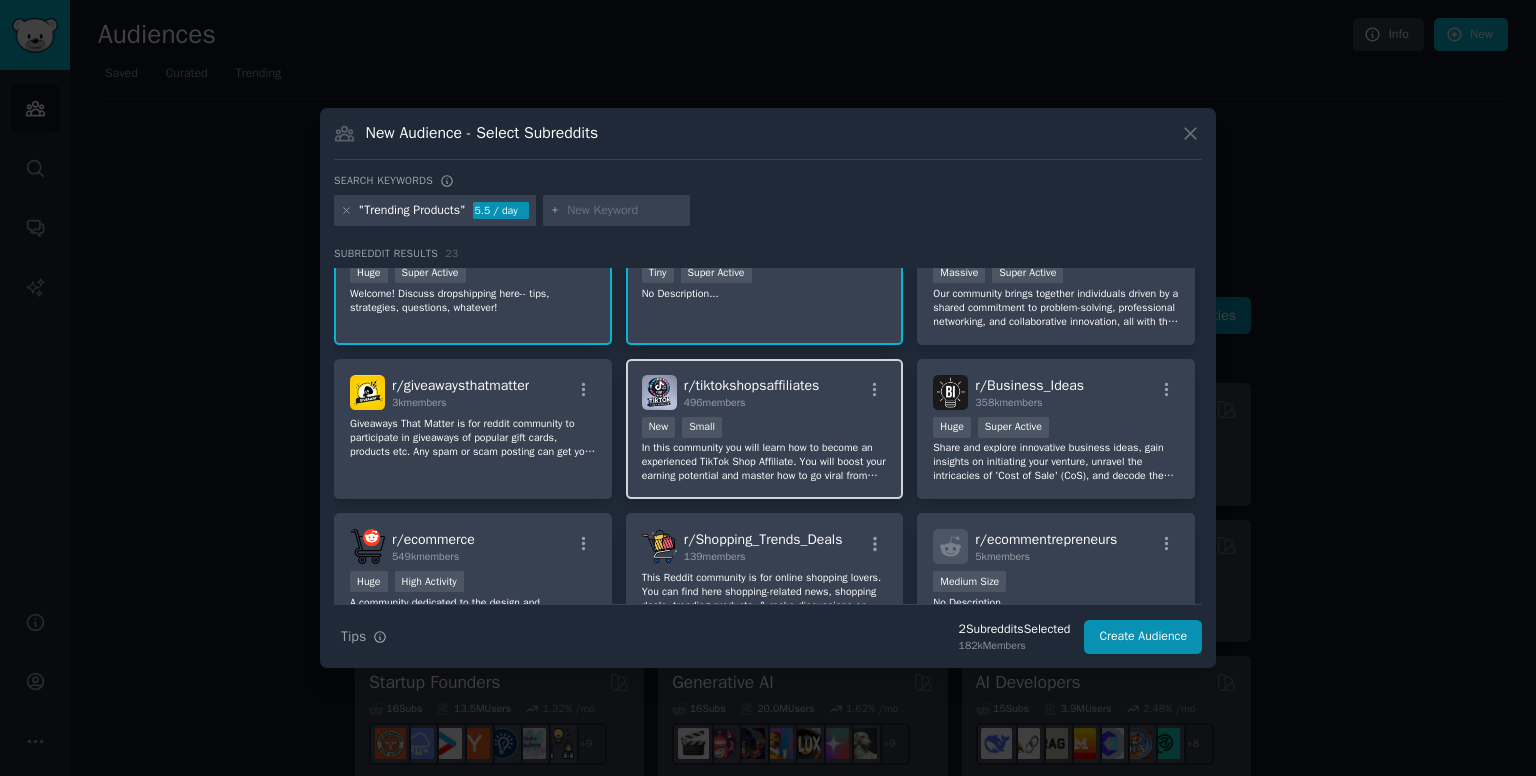 scroll, scrollTop: 136, scrollLeft: 0, axis: vertical 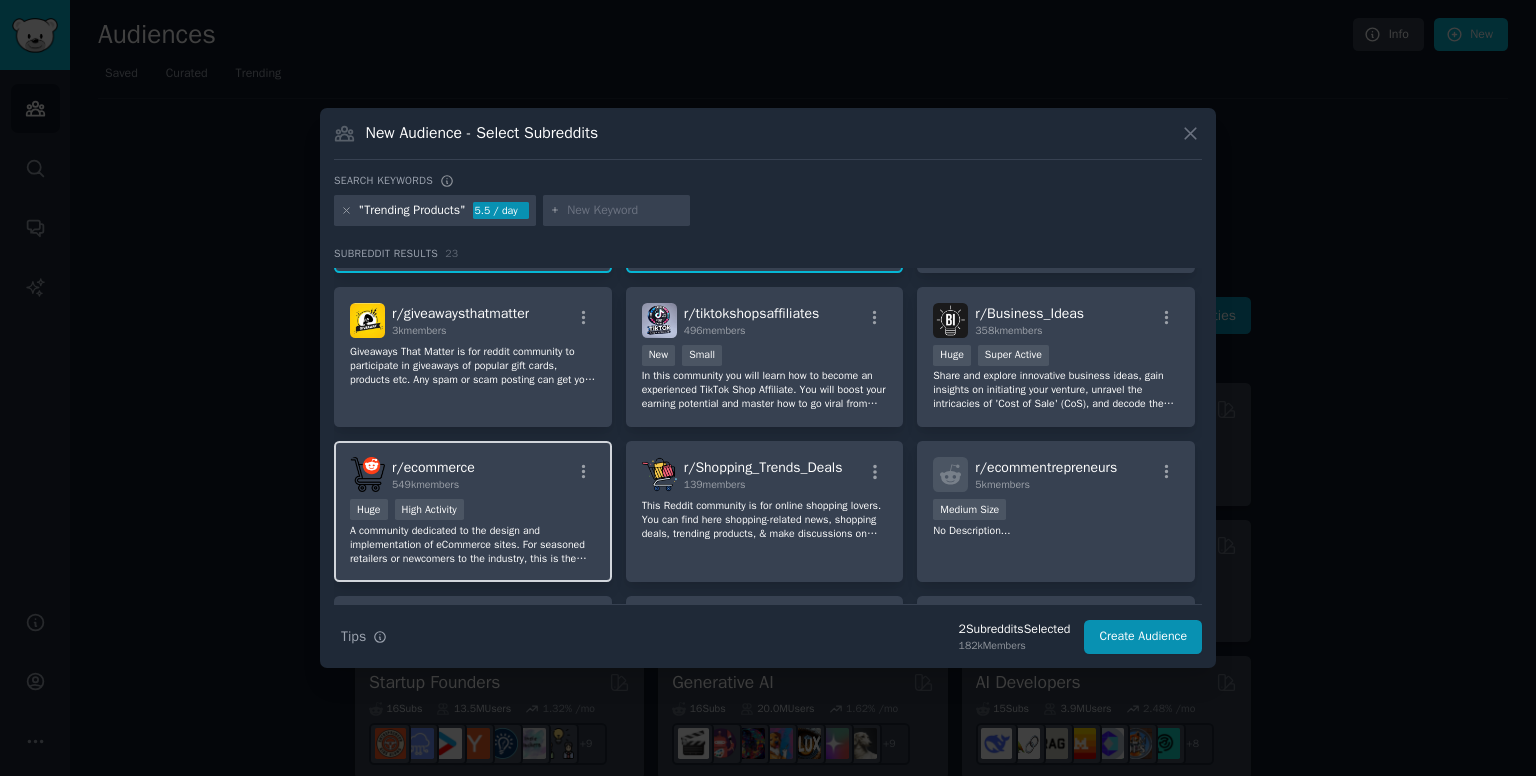 click on "A community dedicated to the design and implementation of eCommerce sites. For seasoned retailers or newcomers to the industry, this is the perfect place to seek guidance and discuss all aspects of selling online.
Engage in insightful discussions on topics such as selling tips, marketing strategies, SEO optimization, product selection, checkout processes, conversions, and more. Our community provides a platform for helpful and honest discussions aimed at helping you increase your online sales." at bounding box center [473, 545] 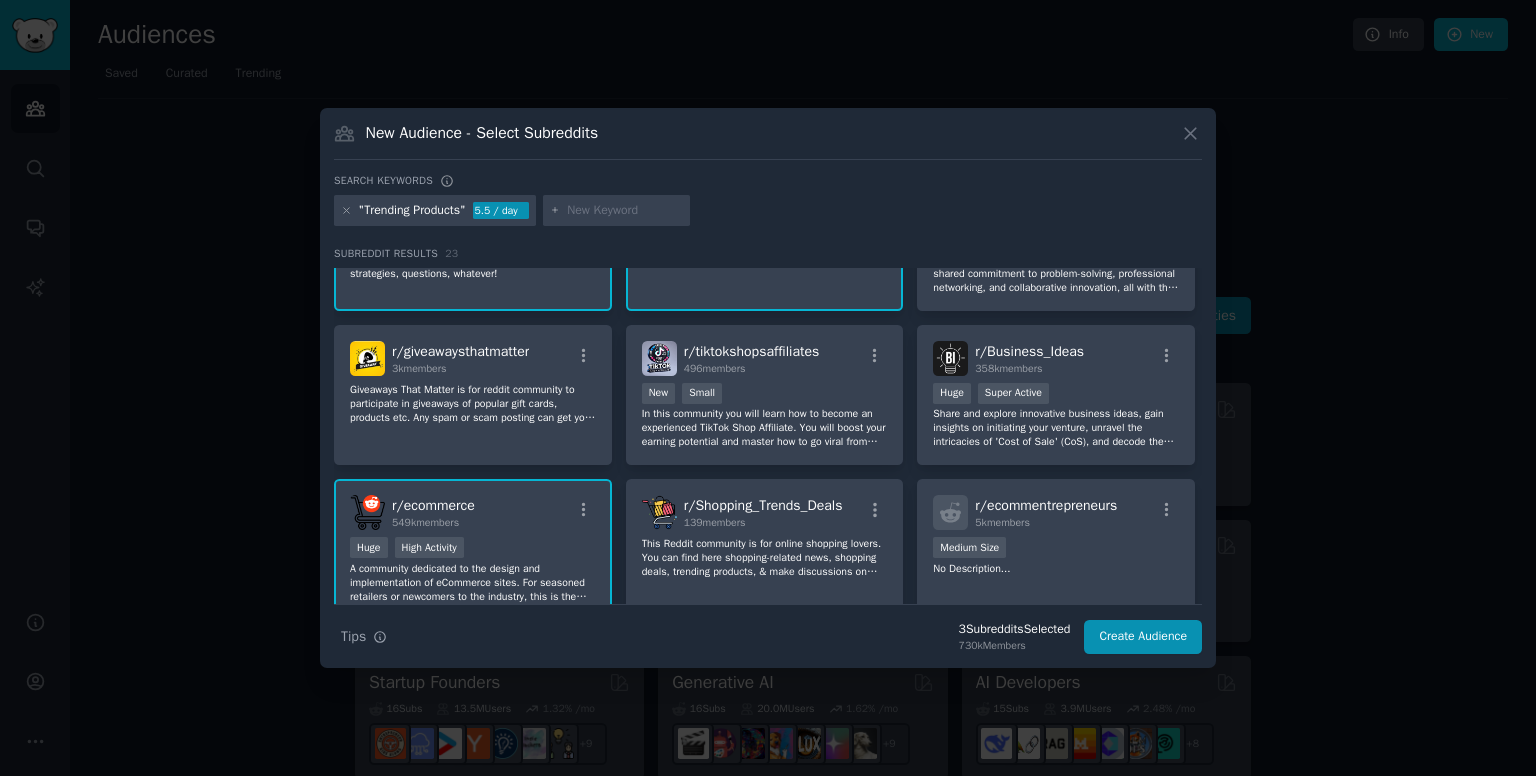 scroll, scrollTop: 0, scrollLeft: 0, axis: both 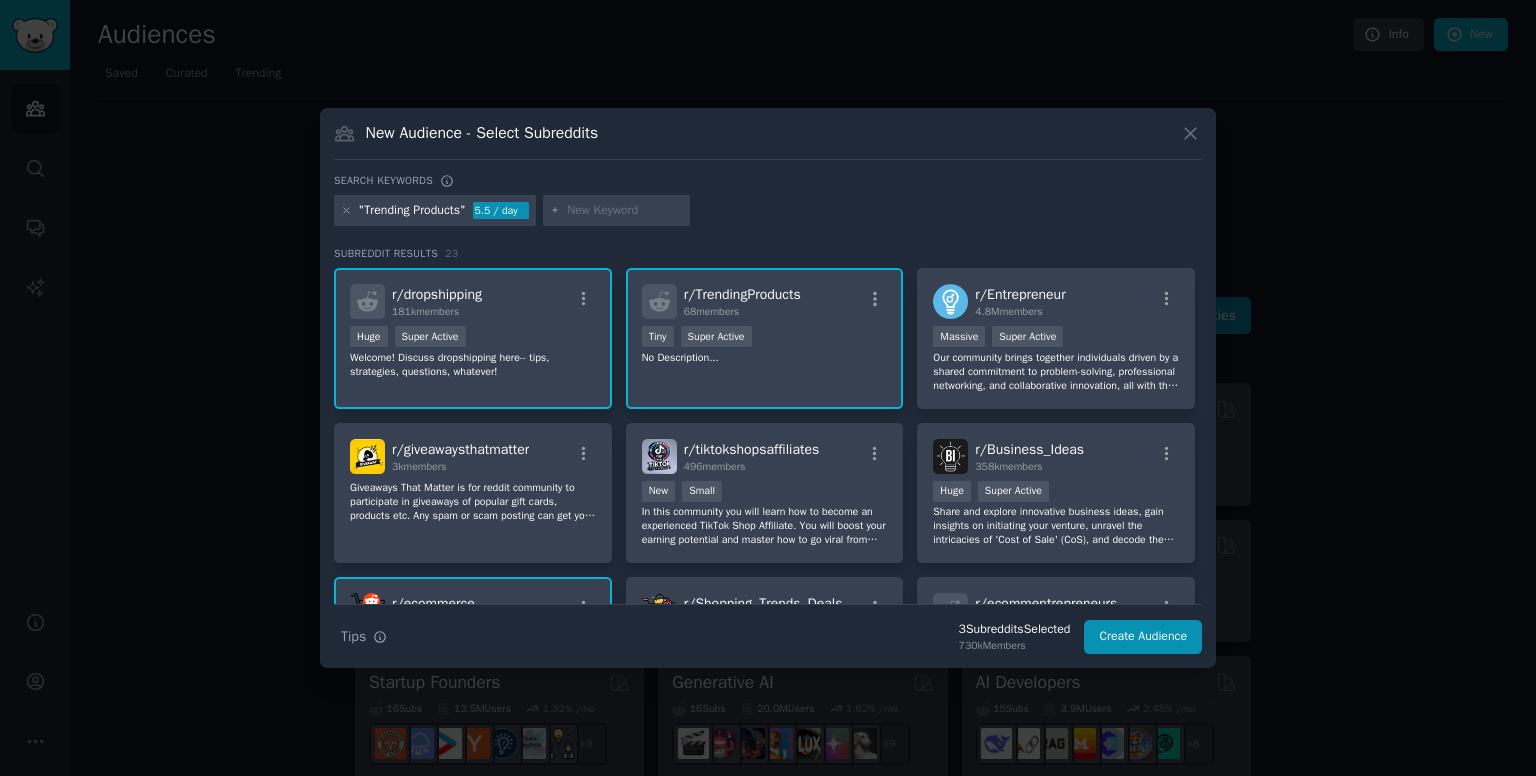 click at bounding box center (625, 211) 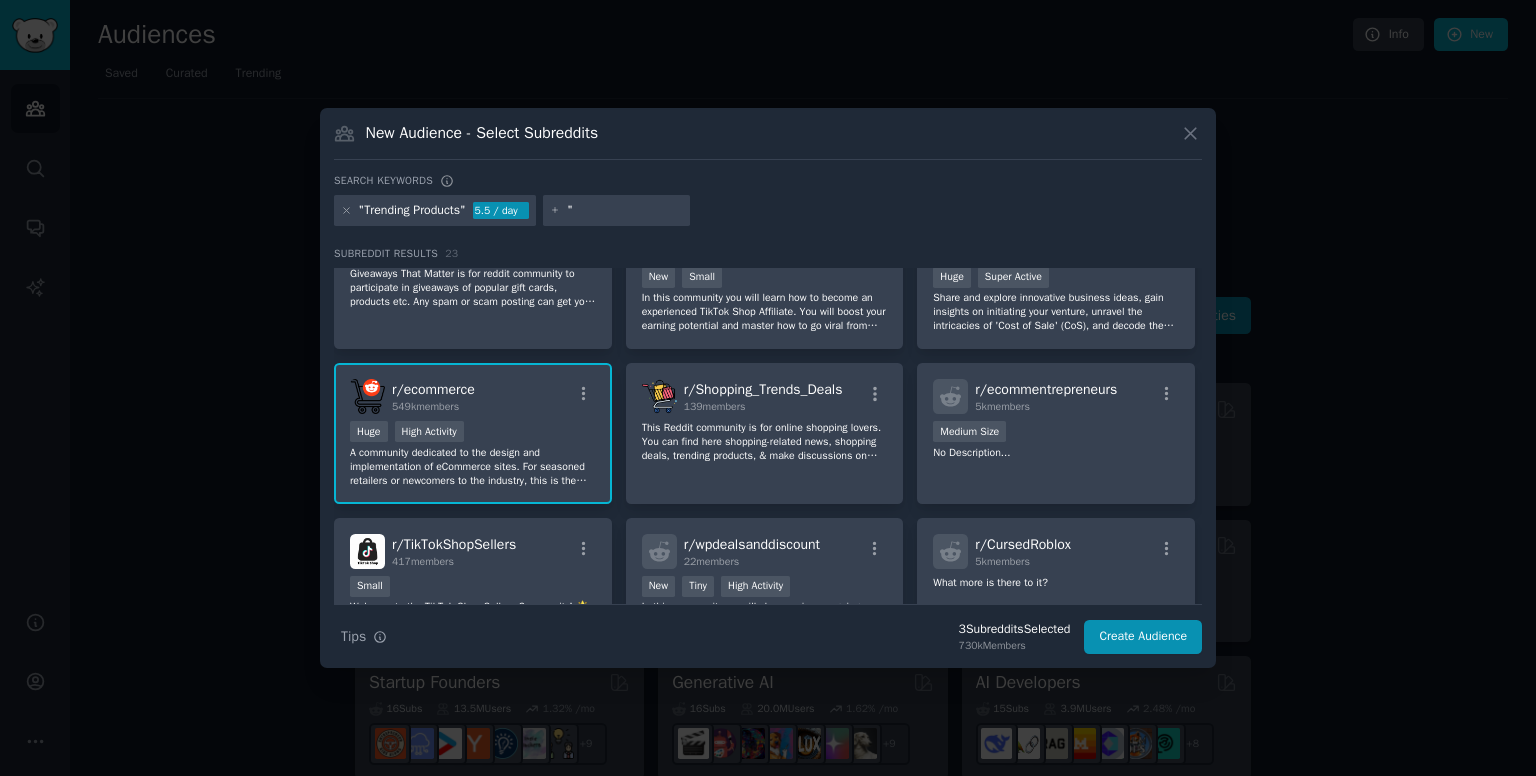 scroll, scrollTop: 0, scrollLeft: 0, axis: both 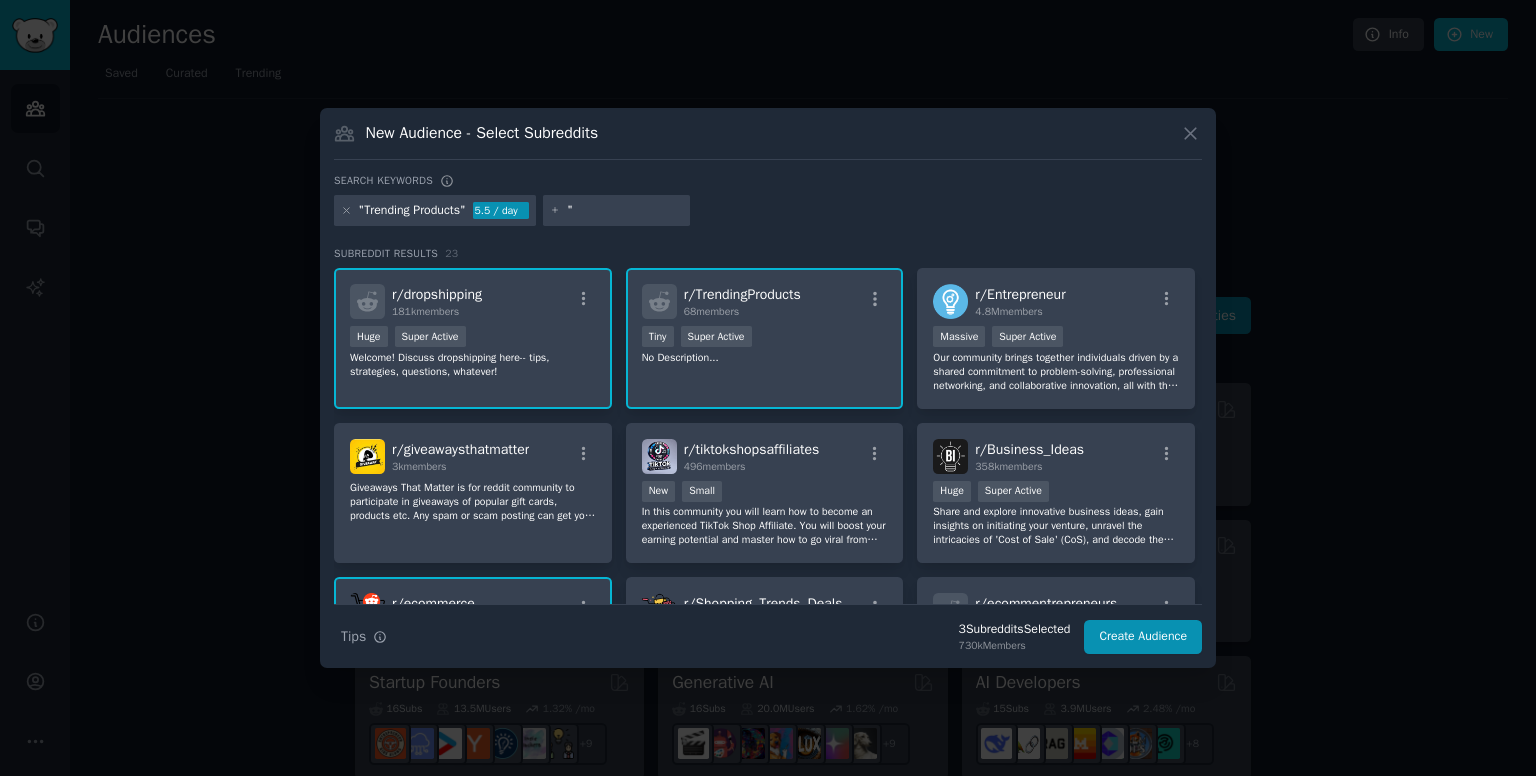 type on """ 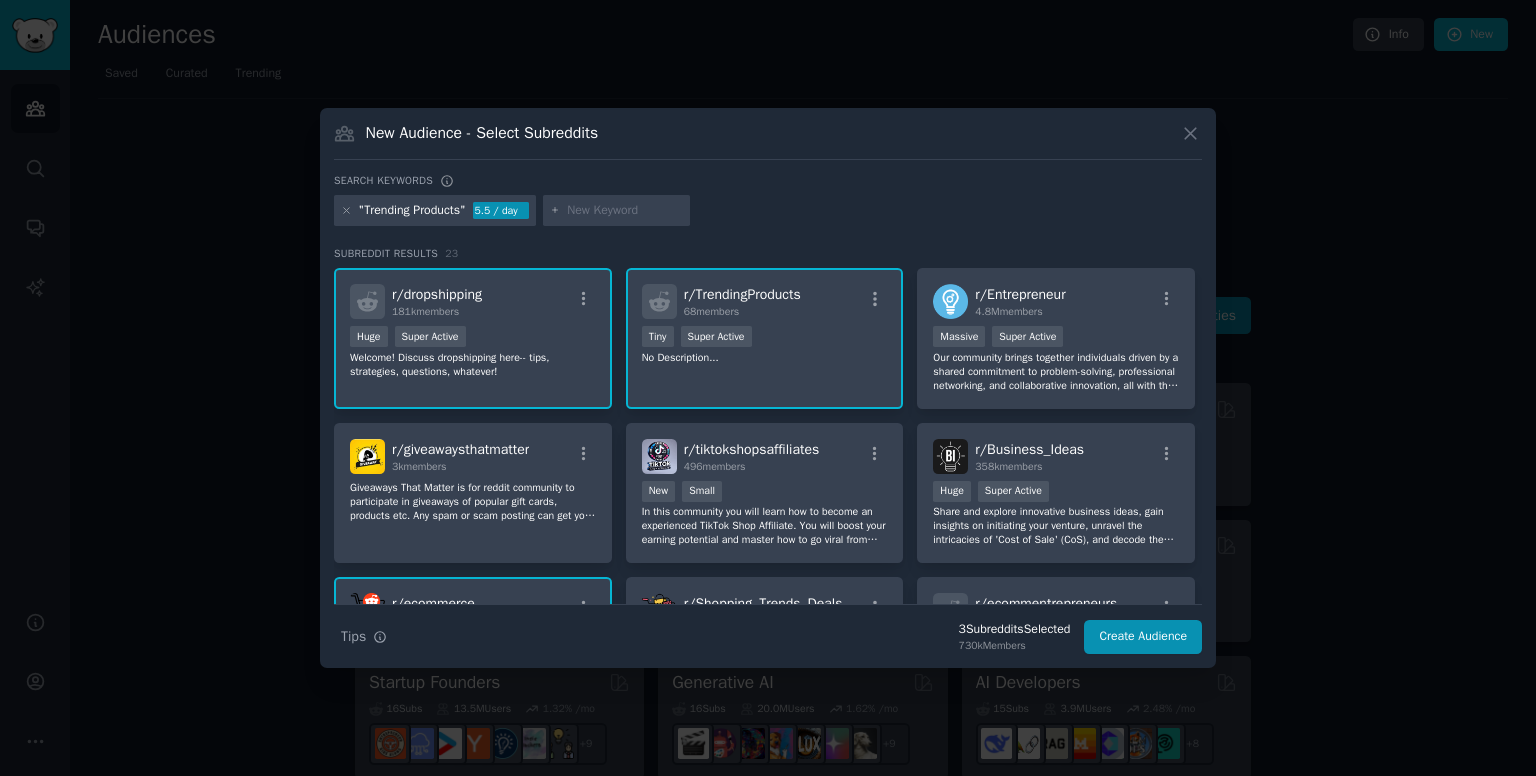 paste on "“can’t stop using this”" 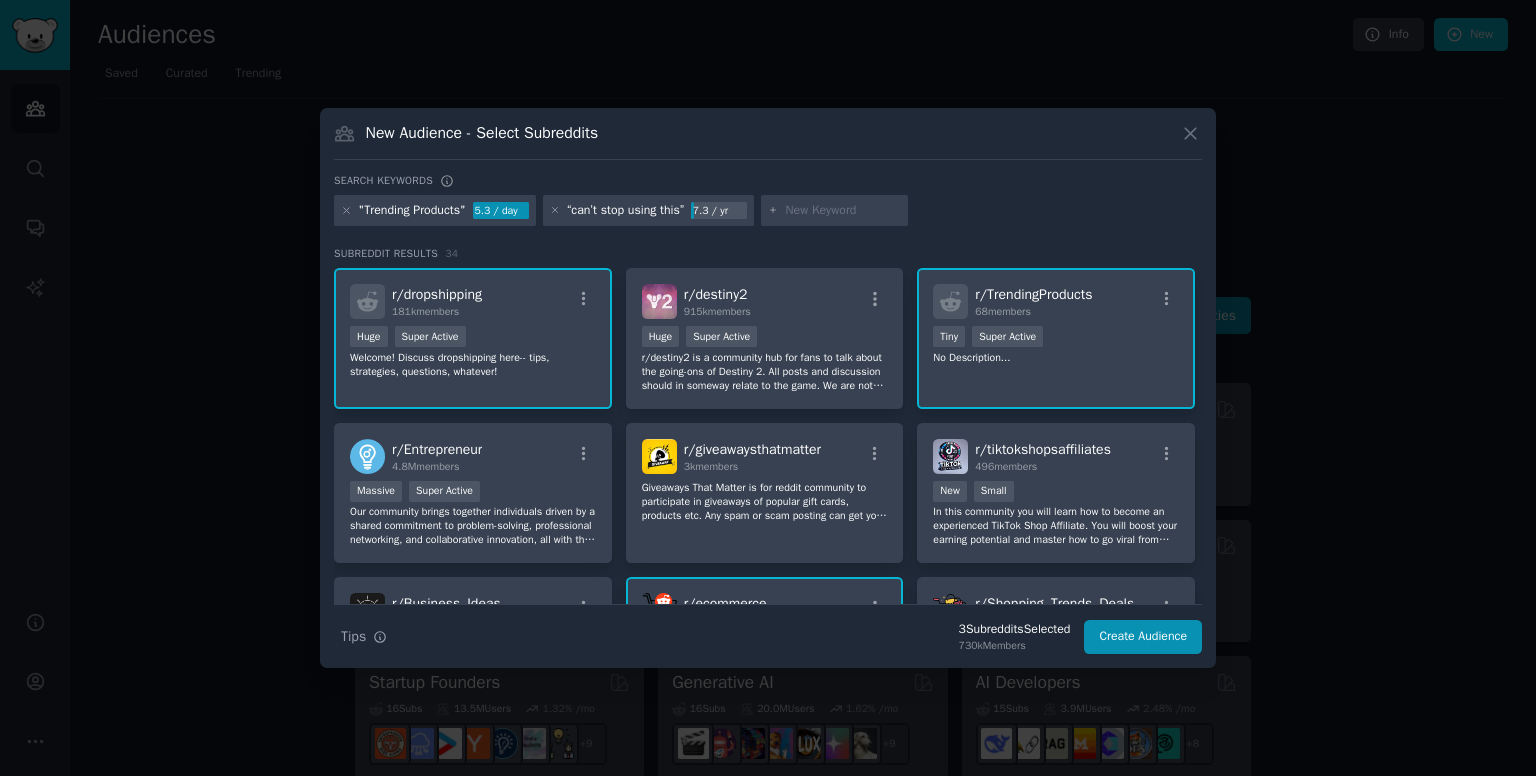 drag, startPoint x: 1019, startPoint y: 238, endPoint x: 1004, endPoint y: 253, distance: 21.213203 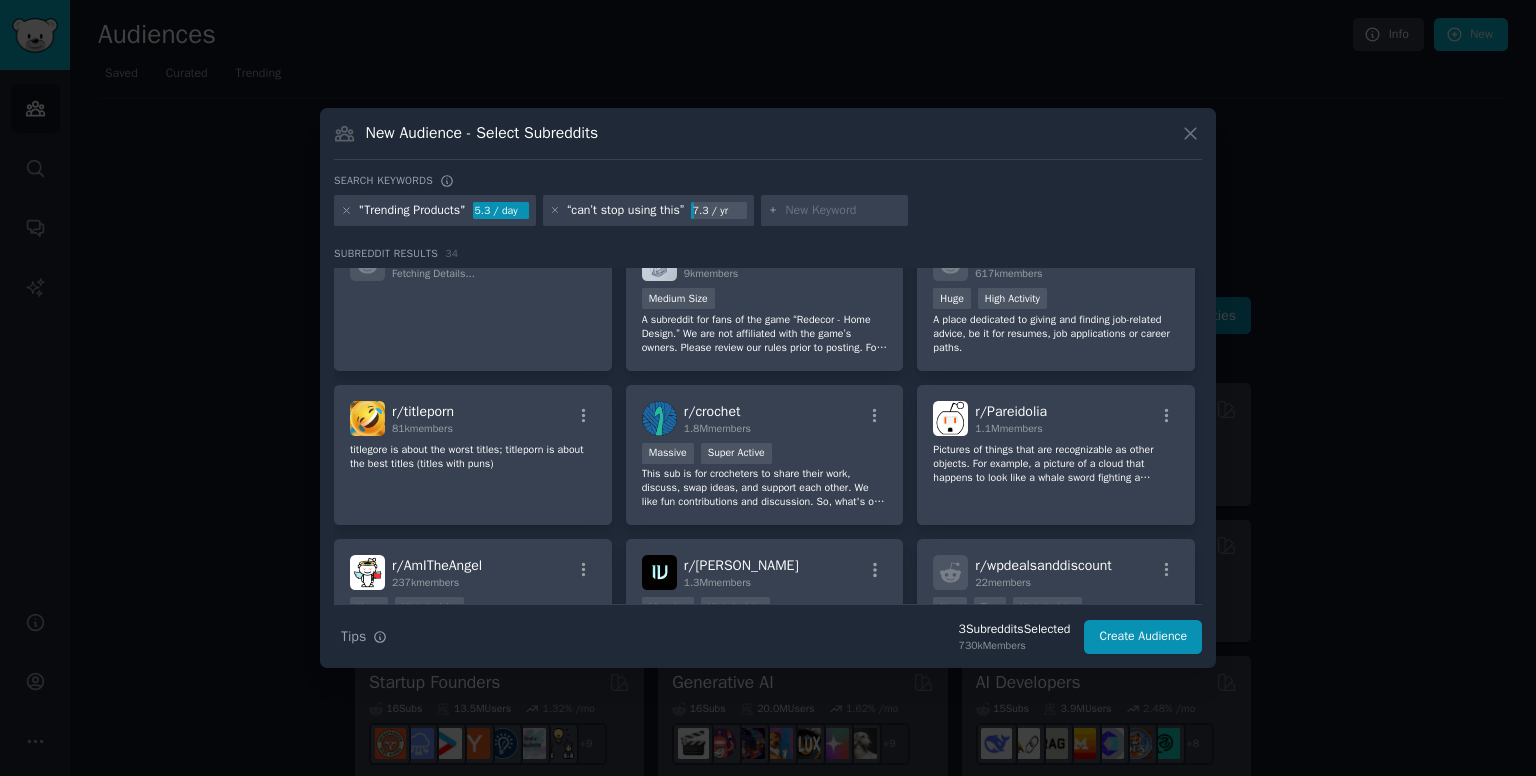 scroll, scrollTop: 658, scrollLeft: 0, axis: vertical 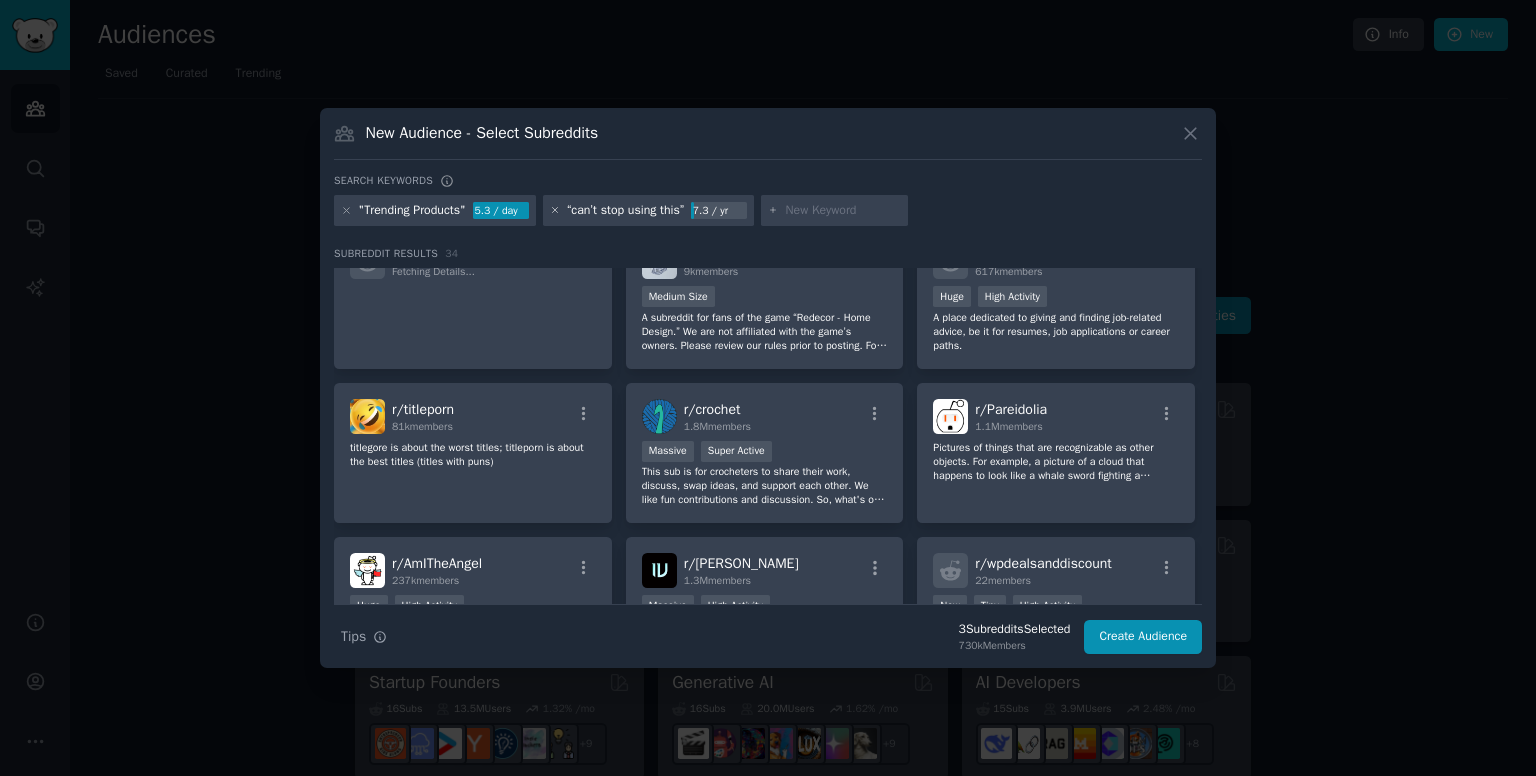 click 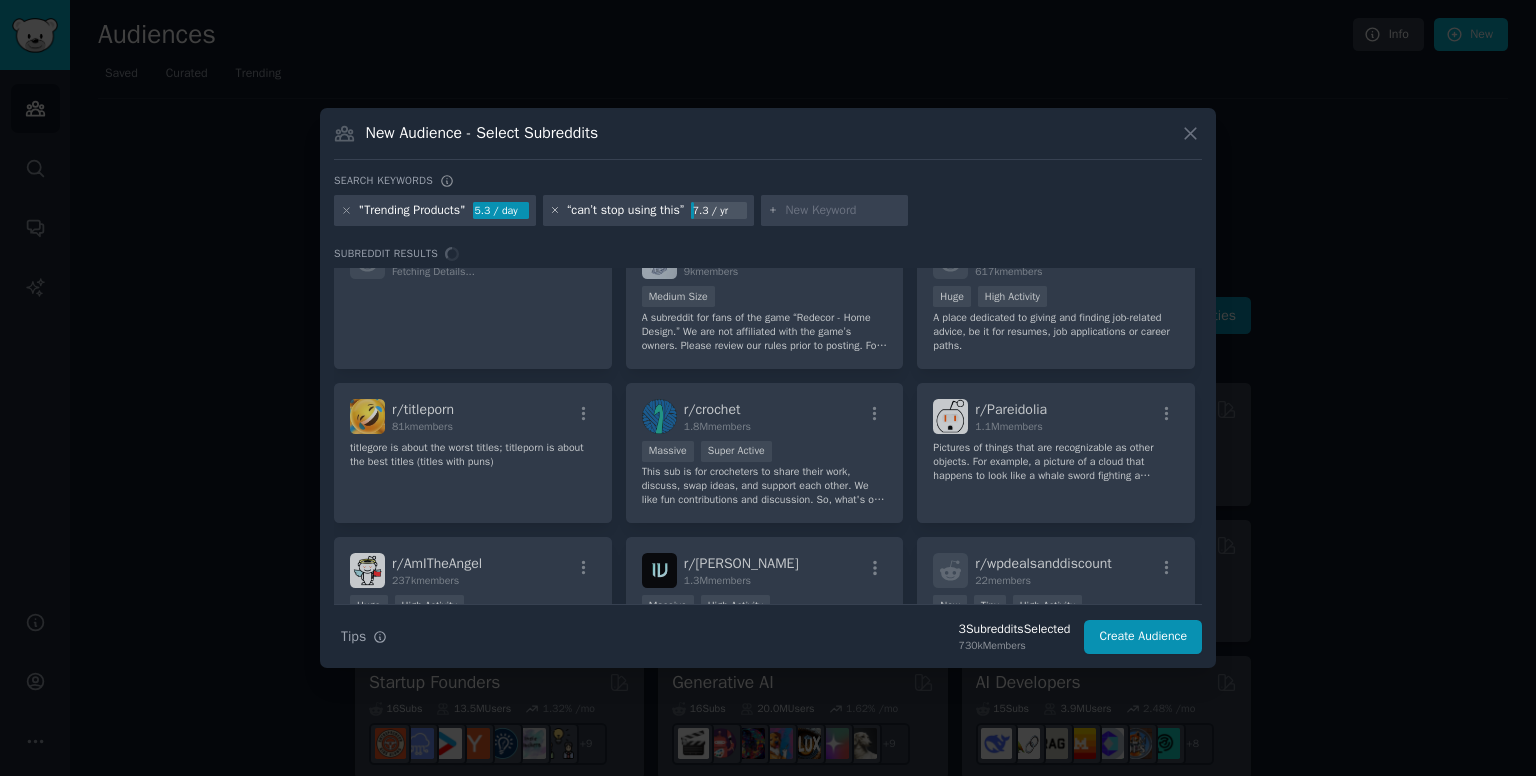 scroll, scrollTop: 0, scrollLeft: 0, axis: both 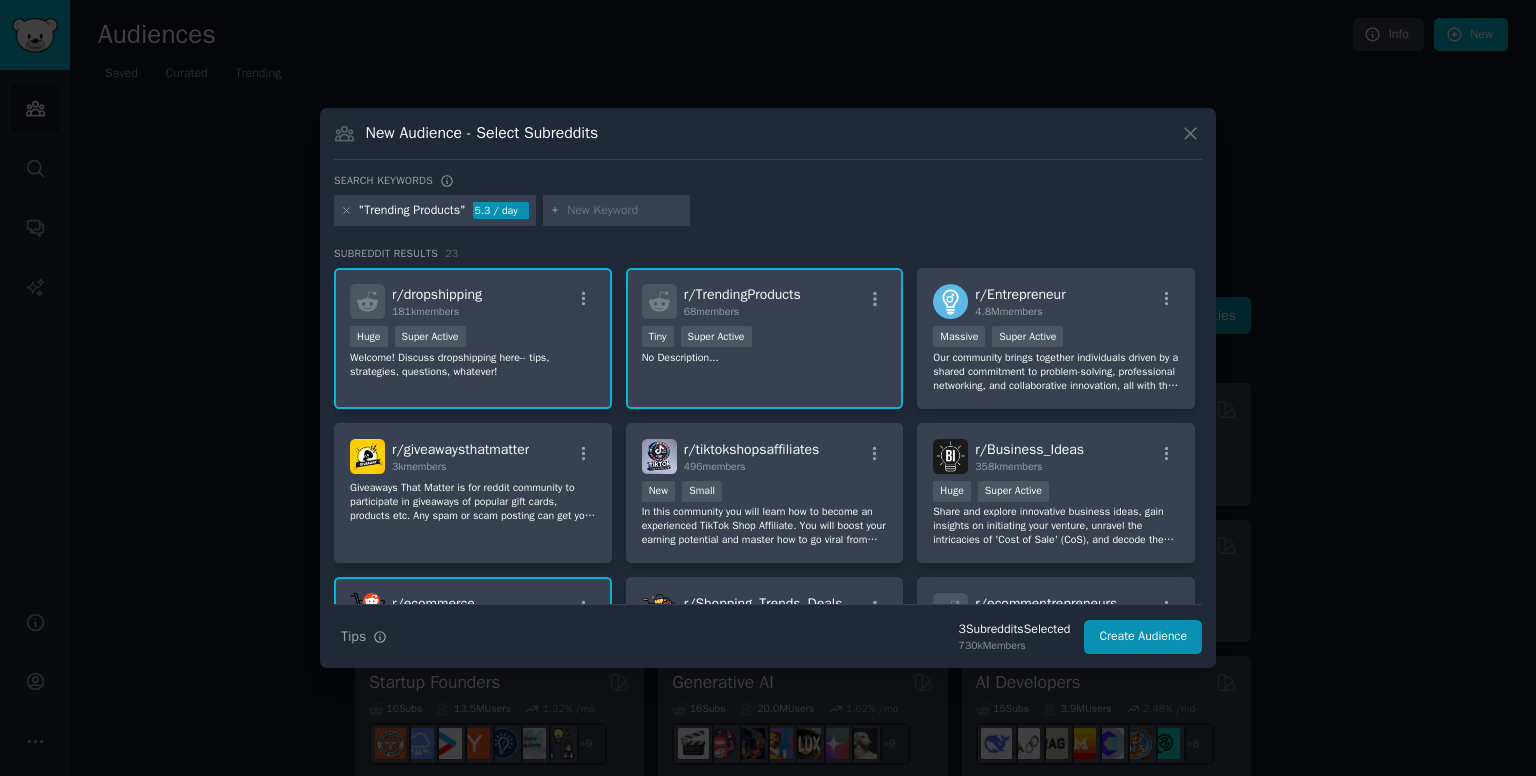 click at bounding box center [625, 211] 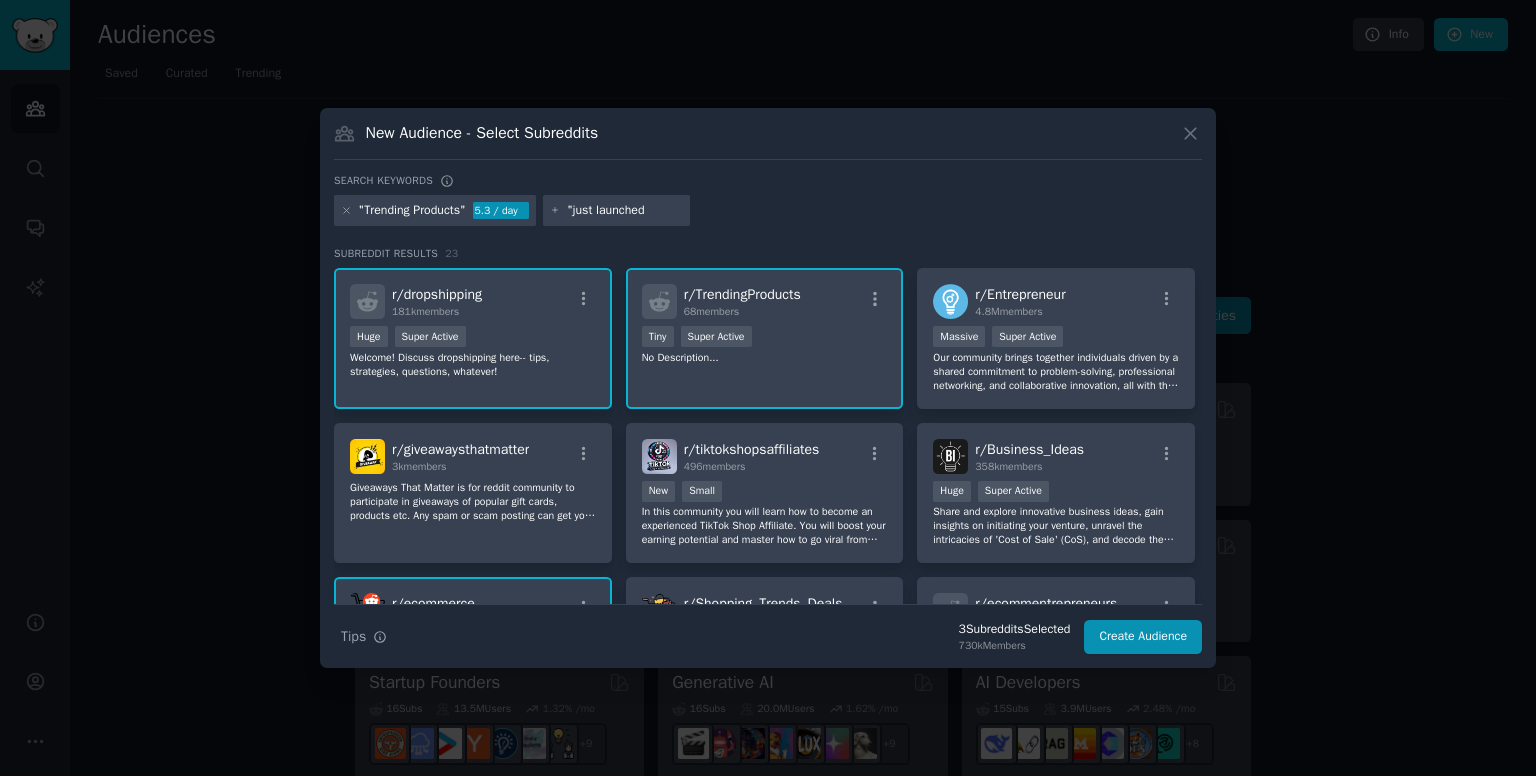 type on ""just launched"" 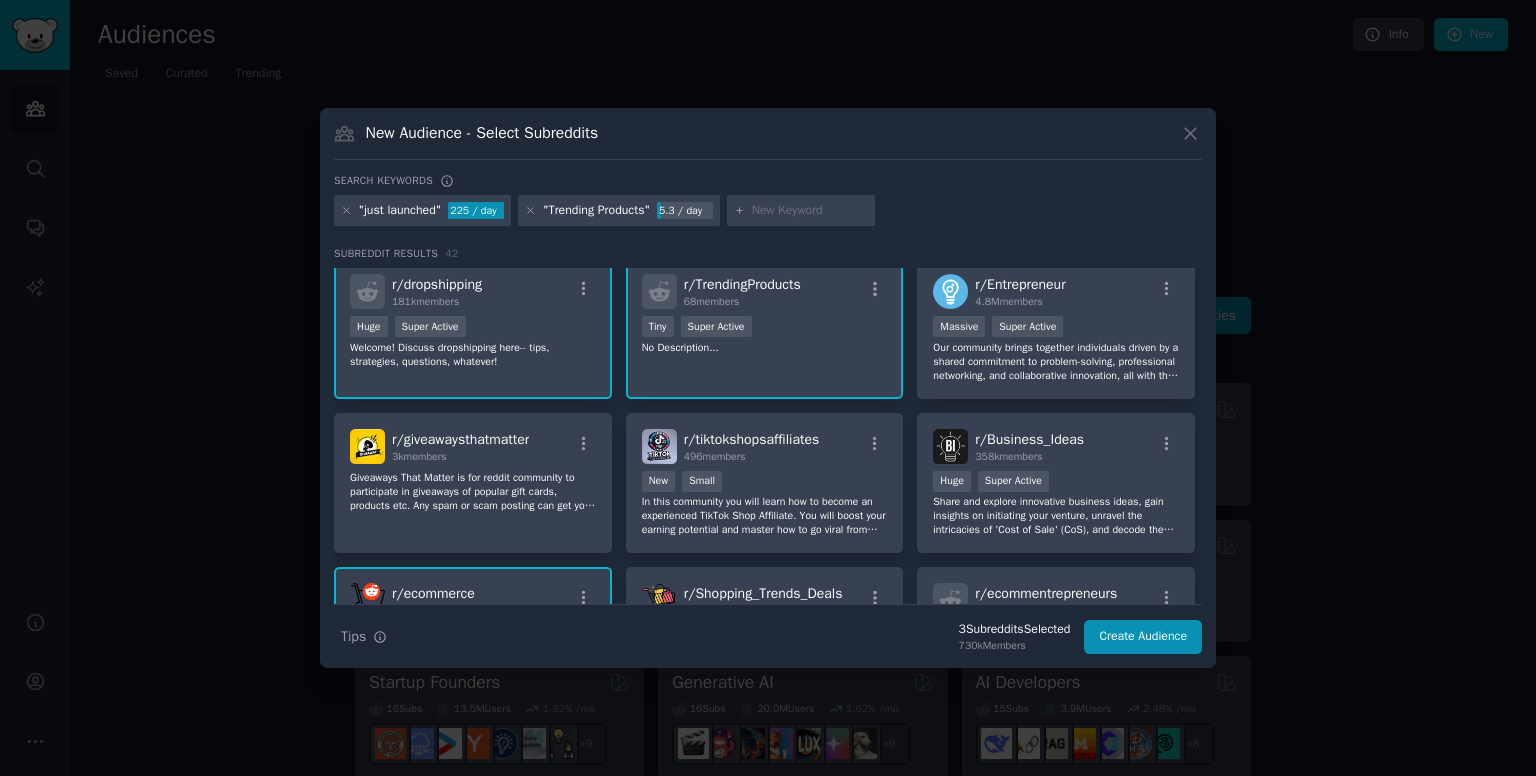 scroll, scrollTop: 8, scrollLeft: 0, axis: vertical 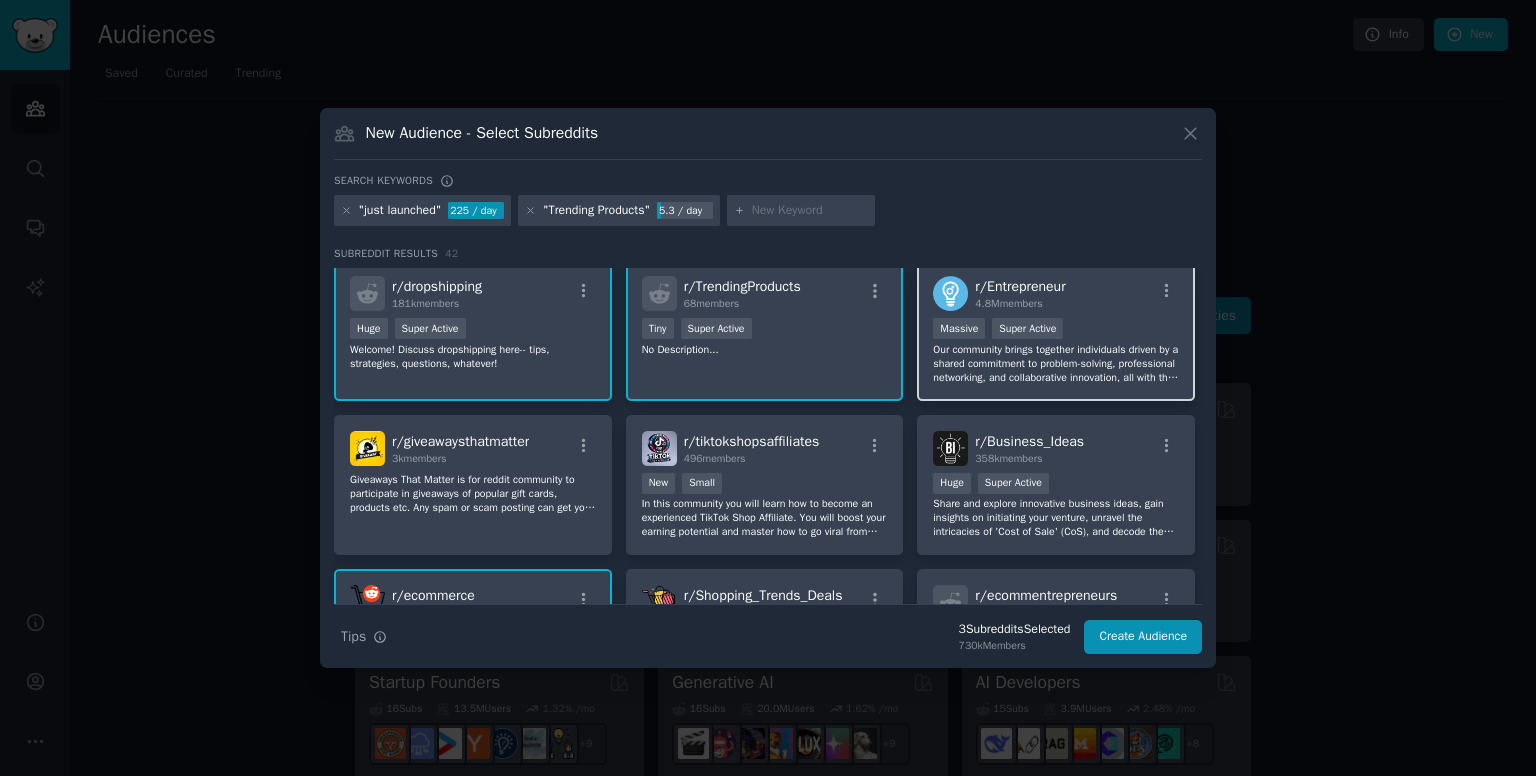 click on "Our community brings together individuals driven by a shared commitment to problem-solving, professional networking, and collaborative innovation, all with the goal of making a positive impact. We welcome a diverse range of pursuits, from side projects and small businesses to venture-backed startups and solo ventures. However, this is a space for genuine connection and exchange of ideas, not self-promotion. Please refrain from promoting personal blogs, consulting services, books, MLMs, opinions." at bounding box center (1056, 364) 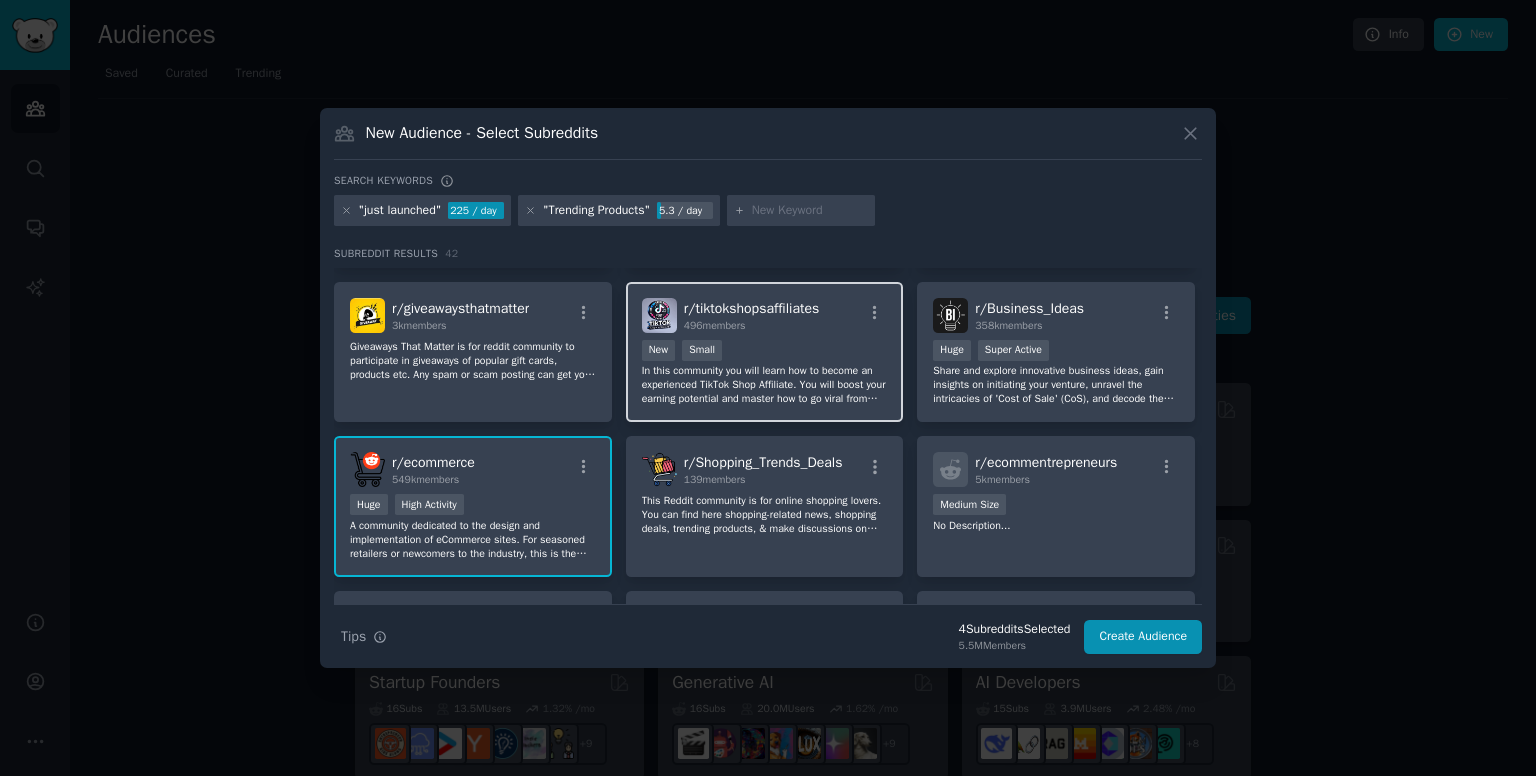 scroll, scrollTop: 149, scrollLeft: 0, axis: vertical 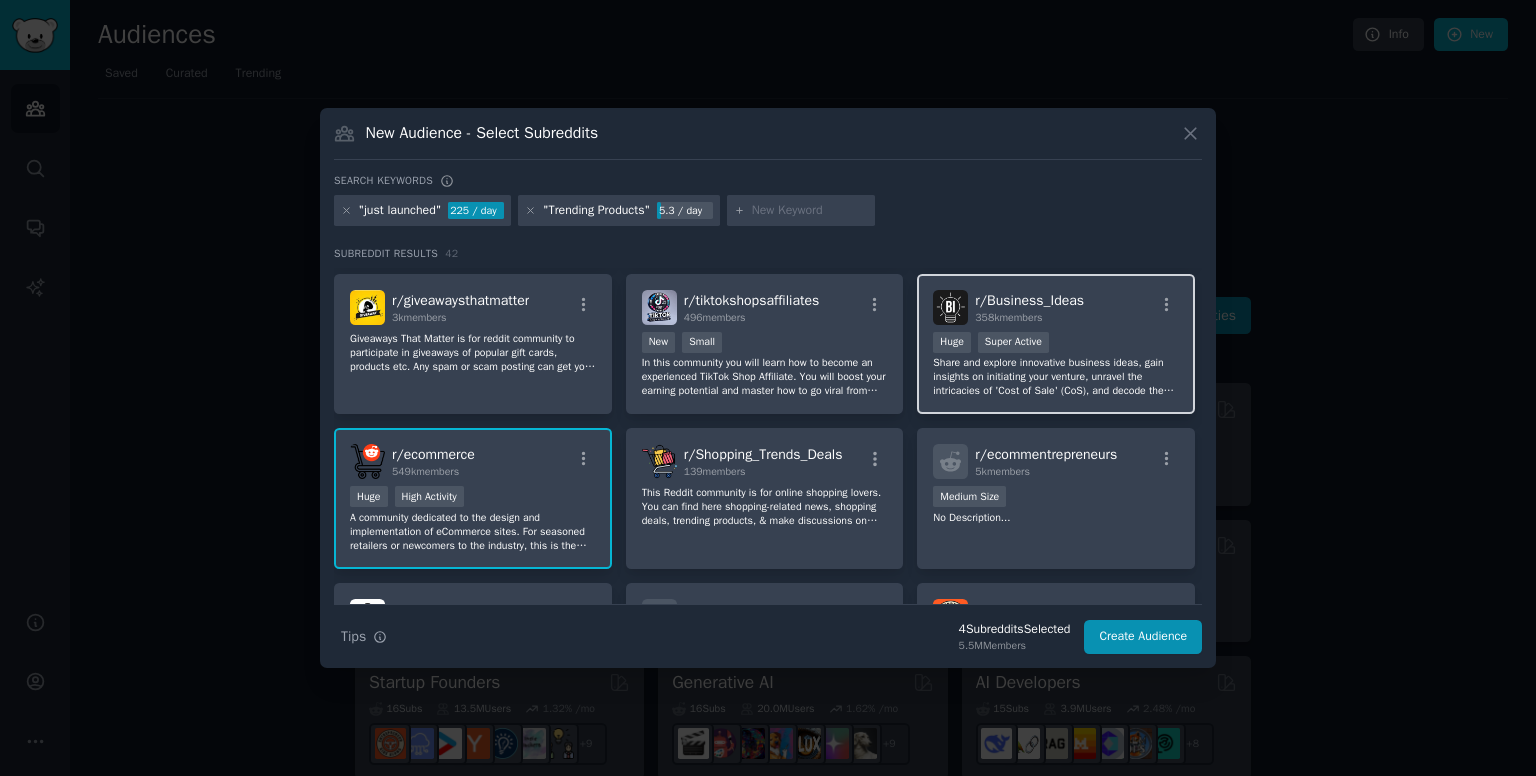 click on "Share and explore innovative business ideas, gain insights on initiating your venture, unravel the intricacies of 'Cost of Sale' (CoS), and decode the essentials of taxation – your nexus for entrepreneurial minds seeking to transform concepts into successful ventures." at bounding box center [1056, 377] 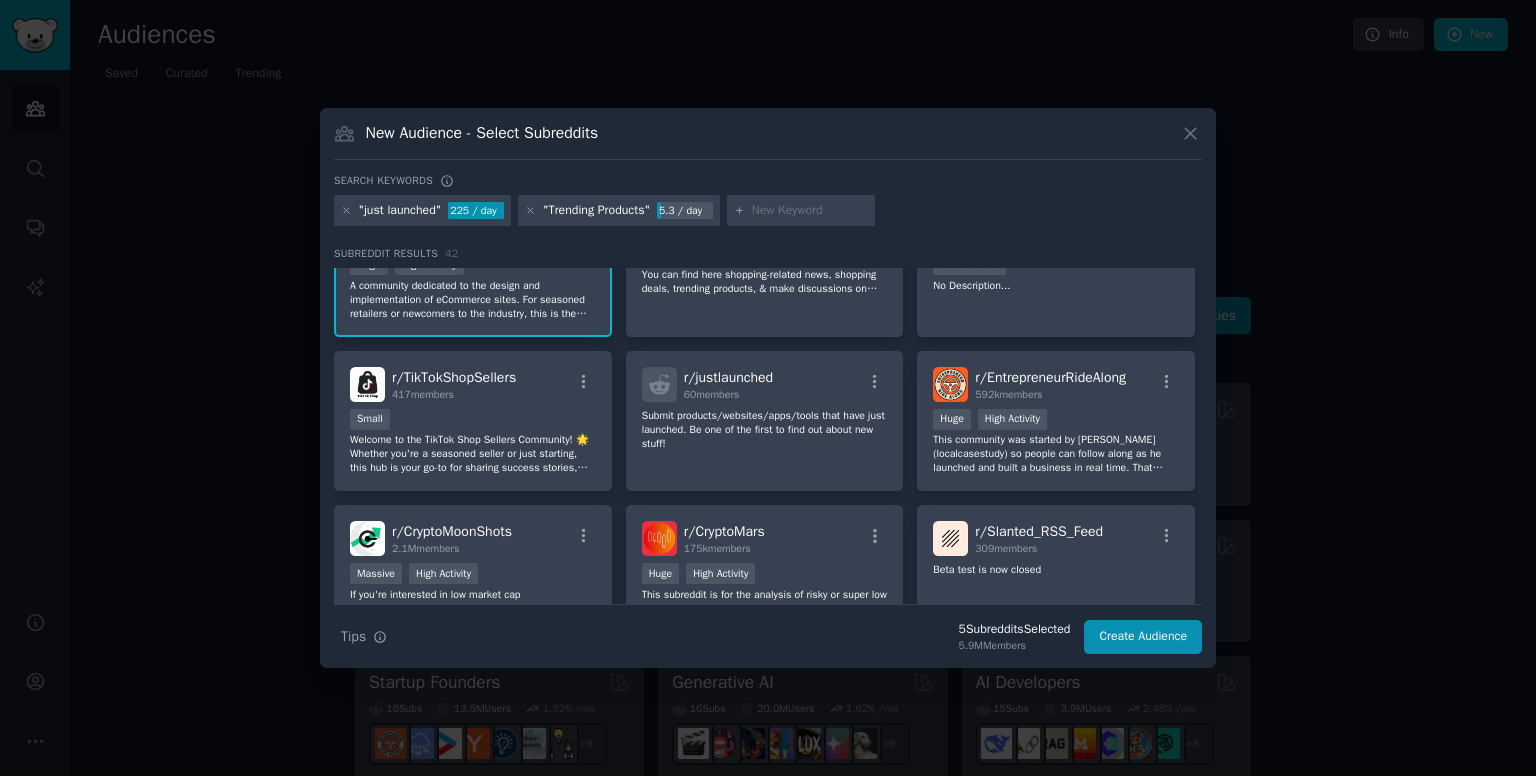scroll, scrollTop: 0, scrollLeft: 0, axis: both 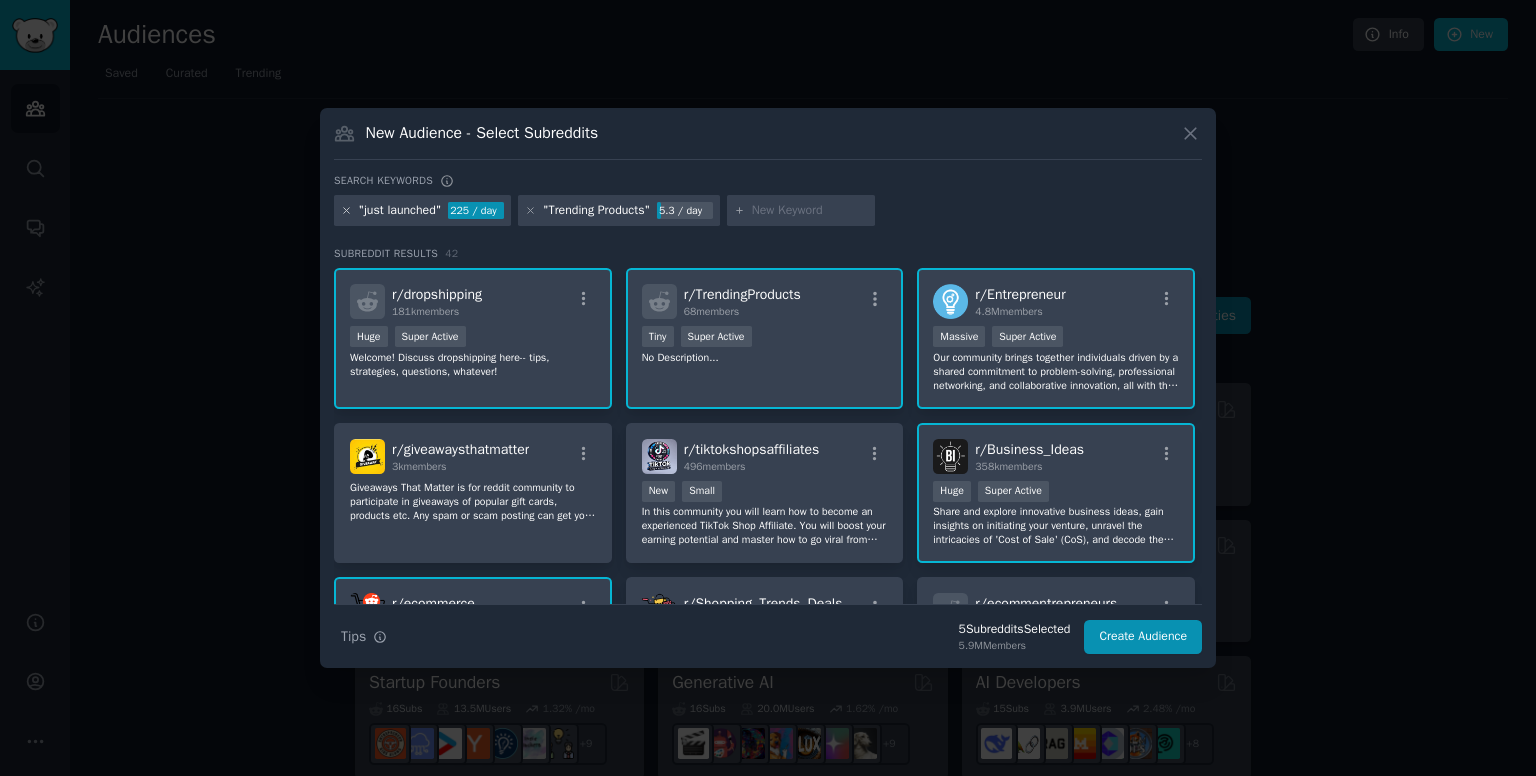 click 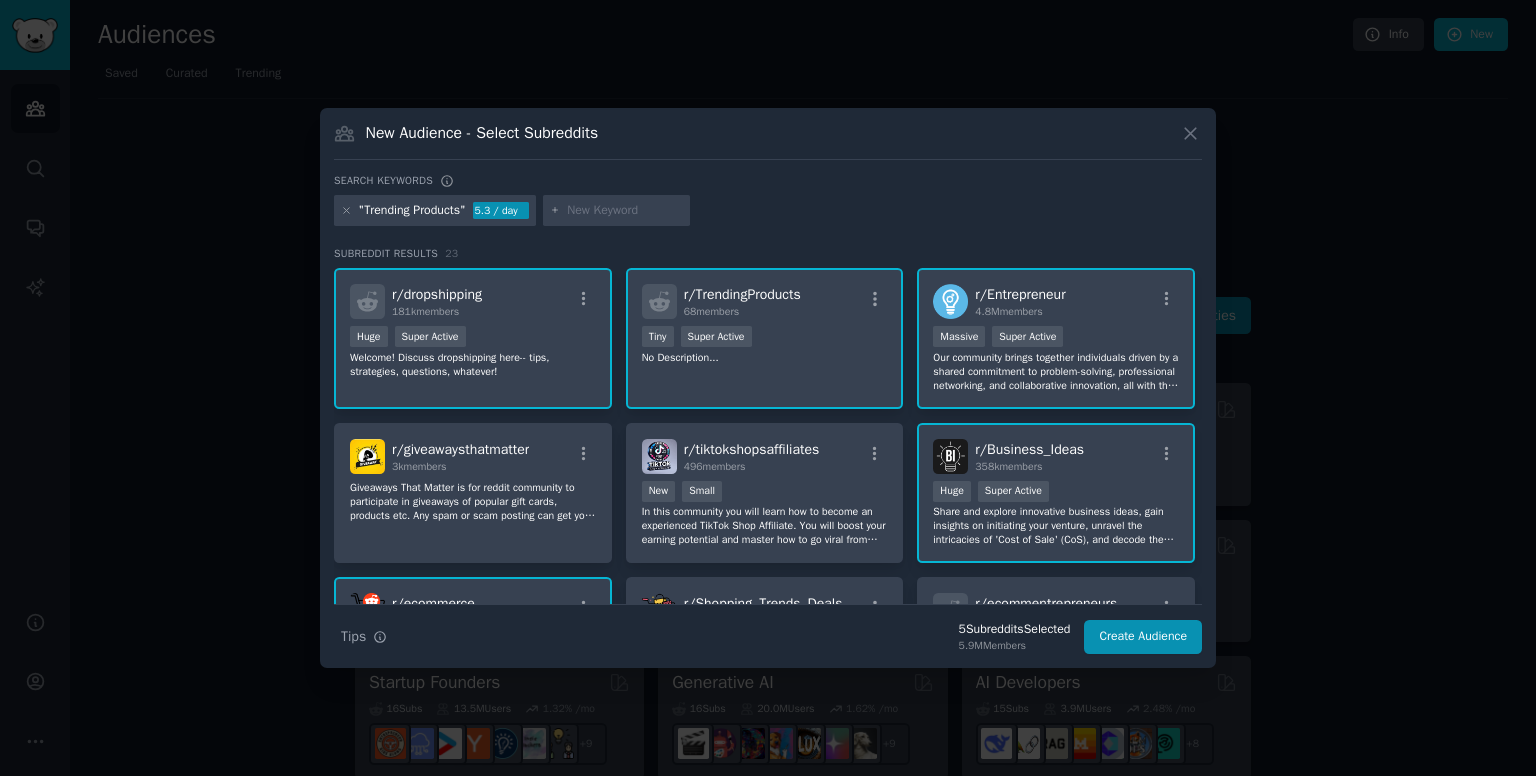 click at bounding box center (625, 211) 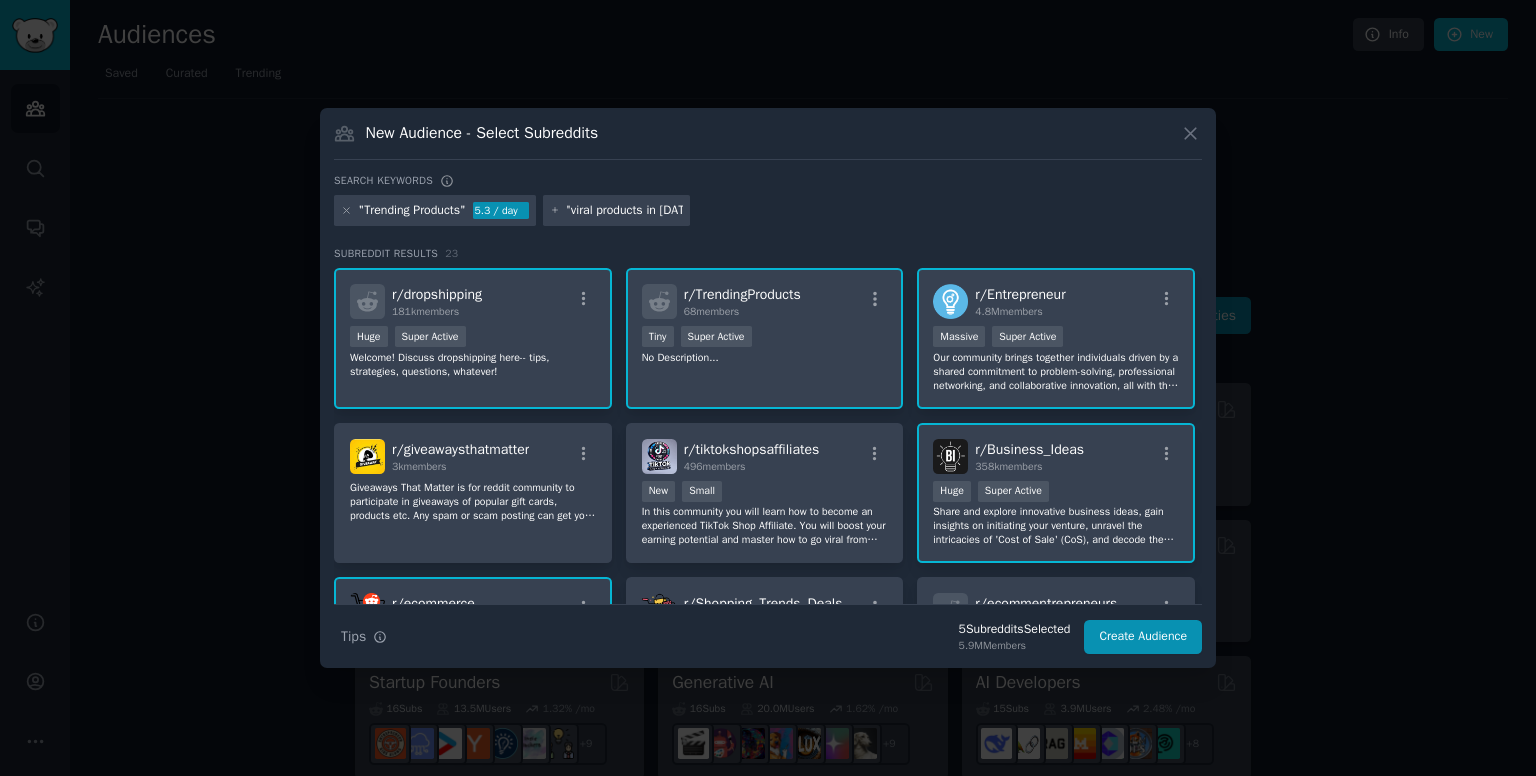 scroll, scrollTop: 0, scrollLeft: 8, axis: horizontal 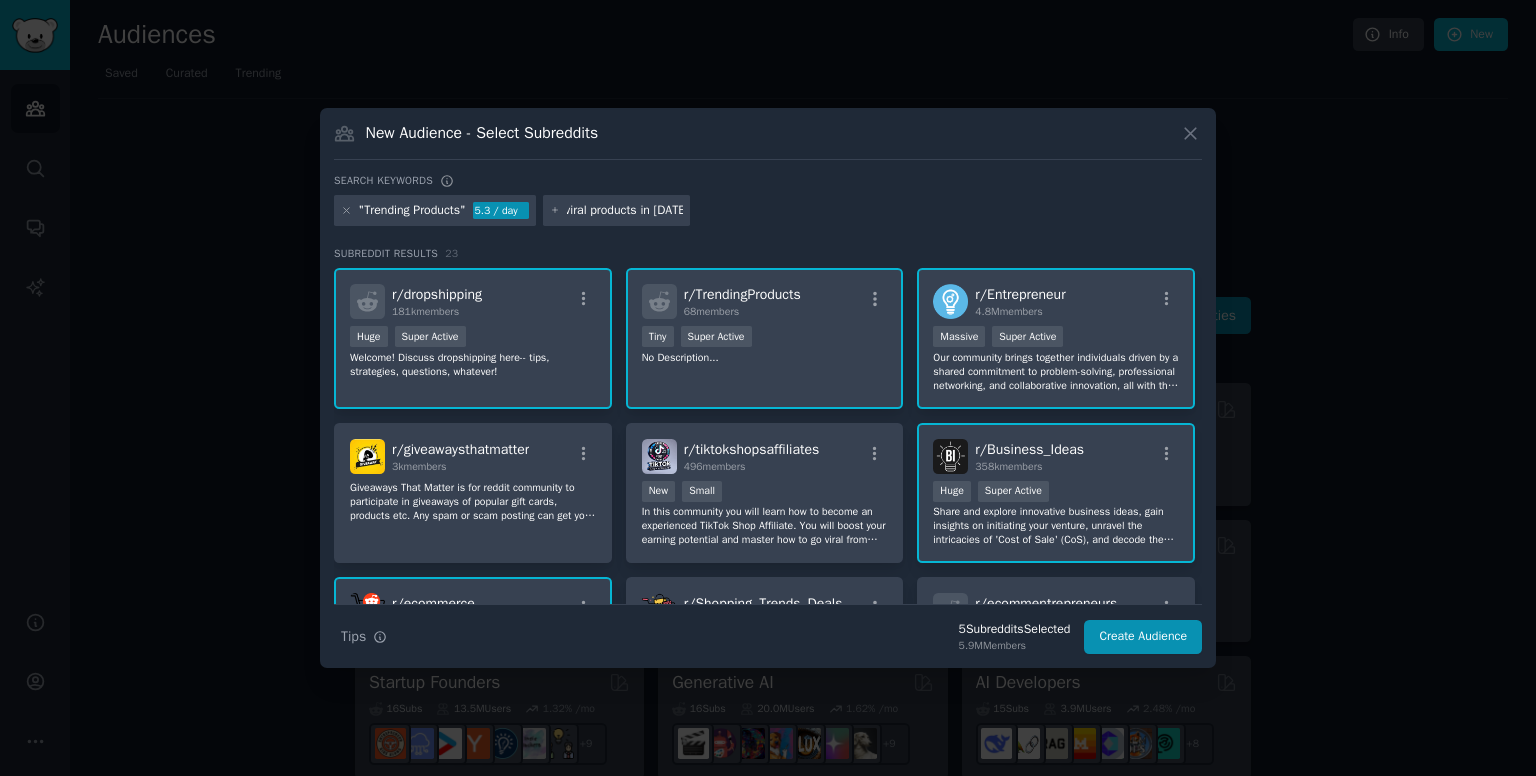 type on ""viral products in june 2025"" 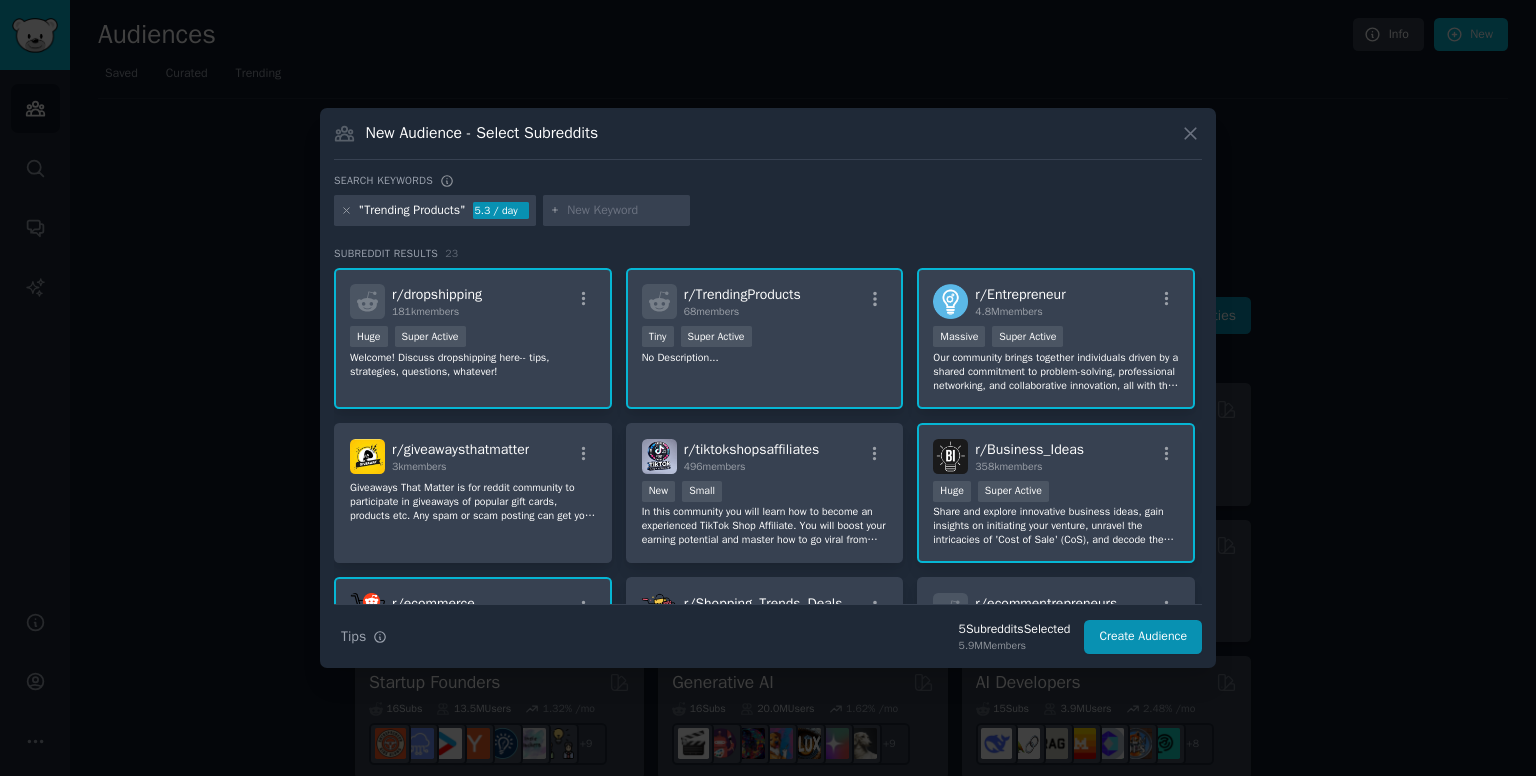 scroll, scrollTop: 0, scrollLeft: 0, axis: both 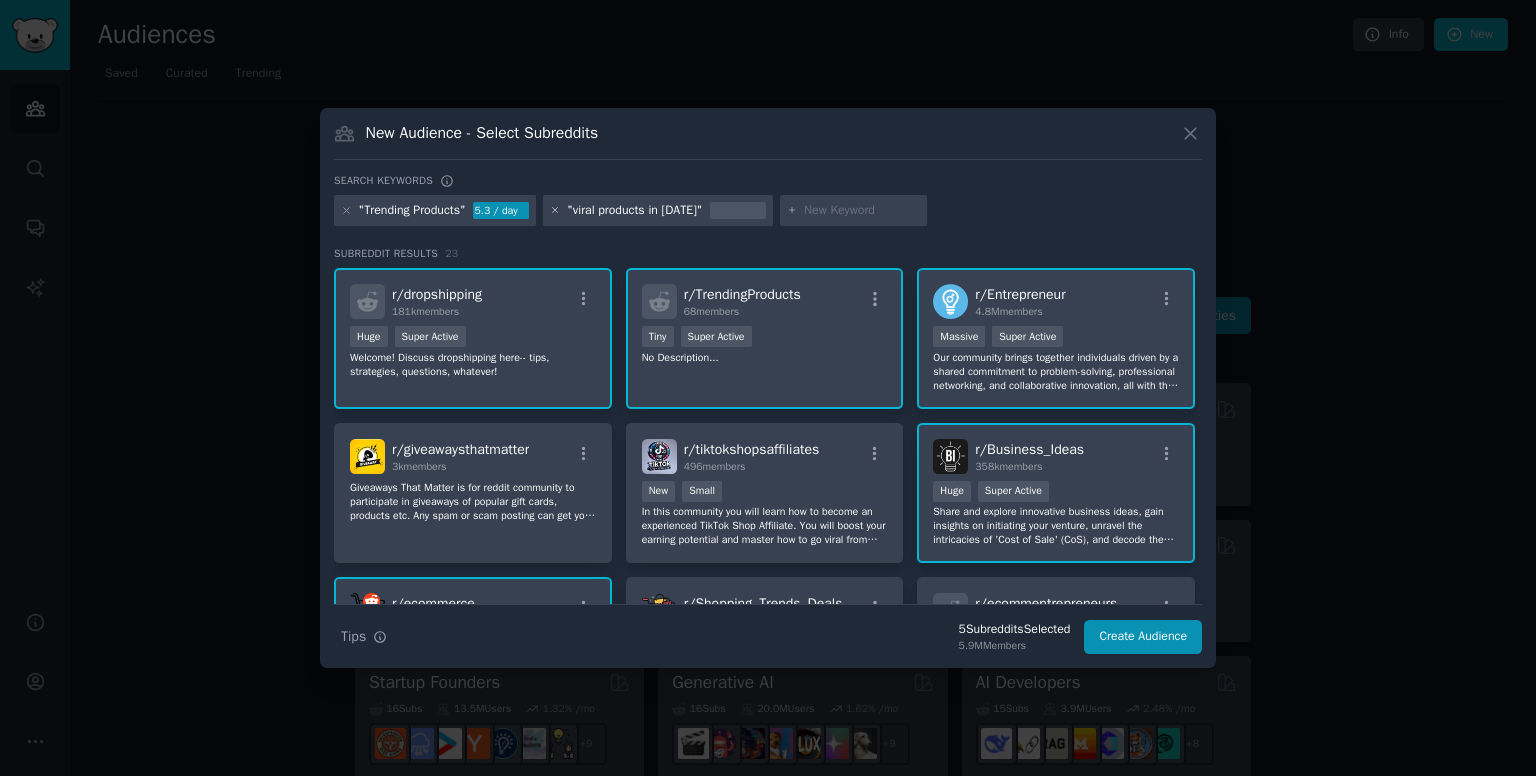click 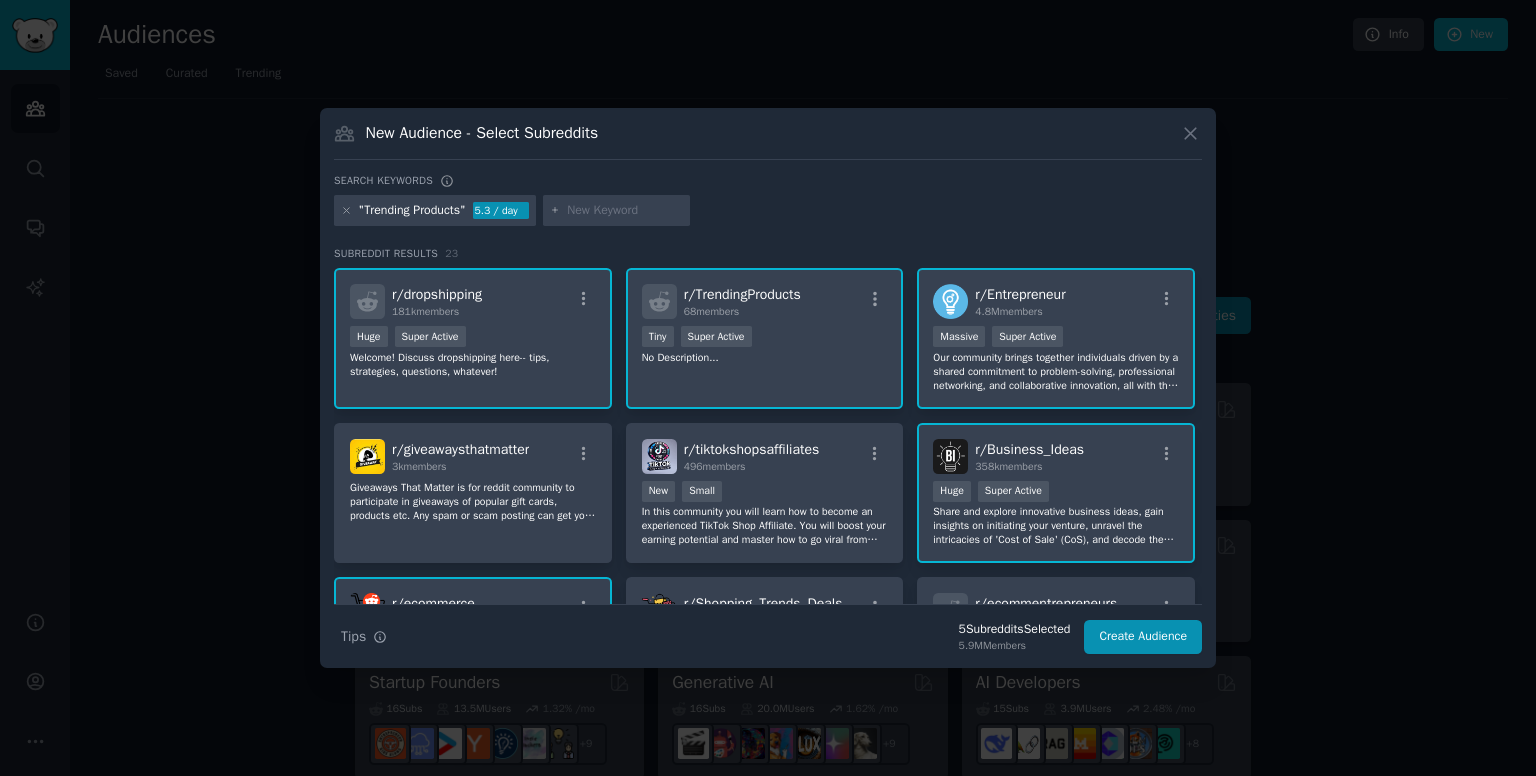 click at bounding box center (625, 211) 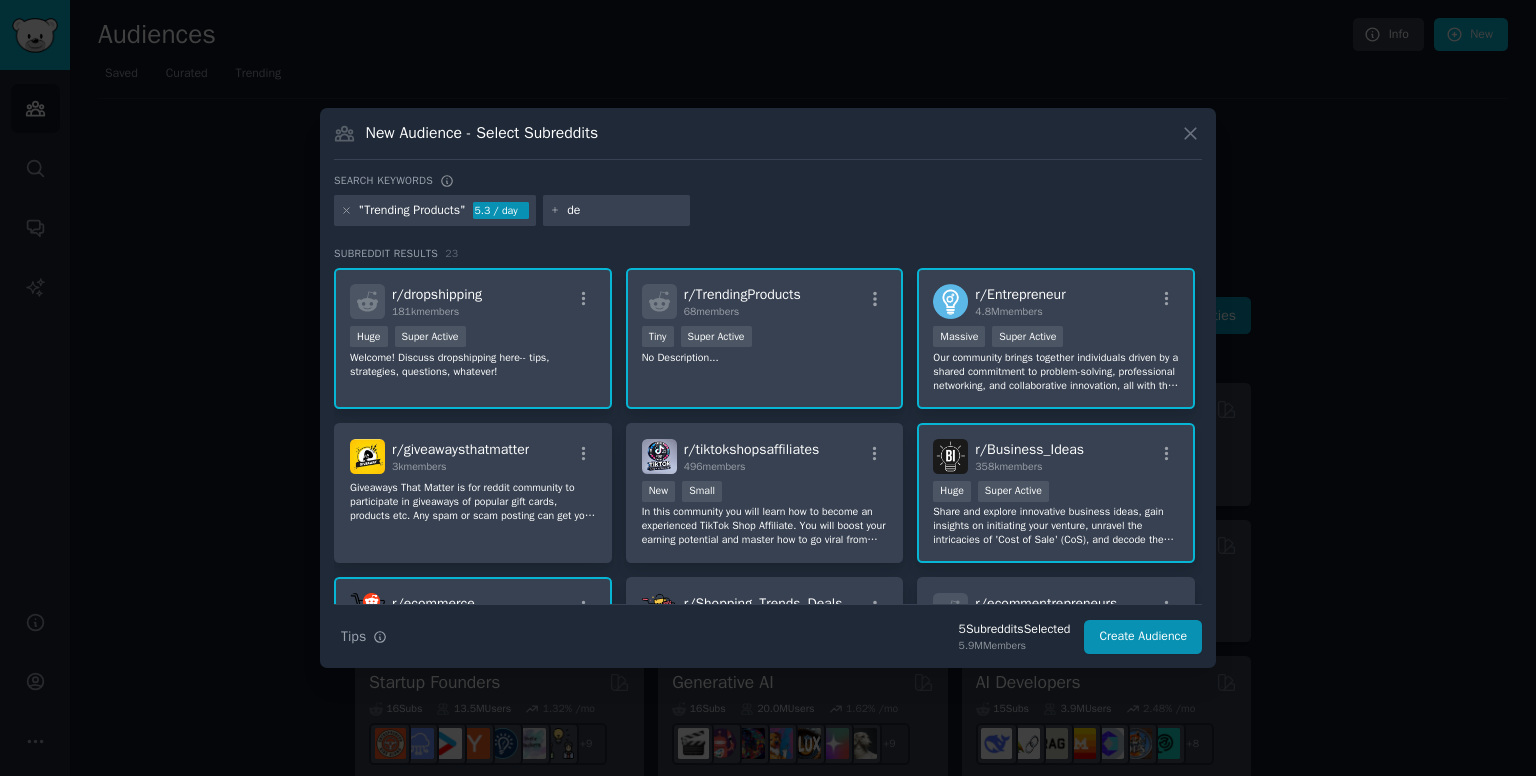 type on "d" 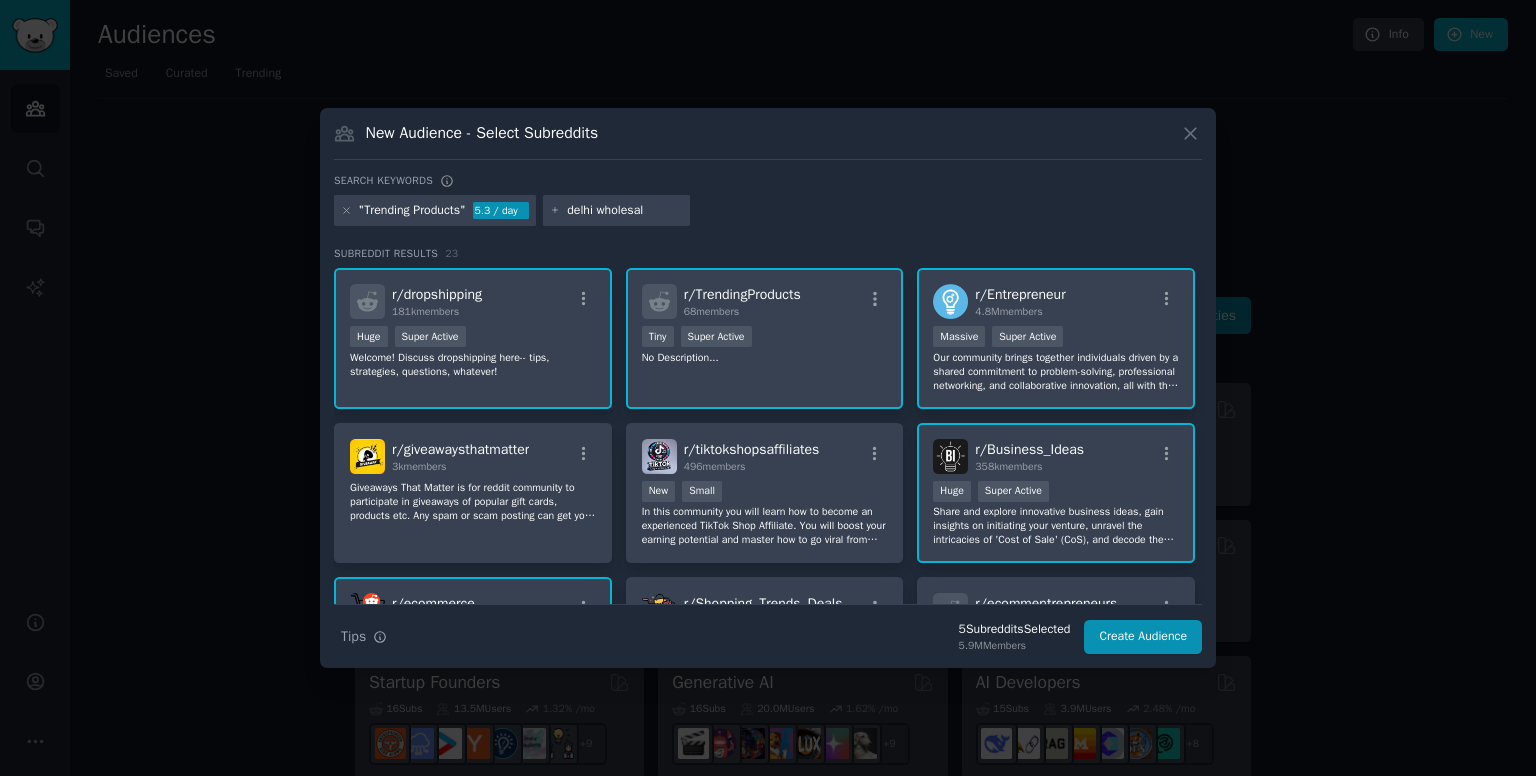 type on "delhi wholesale" 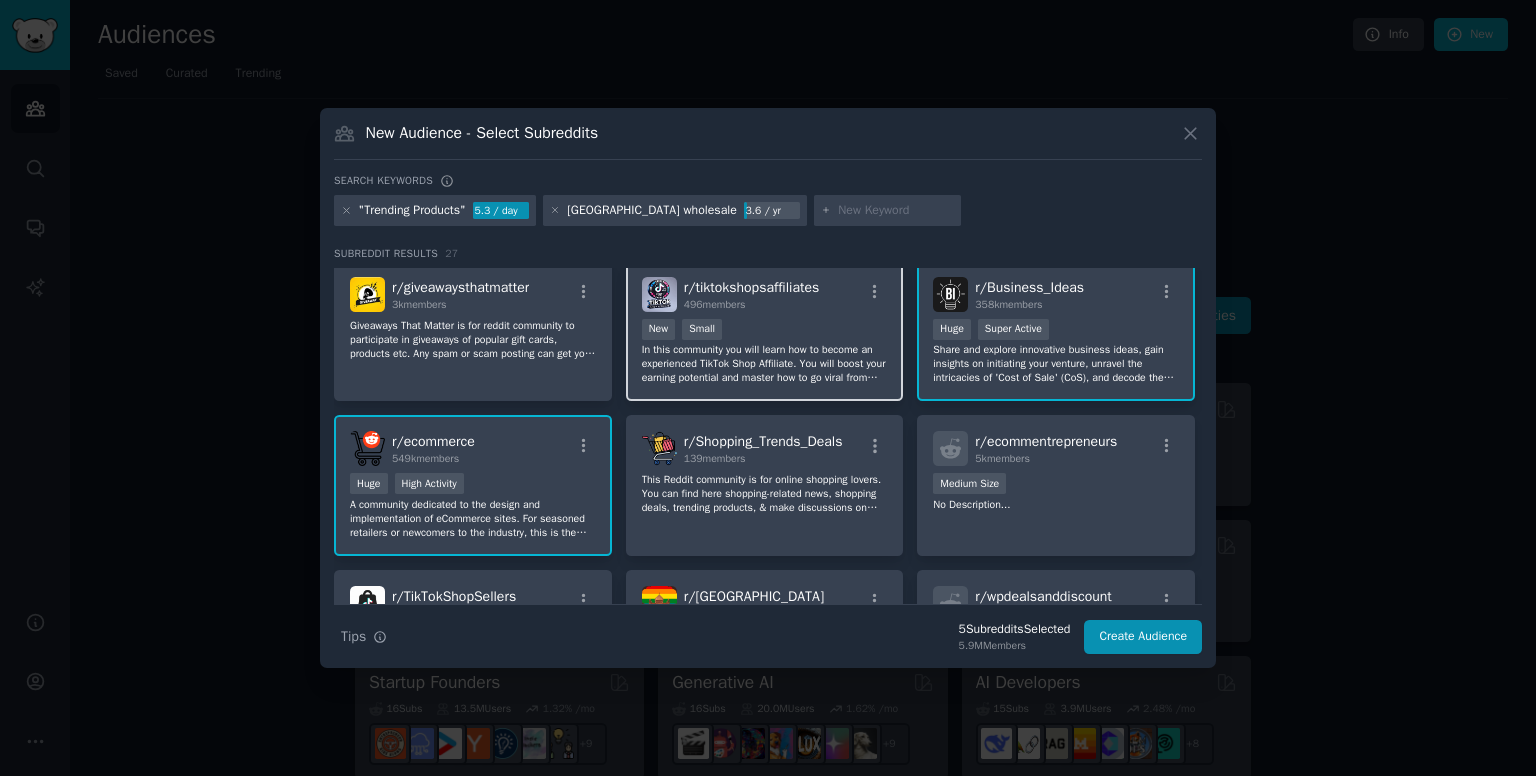 scroll, scrollTop: 164, scrollLeft: 0, axis: vertical 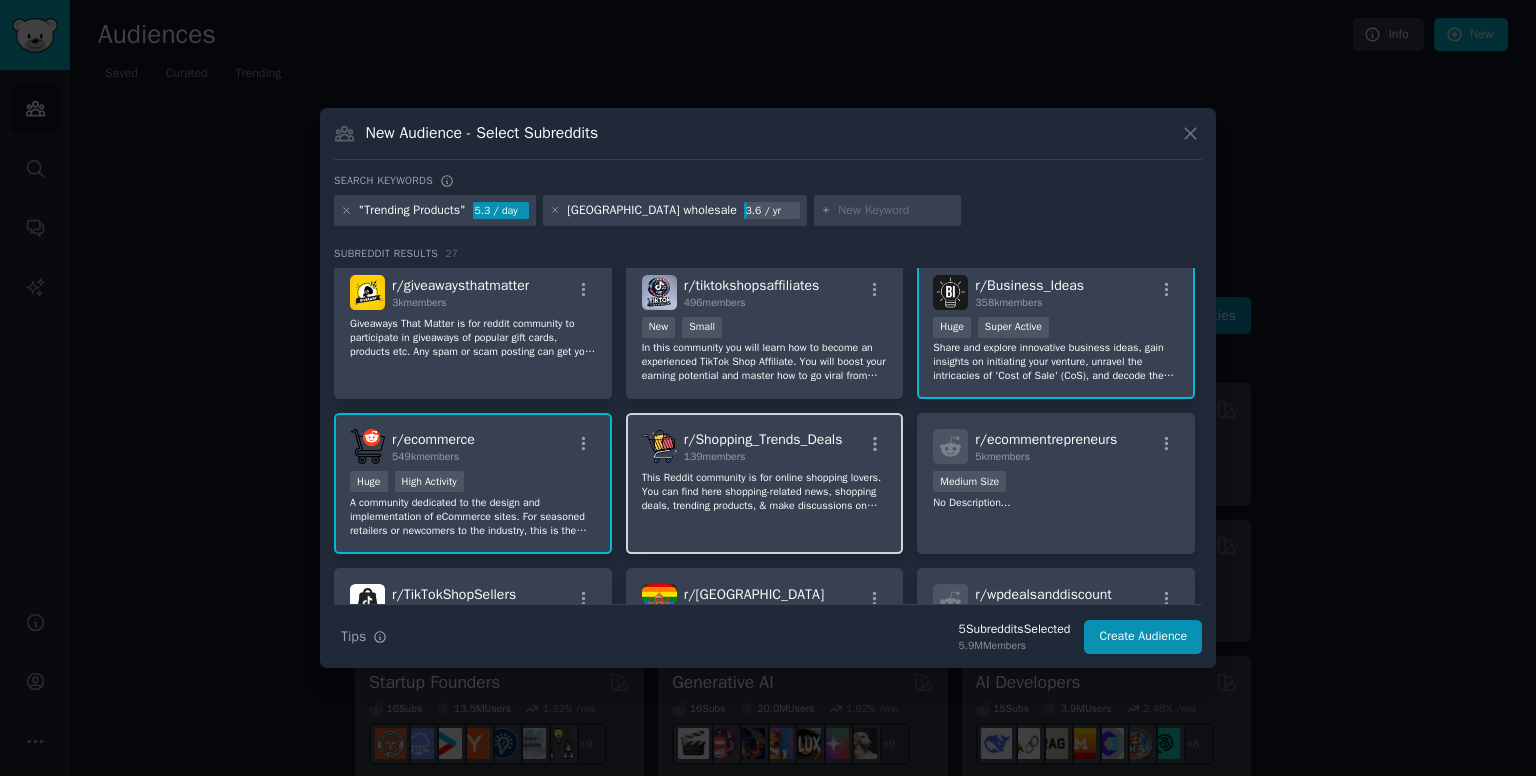 click on "This Reddit community is for online shopping lovers. You can find here shopping-related news, shopping deals, trending products, & make discussions on online shopping. You can check deals of Ubuy, ebay, alibaba or other international shopping apps. You can check user reviews and share your experimental thought about products and eCommerce apps." 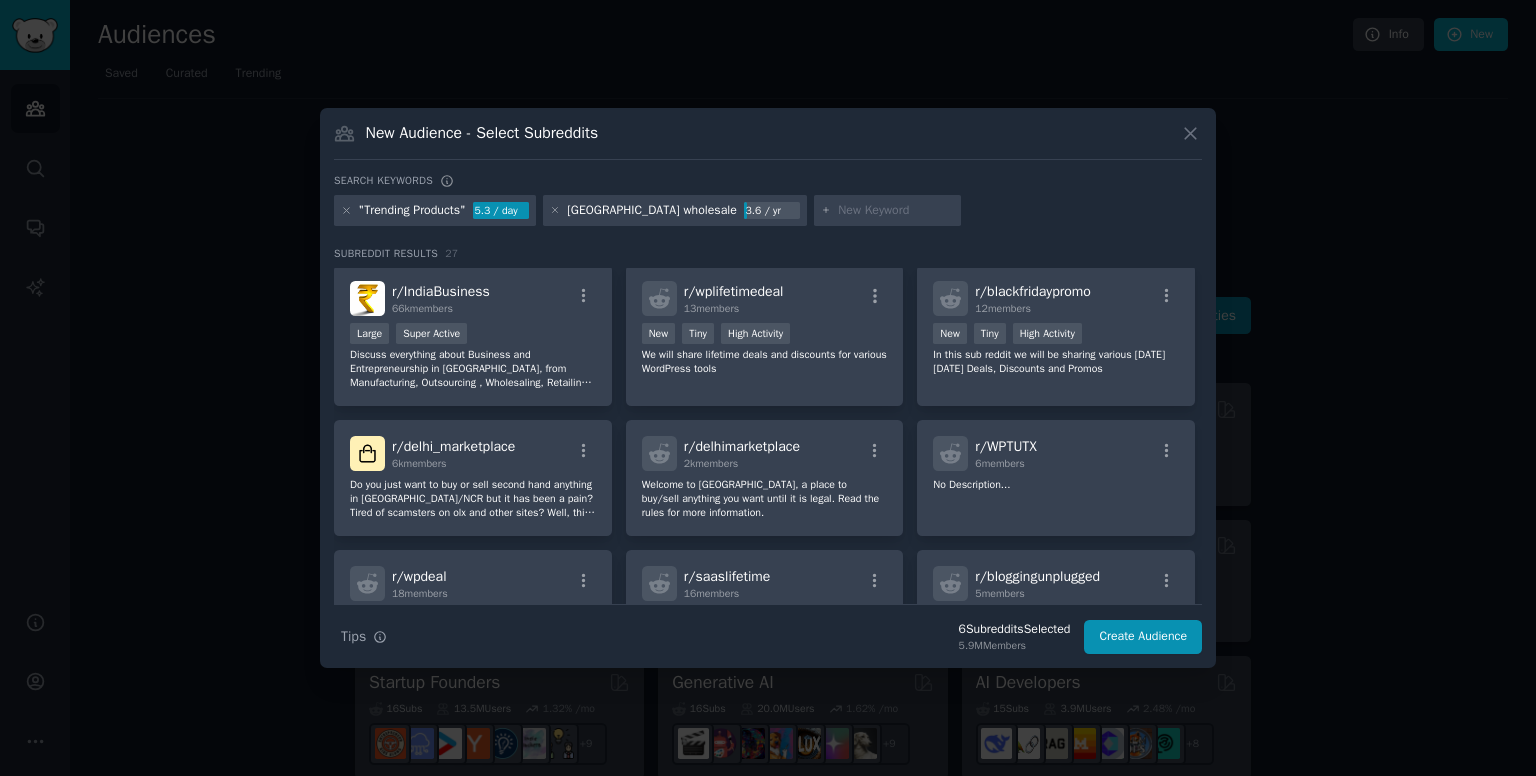 scroll, scrollTop: 756, scrollLeft: 0, axis: vertical 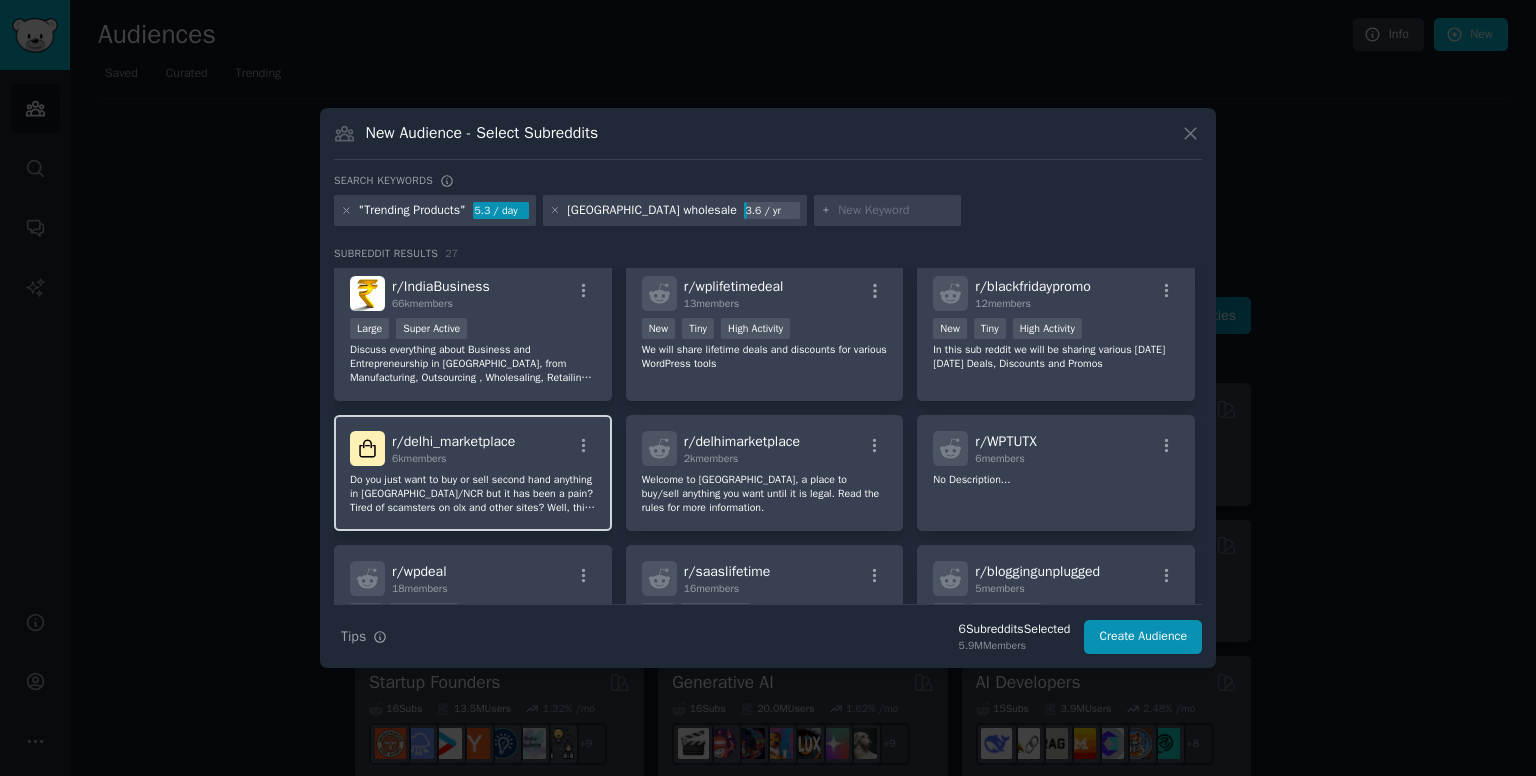 click on "Do you just want to buy or sell second hand anything in delhi/NCR but it has been a pain? Tired of scamsters on olx and other sites? Well, this is the place you have been looking for.
The aim for this community is to connect trusted, potential buyers and sellers and make the right deals happen.
Please try to keep this community maintain politeness,trust, weed out the scamsters and help each other.
Spread the word!! The more members we have, the better it is." 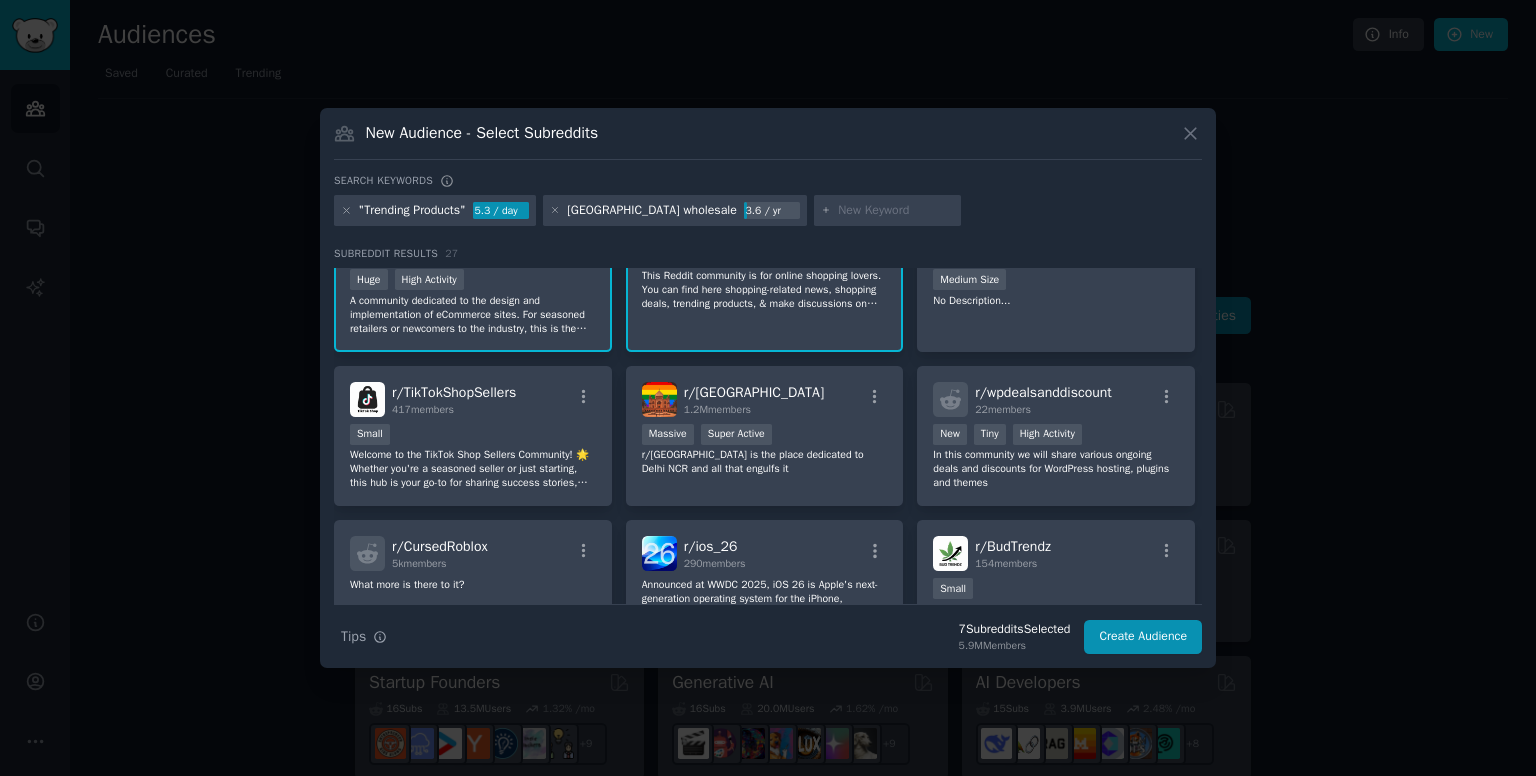scroll, scrollTop: 0, scrollLeft: 0, axis: both 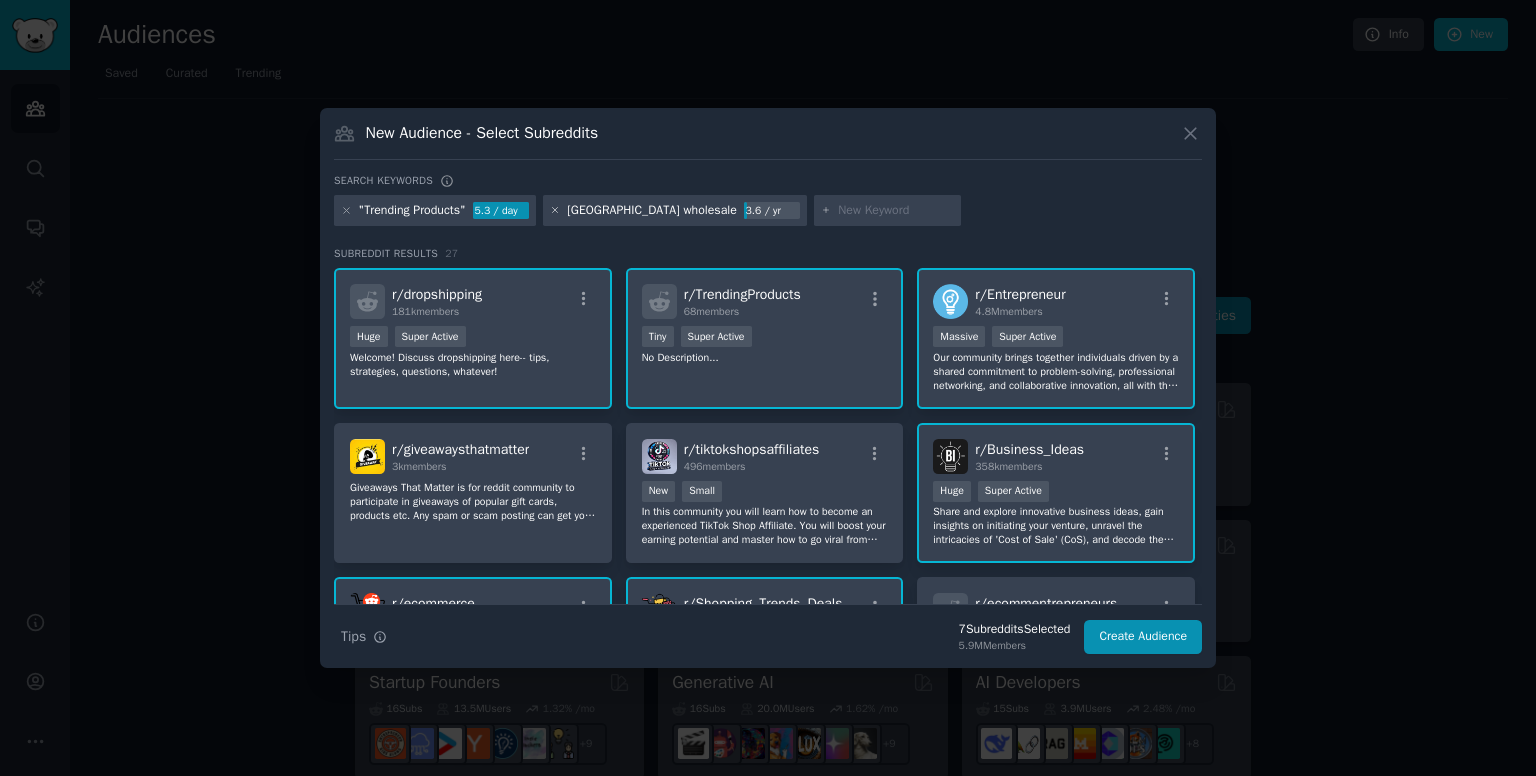click 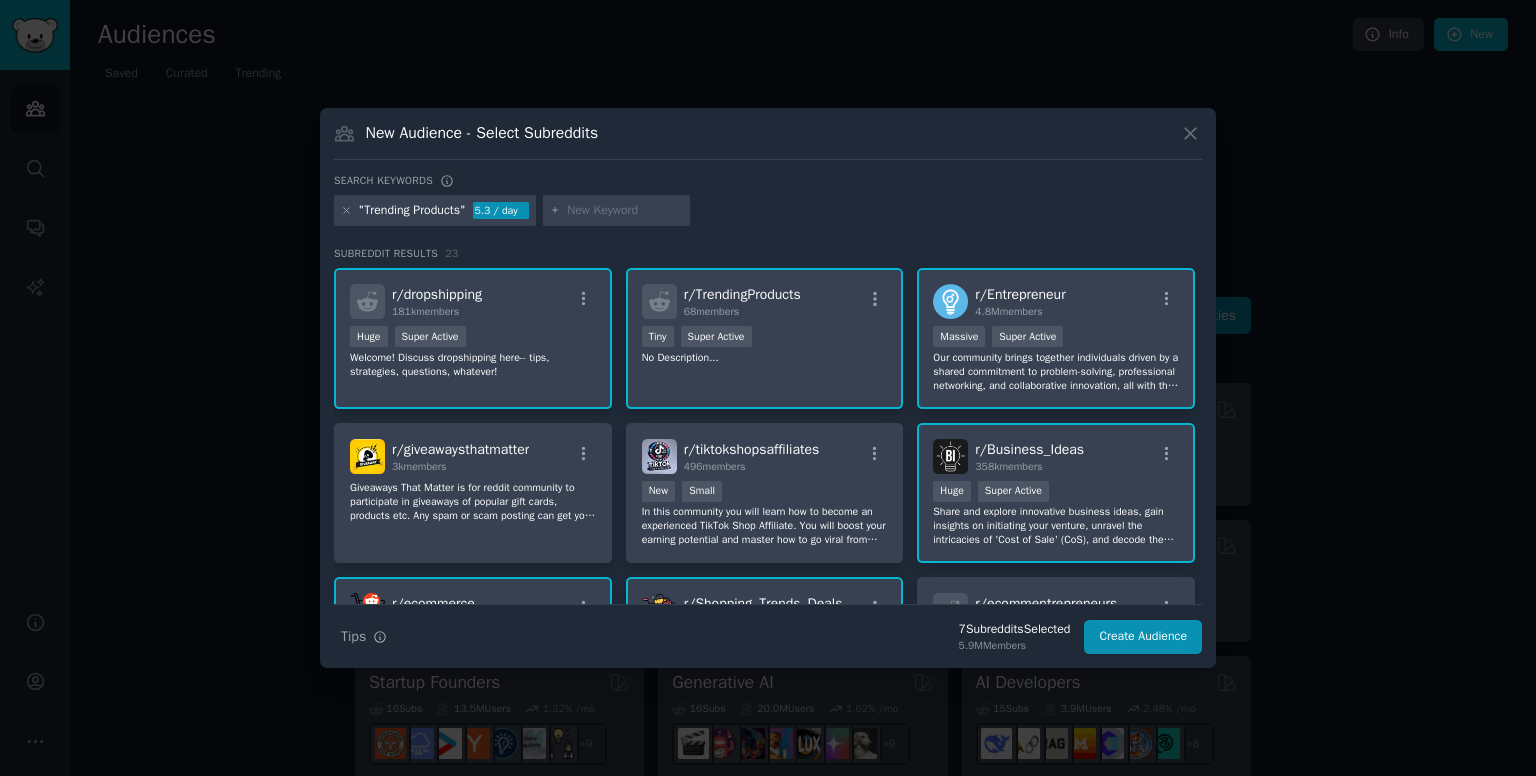 click on ""Trending Products" 5.3 / day" at bounding box center (768, 214) 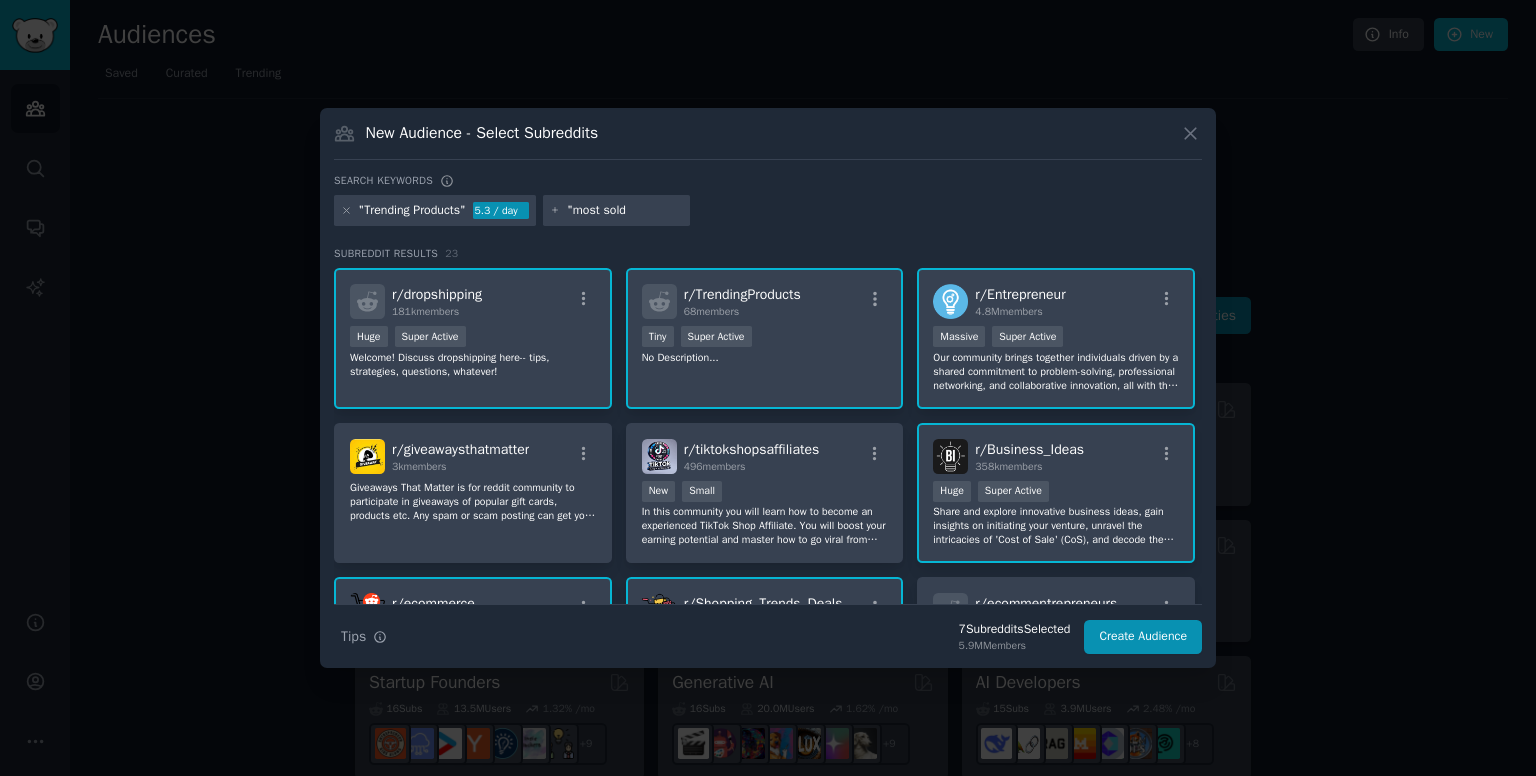 type on ""most sold"" 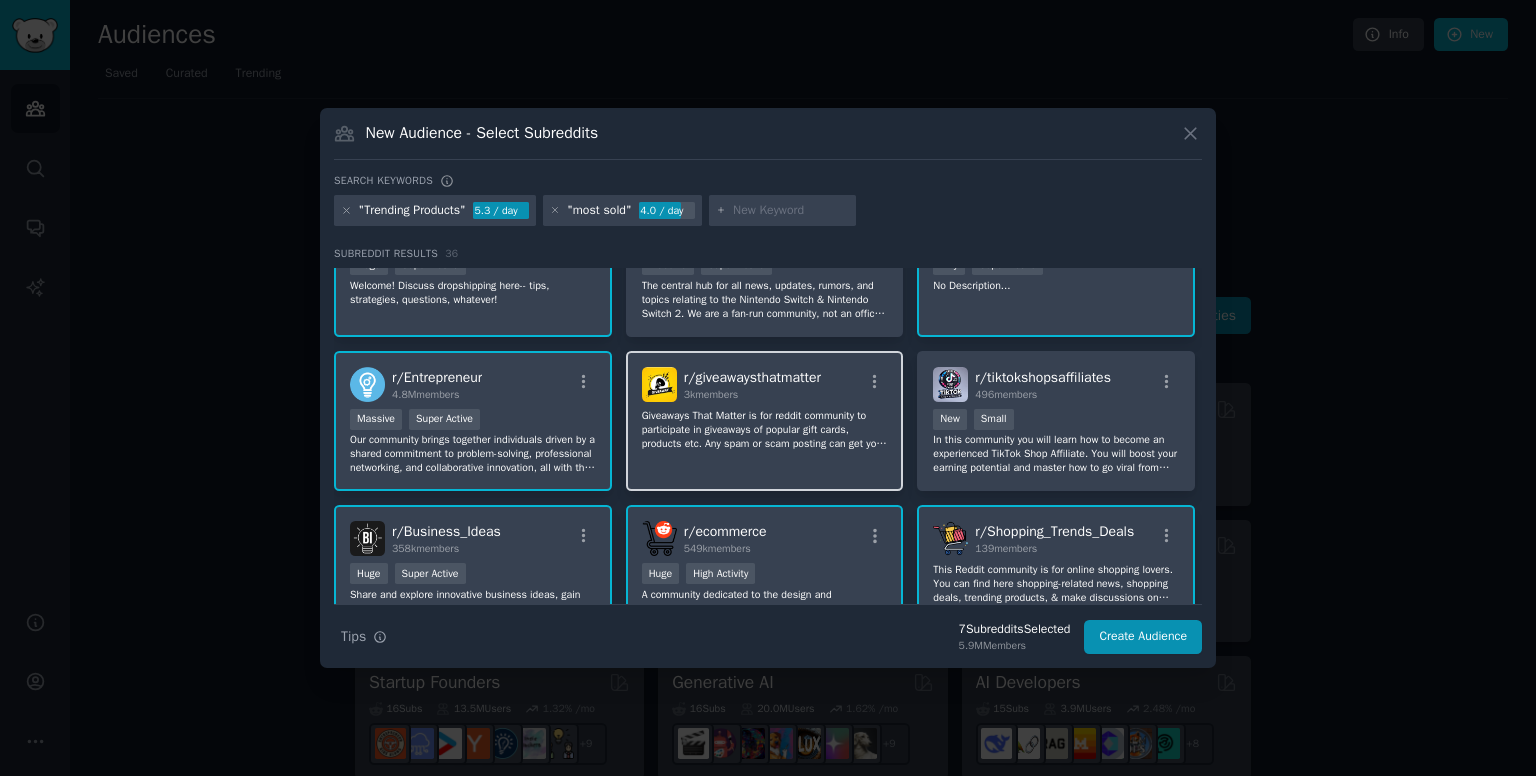 scroll, scrollTop: 72, scrollLeft: 0, axis: vertical 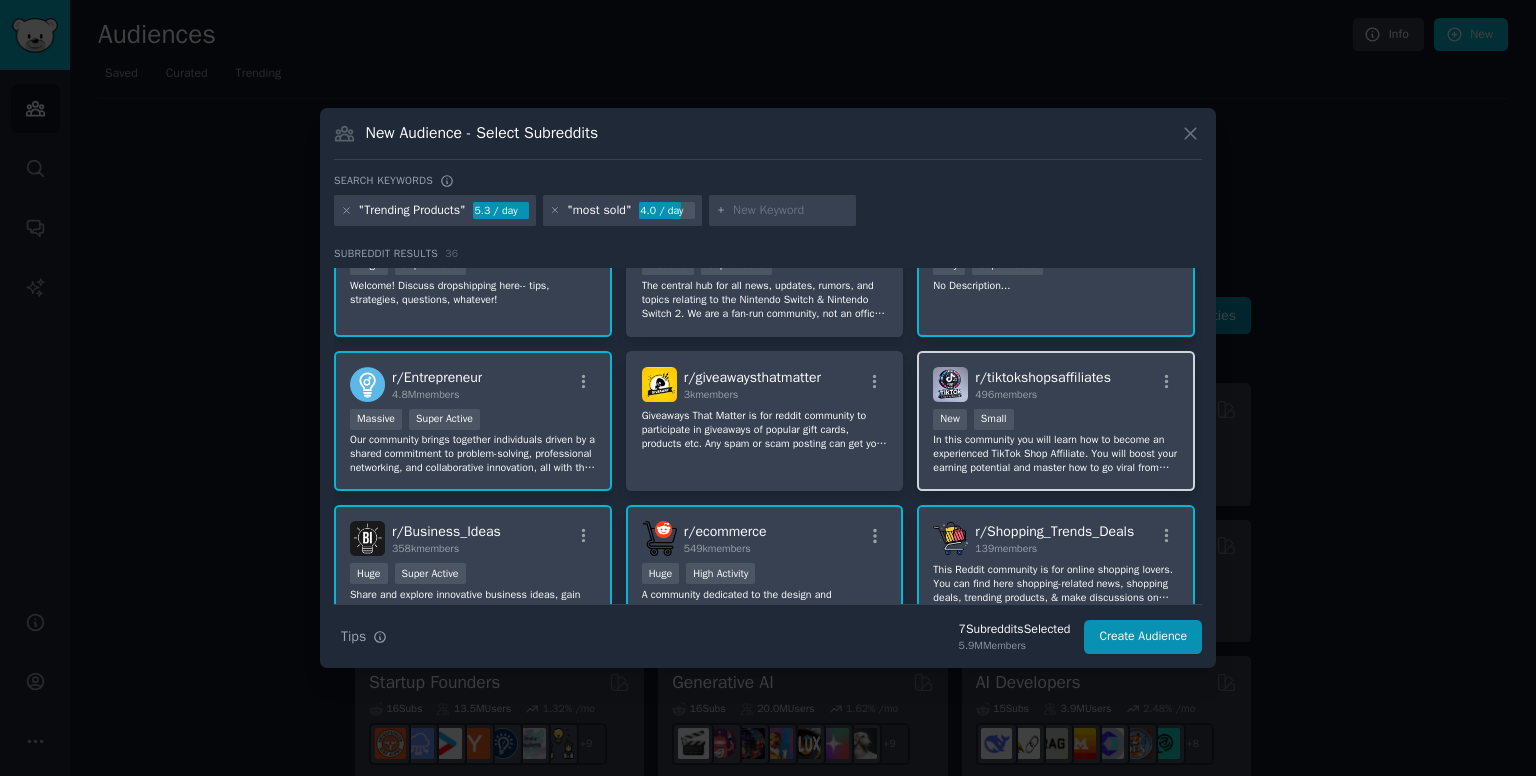 click on "Established within past year New Small" at bounding box center (1056, 421) 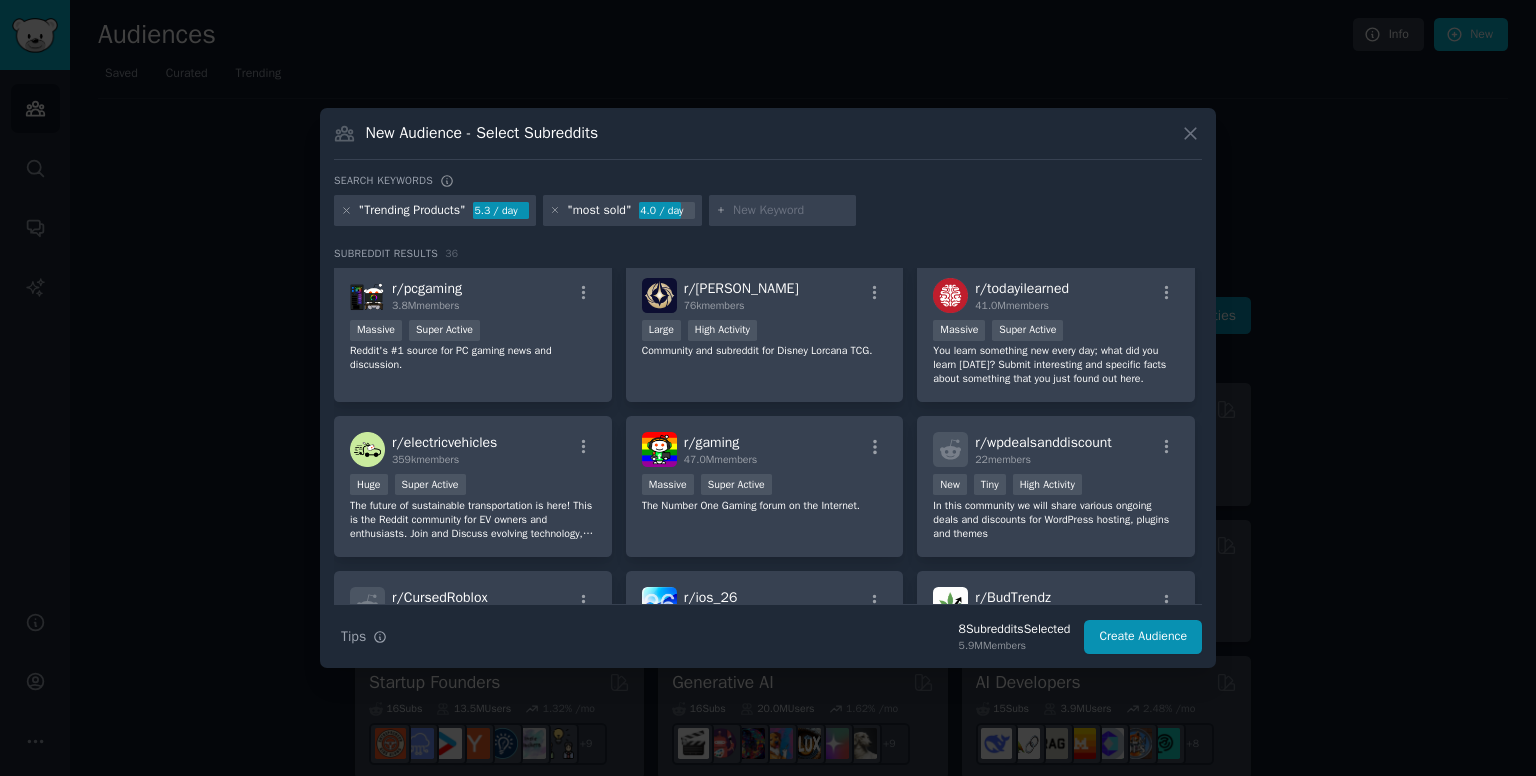 scroll, scrollTop: 0, scrollLeft: 0, axis: both 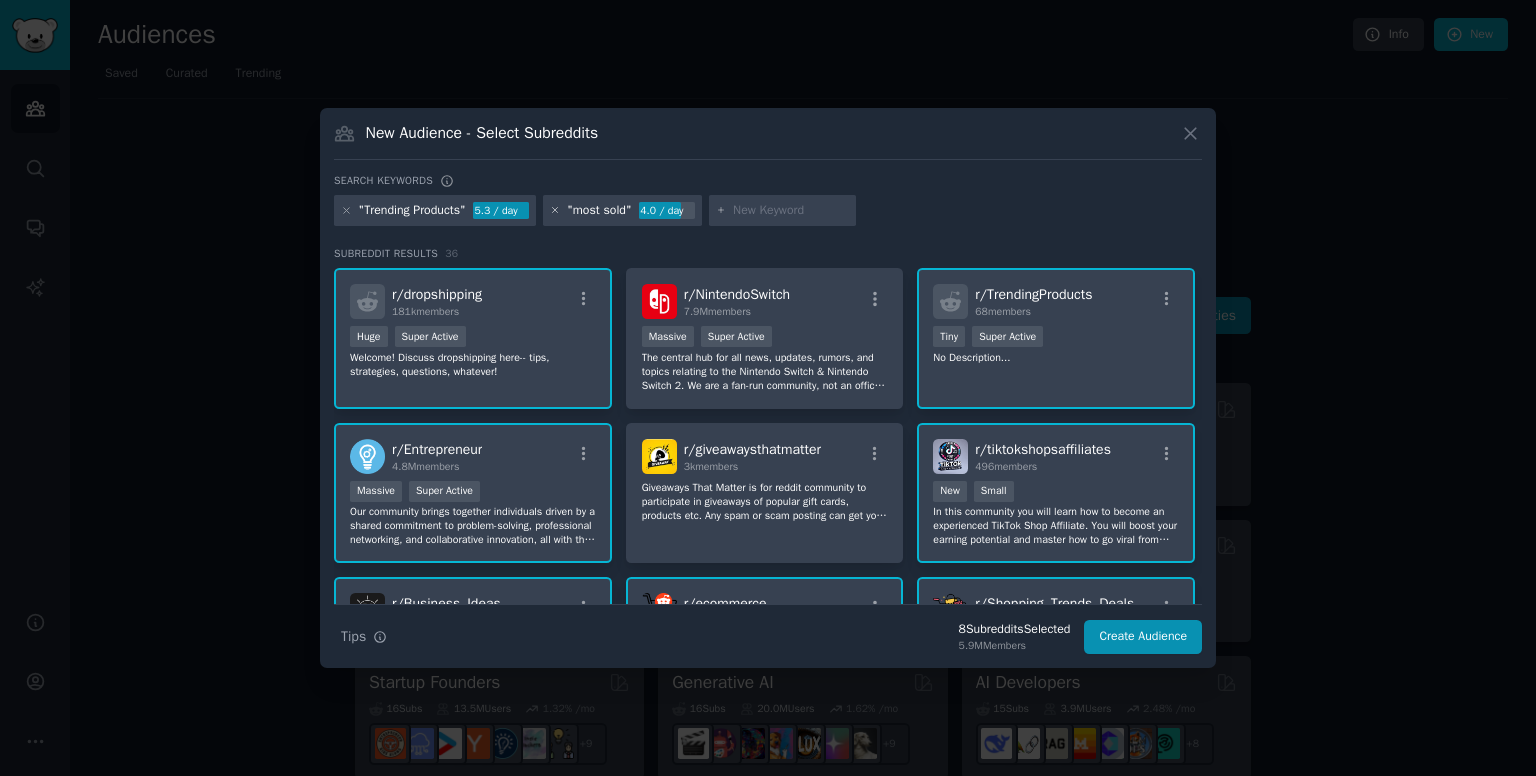 click 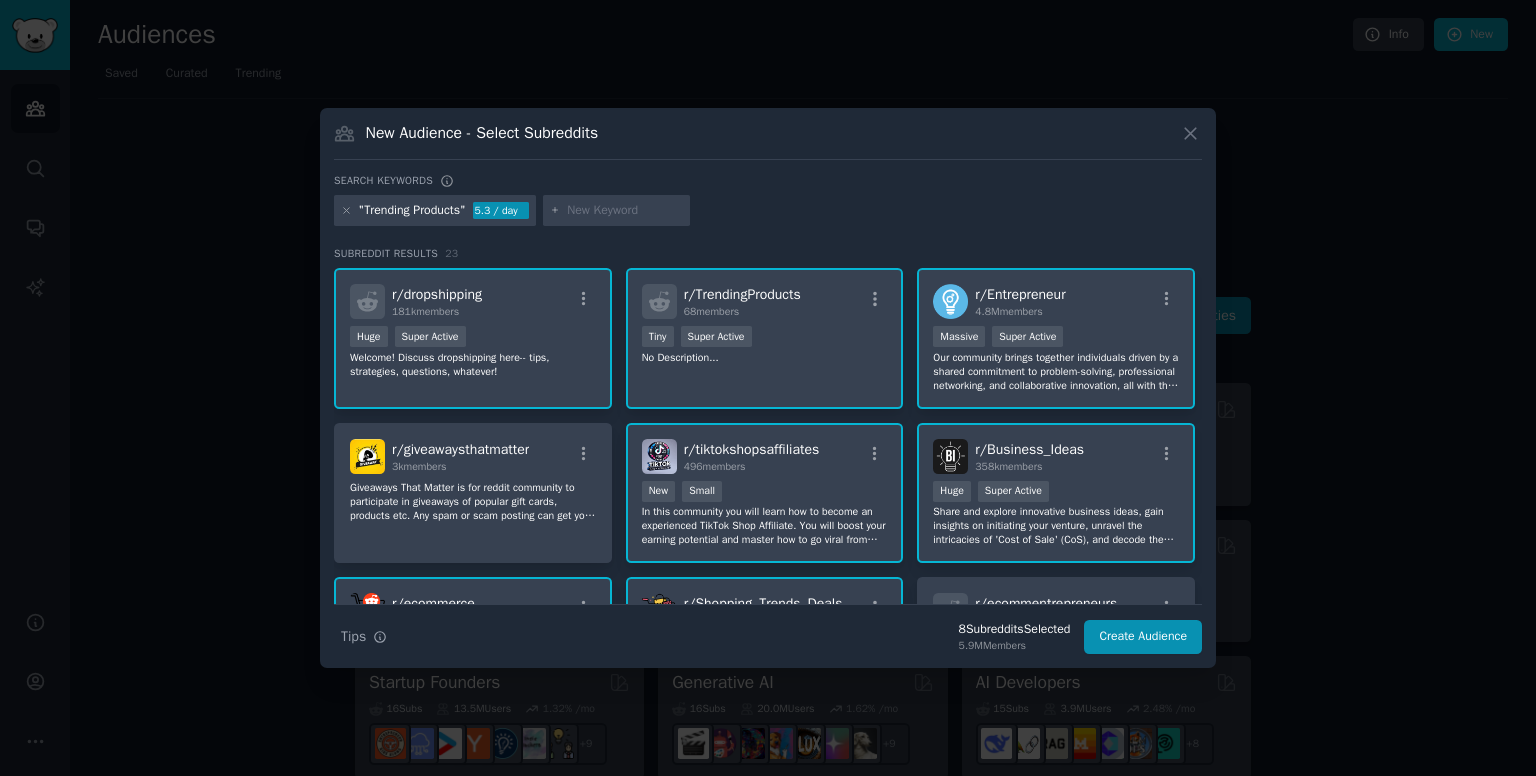 click at bounding box center [625, 211] 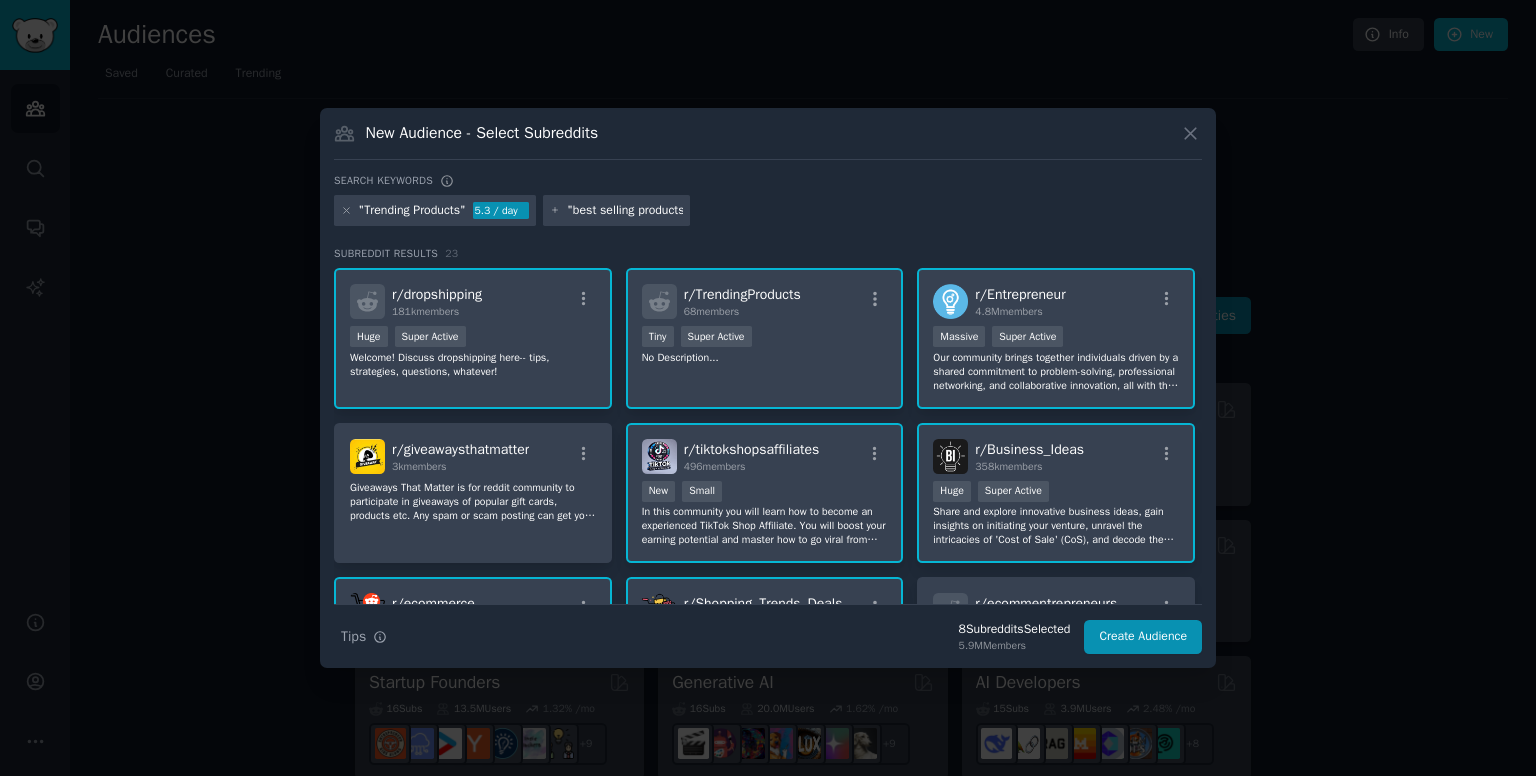 type on ""best selling products"" 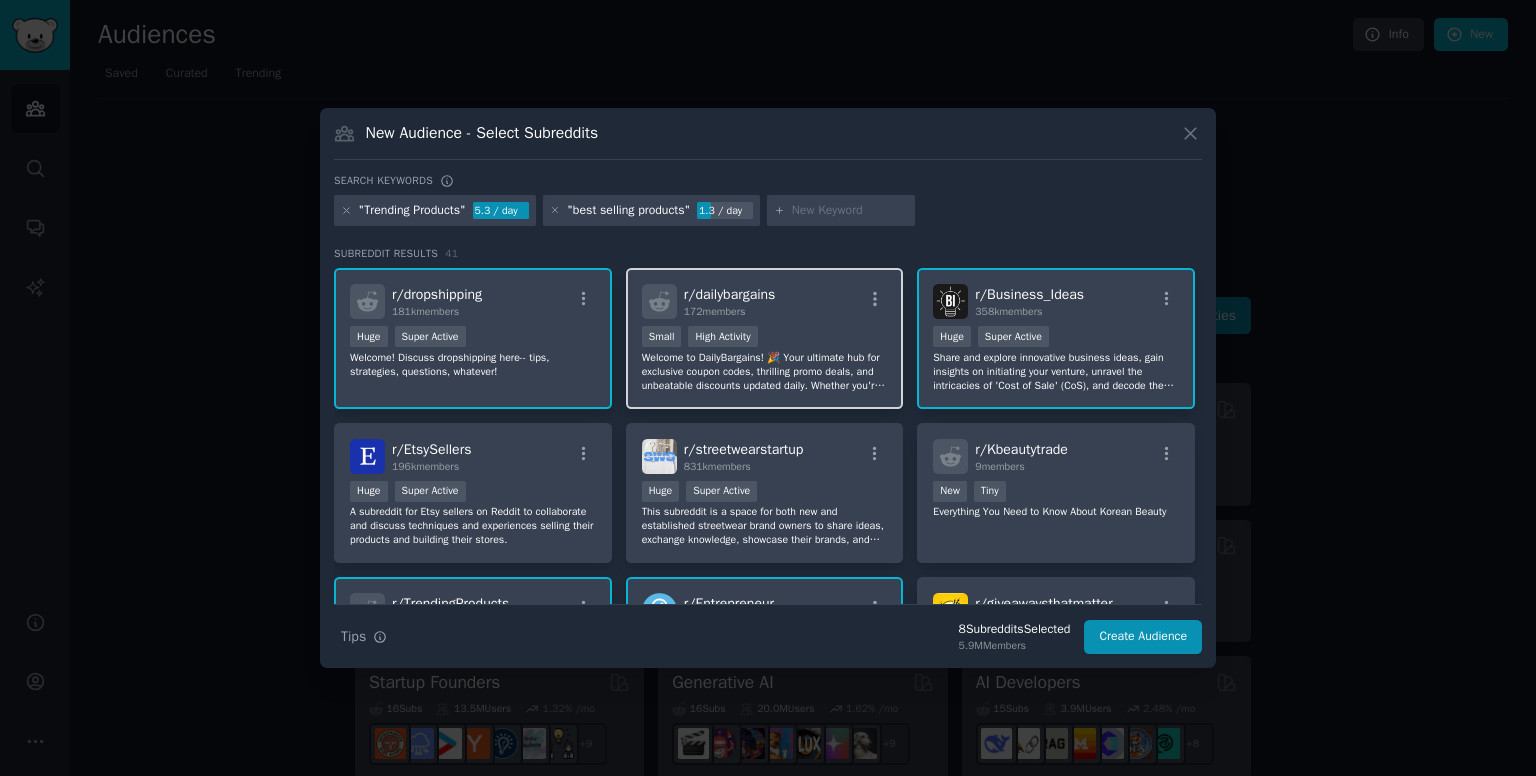 click on "Welcome to DailyBargains! 🎉
Your ultimate hub for exclusive coupon codes, thrilling promo deals, and unbeatable discounts updated daily. Whether you're a savvy shopper or a bargain hunter, this is your sanctuary! At DailyBargains, we curate and share the most compelling deals for over 3,000 retailers, ensuring you never miss out on an opportunity to save.
Why Subscribe to DailyBargains?
Comprehensive Coverage: From your favorite online mega-stores to niche boutiques" at bounding box center [765, 372] 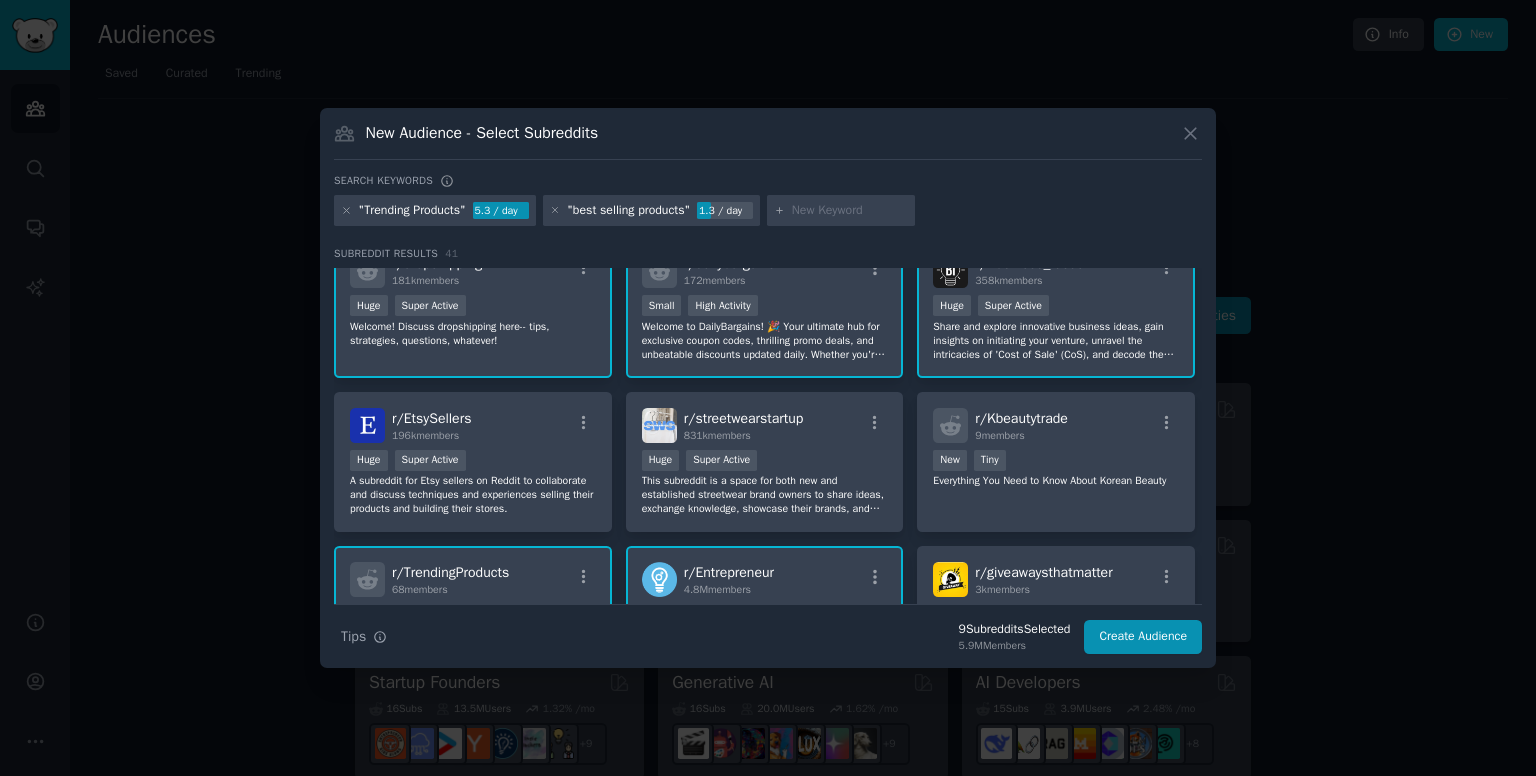 scroll, scrollTop: 32, scrollLeft: 0, axis: vertical 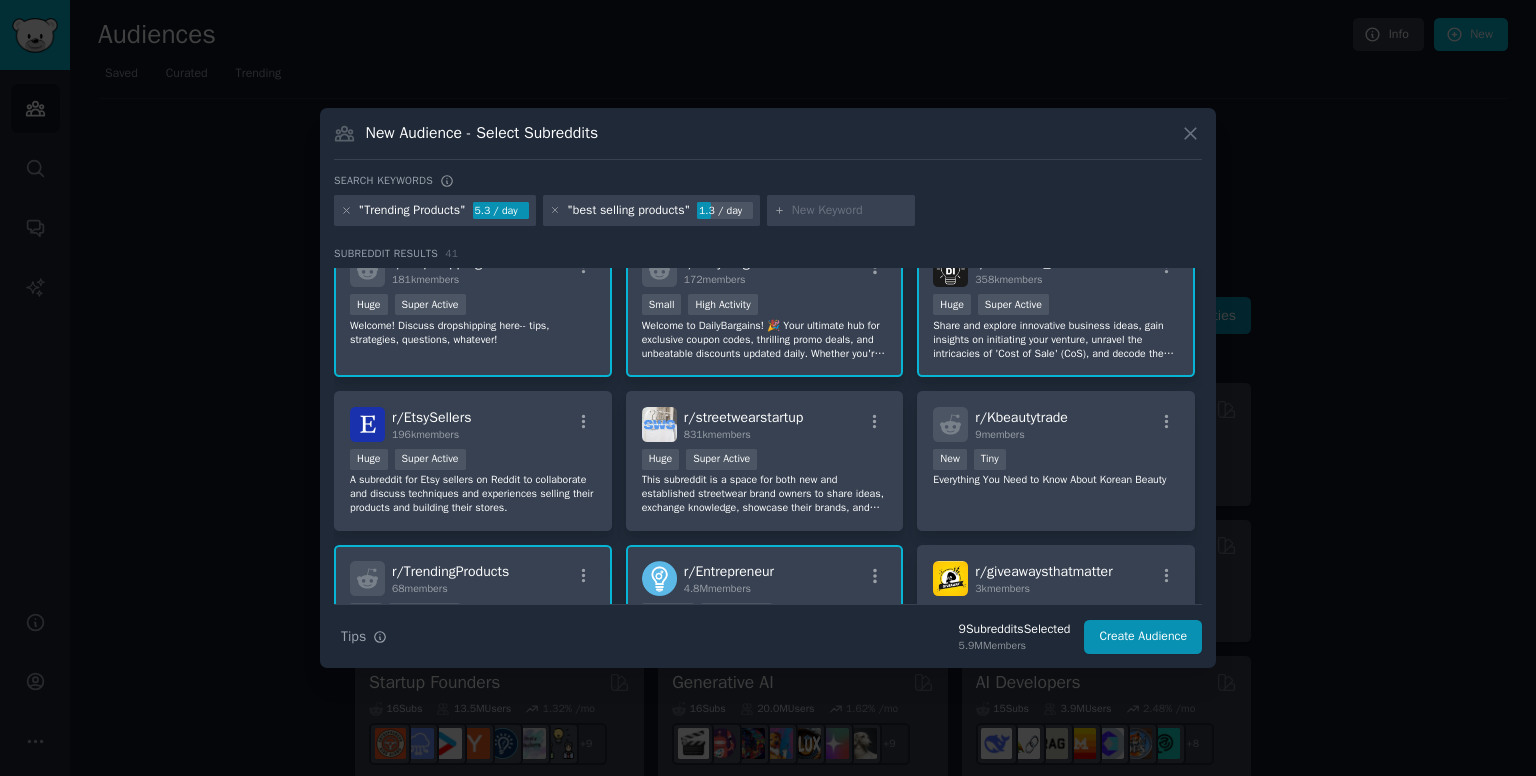 click on "Welcome to DailyBargains! 🎉
Your ultimate hub for exclusive coupon codes, thrilling promo deals, and unbeatable discounts updated daily. Whether you're a savvy shopper or a bargain hunter, this is your sanctuary! At DailyBargains, we curate and share the most compelling deals for over 3,000 retailers, ensuring you never miss out on an opportunity to save.
Why Subscribe to DailyBargains?
Comprehensive Coverage: From your favorite online mega-stores to niche boutiques" at bounding box center [765, 340] 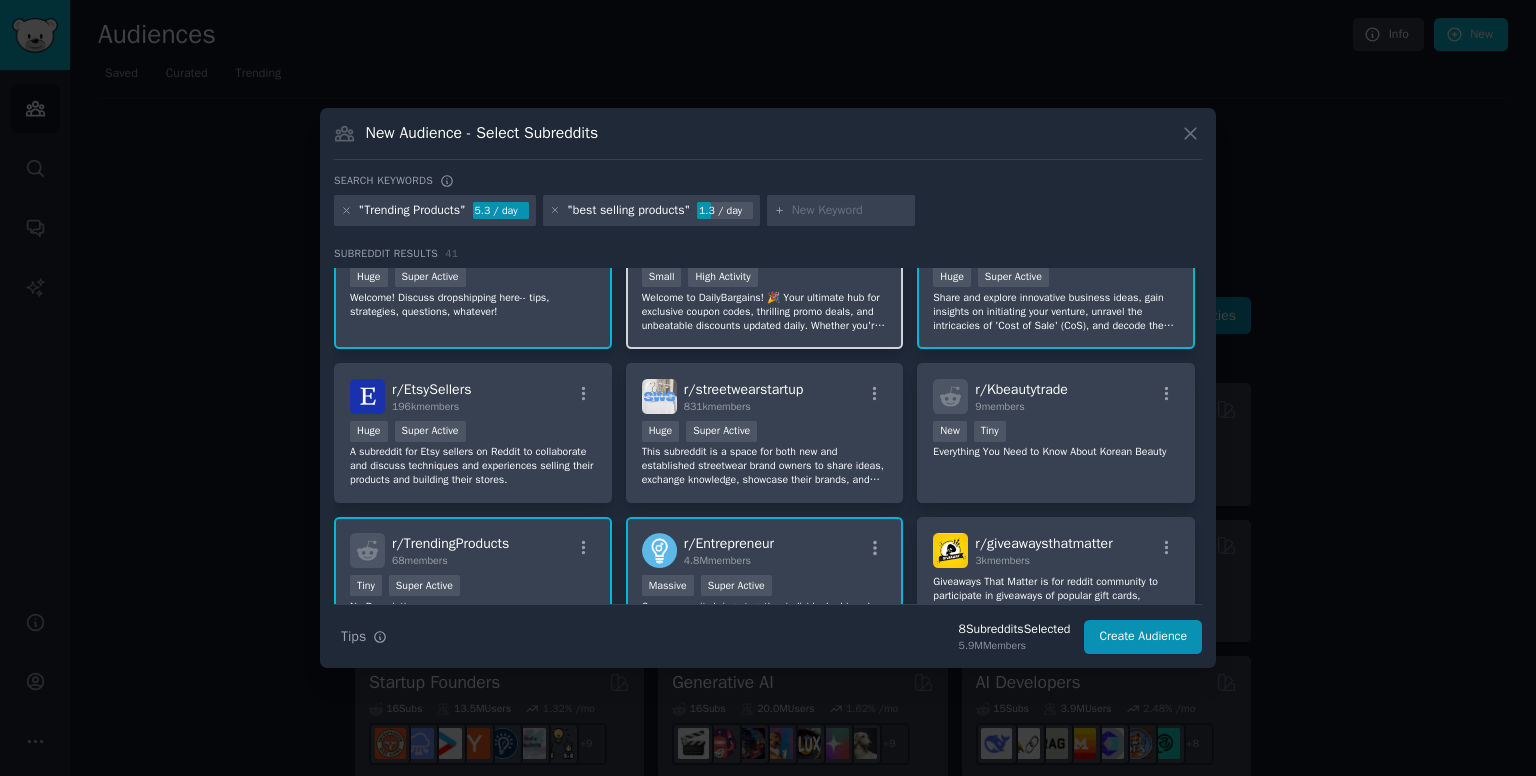 scroll, scrollTop: 63, scrollLeft: 0, axis: vertical 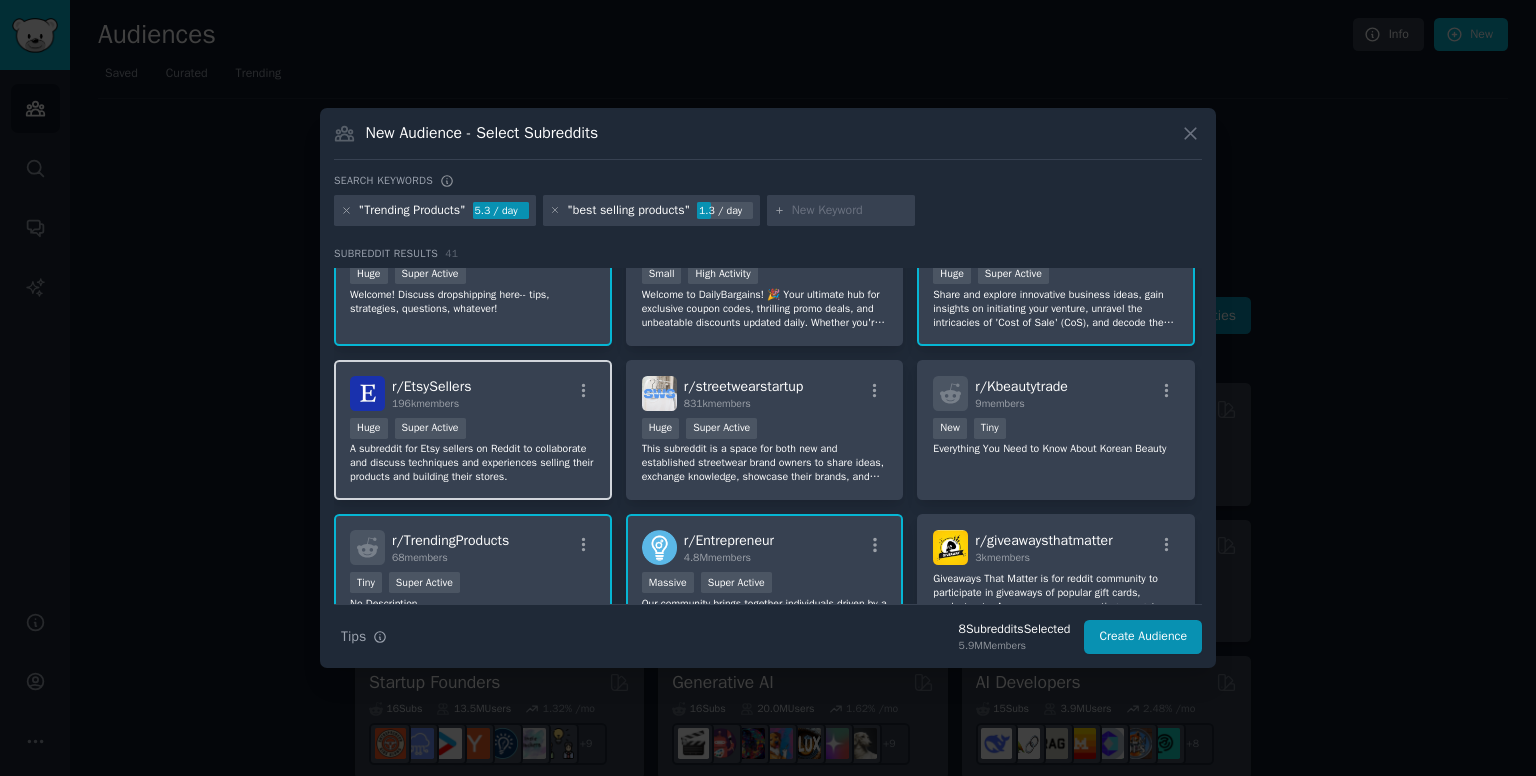 click on "A subreddit for Etsy sellers on Reddit to collaborate and discuss techniques and experiences selling their products and building their stores." at bounding box center [473, 463] 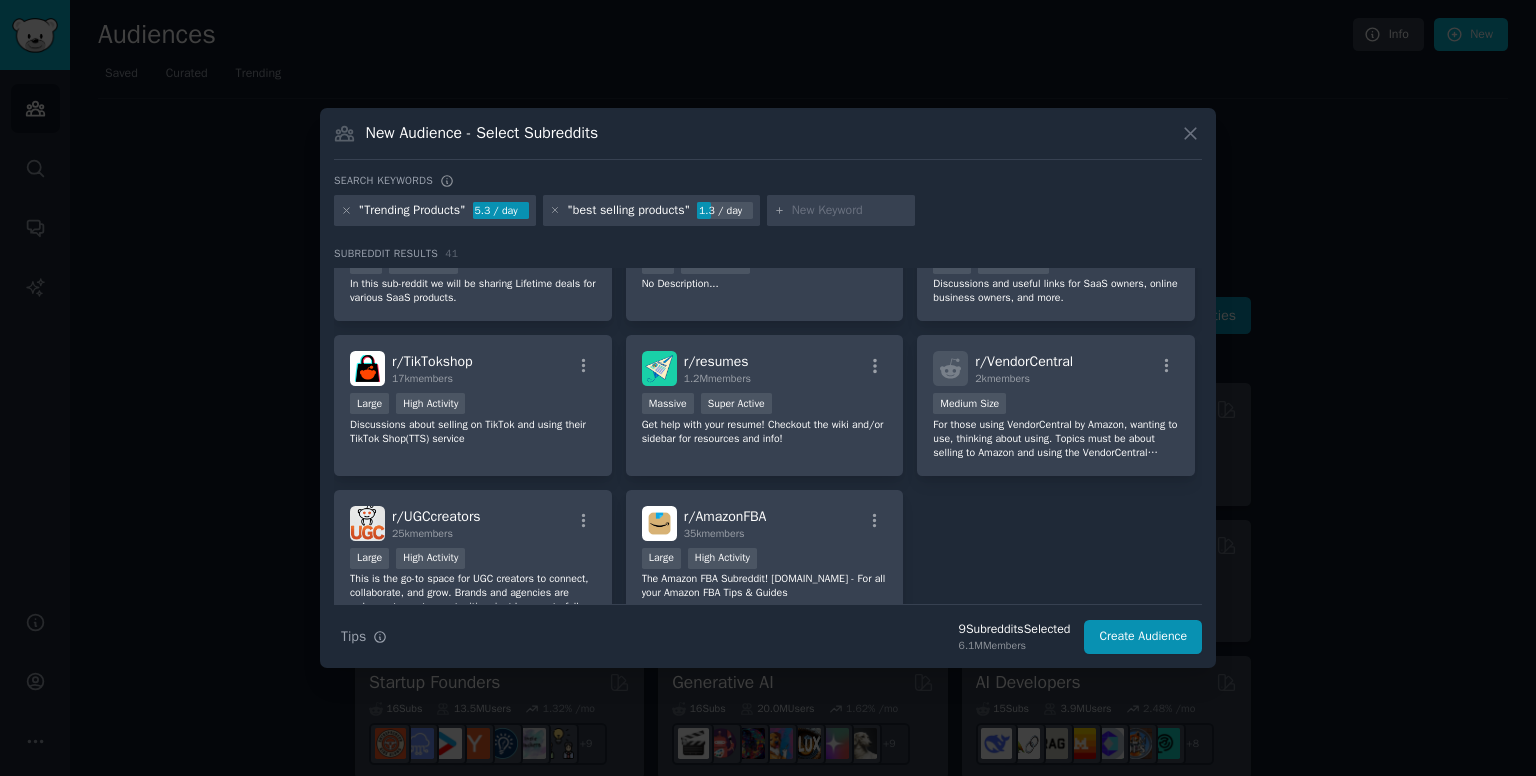 scroll, scrollTop: 1740, scrollLeft: 0, axis: vertical 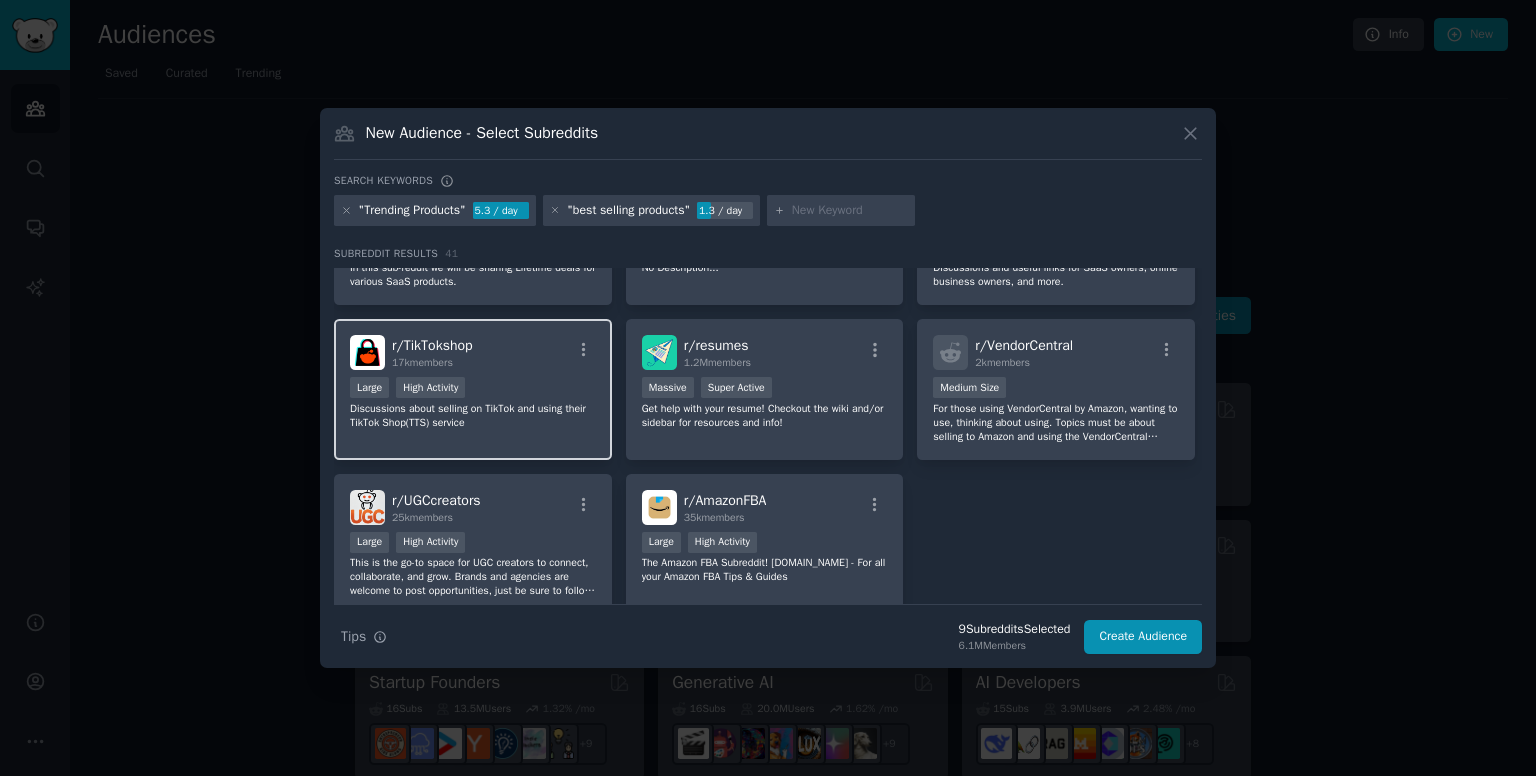 click on "Discussions about selling on TikTok and using their TikTok Shop(TTS) service" at bounding box center [473, 416] 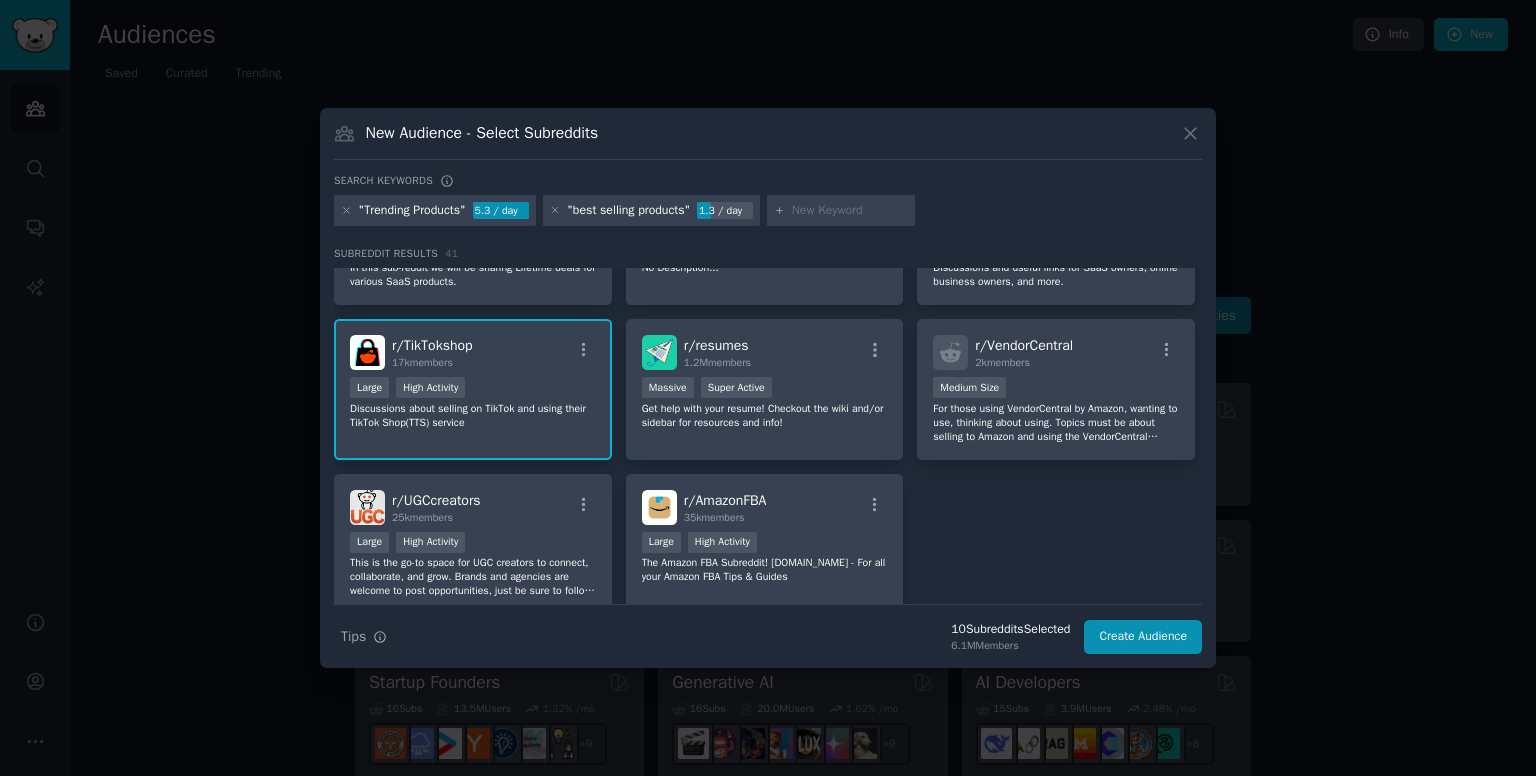 scroll, scrollTop: 1783, scrollLeft: 0, axis: vertical 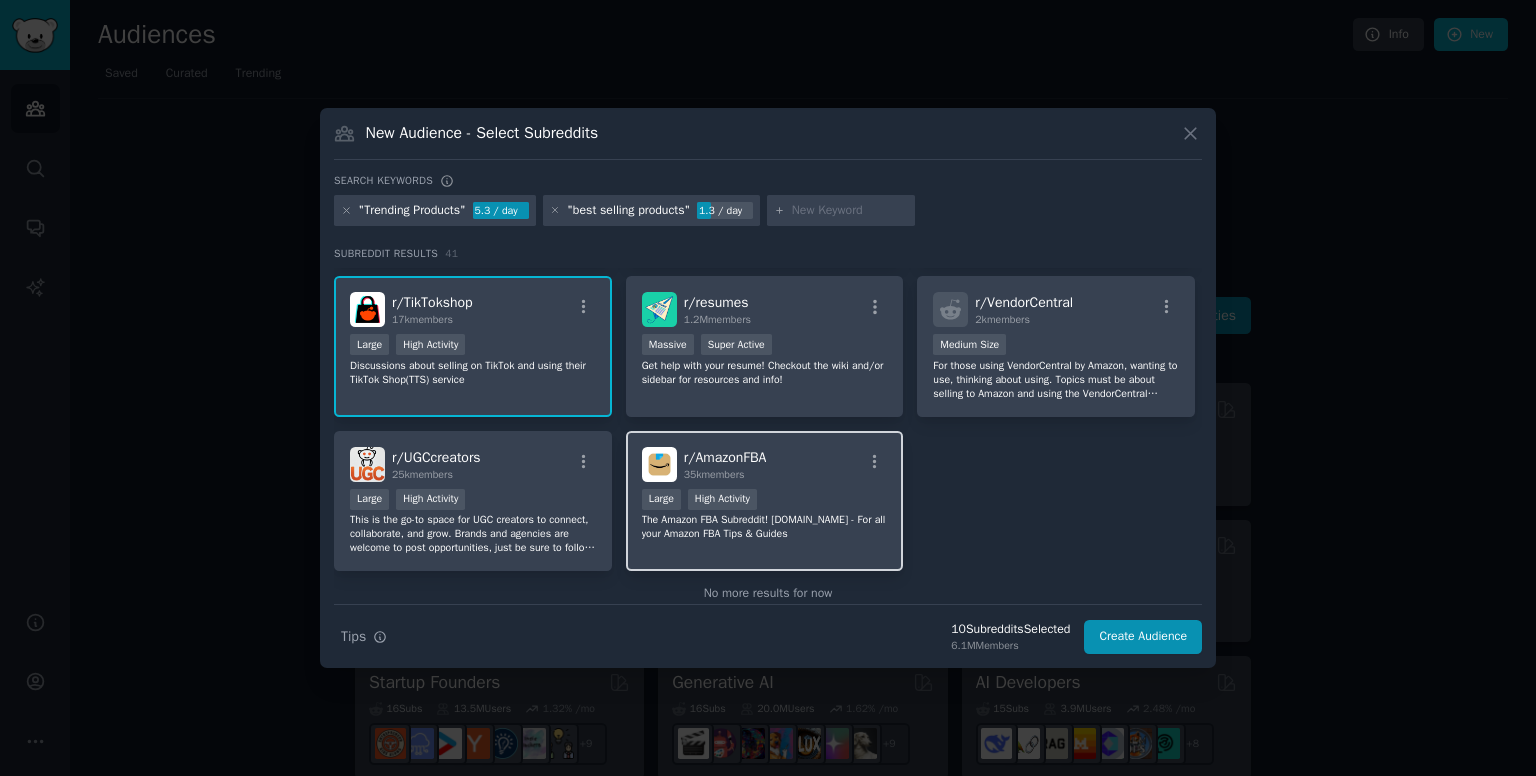 click on "The Amazon FBA Subreddit!
GarlicPressSeller.com - For all your Amazon FBA Tips & Guides" at bounding box center (765, 527) 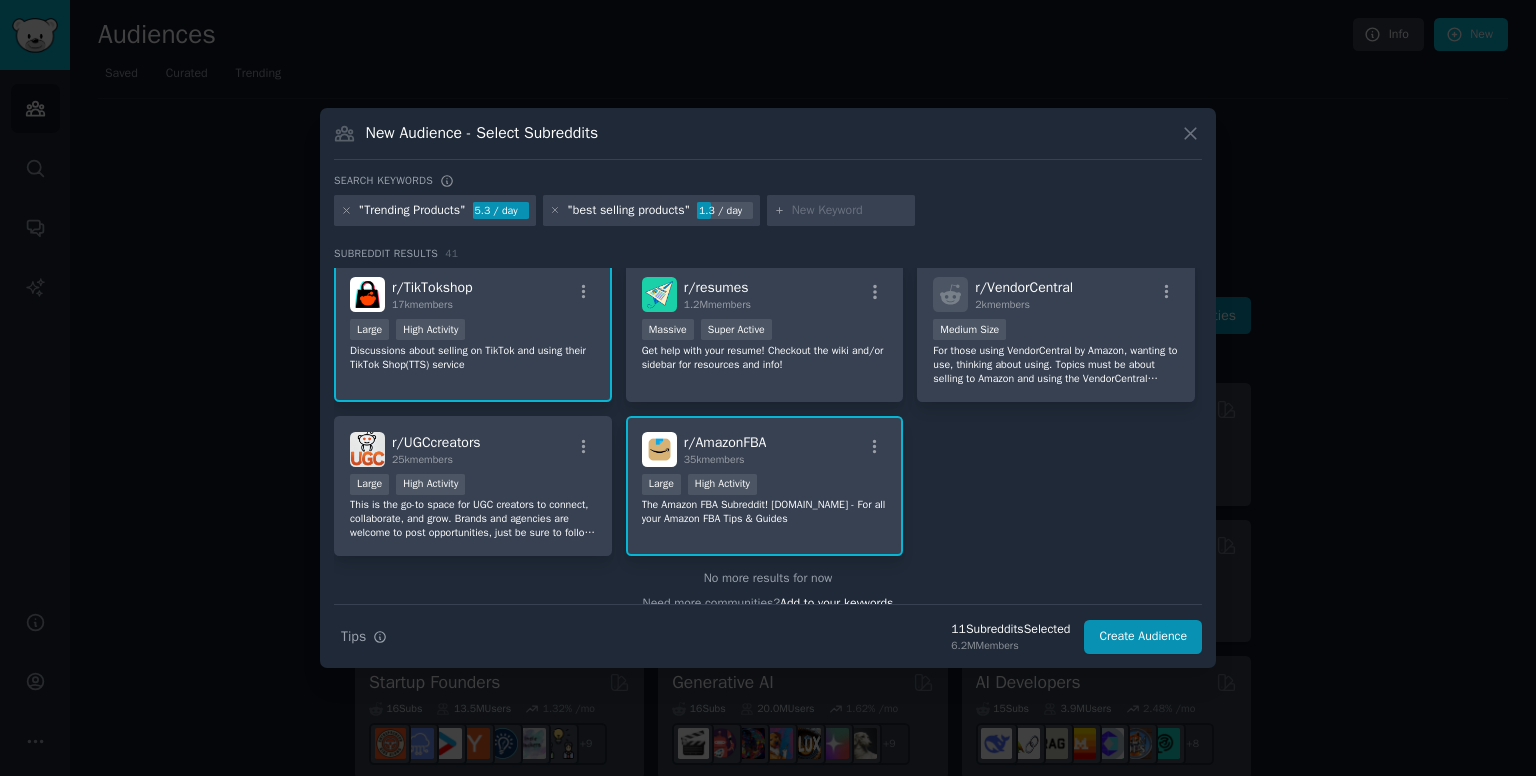 scroll, scrollTop: 1799, scrollLeft: 0, axis: vertical 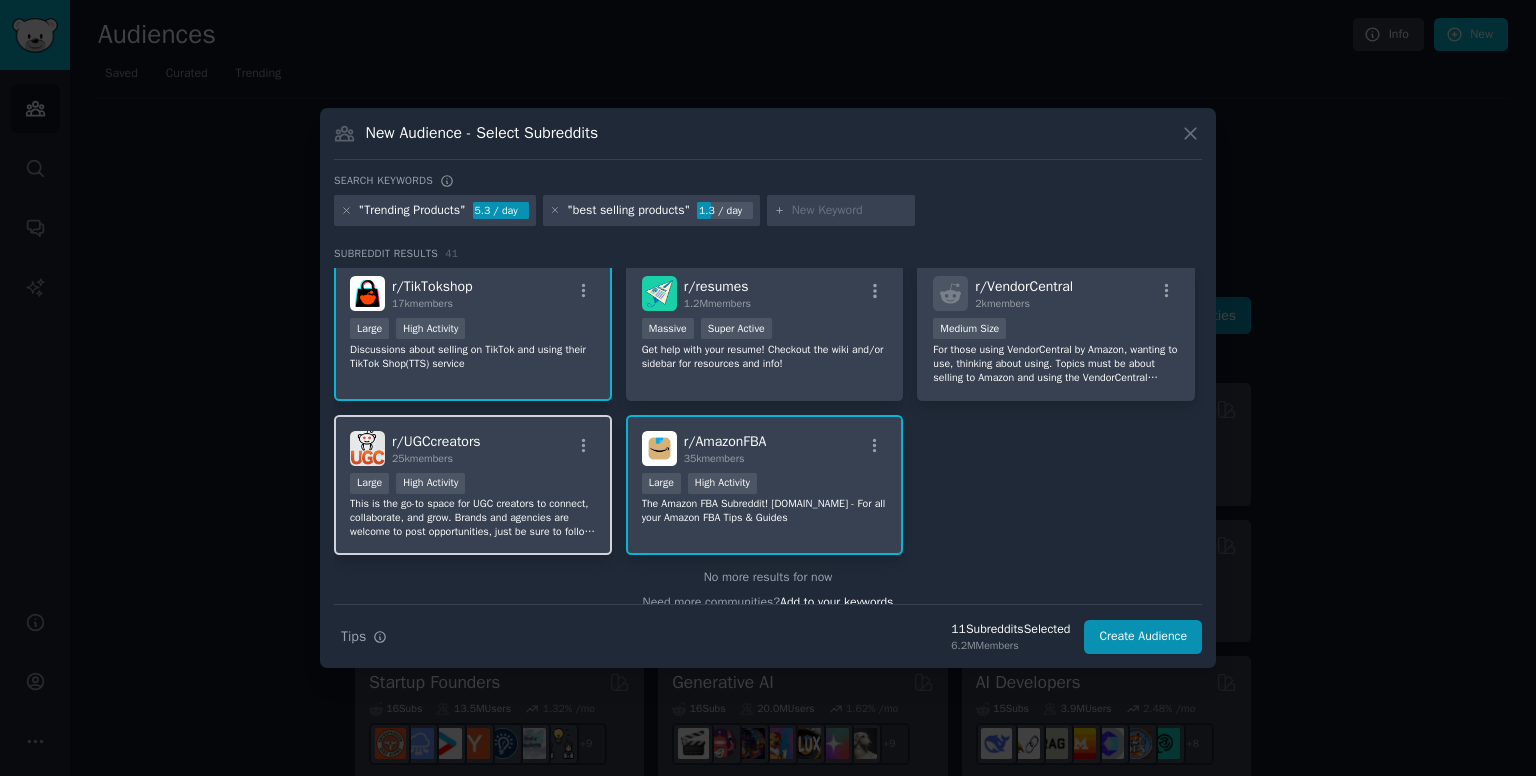 click on "Large High Activity" at bounding box center (473, 485) 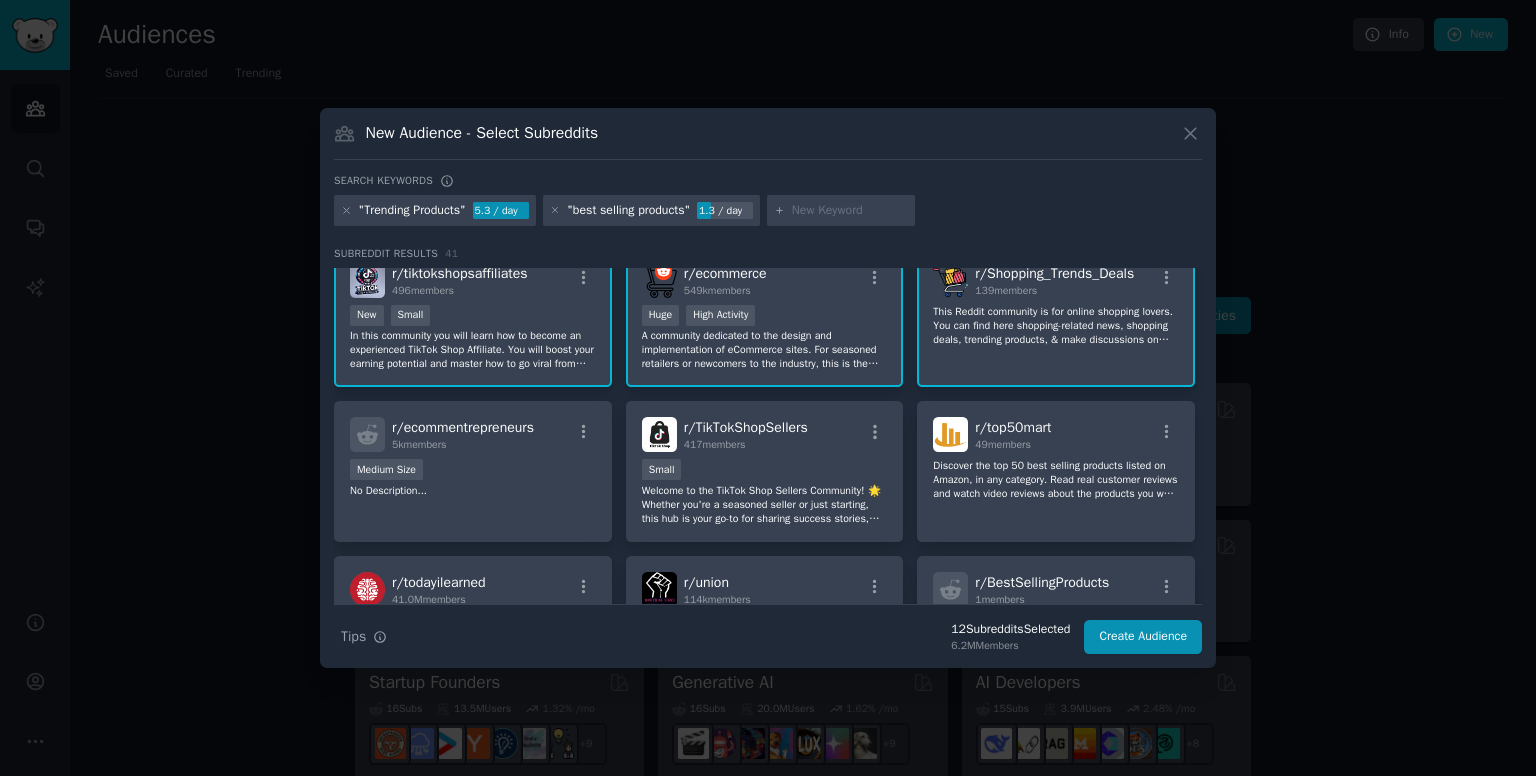 scroll, scrollTop: 0, scrollLeft: 0, axis: both 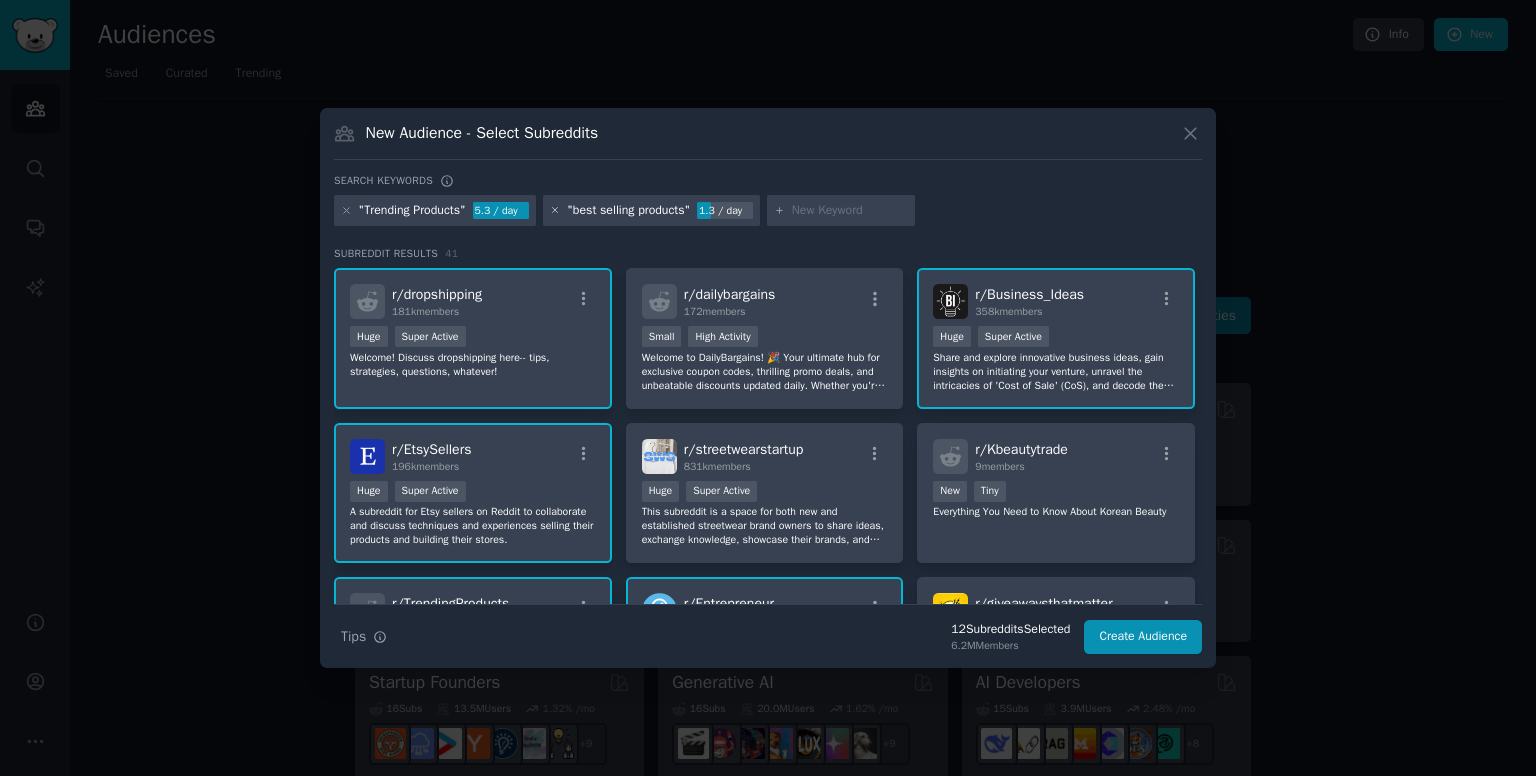 click 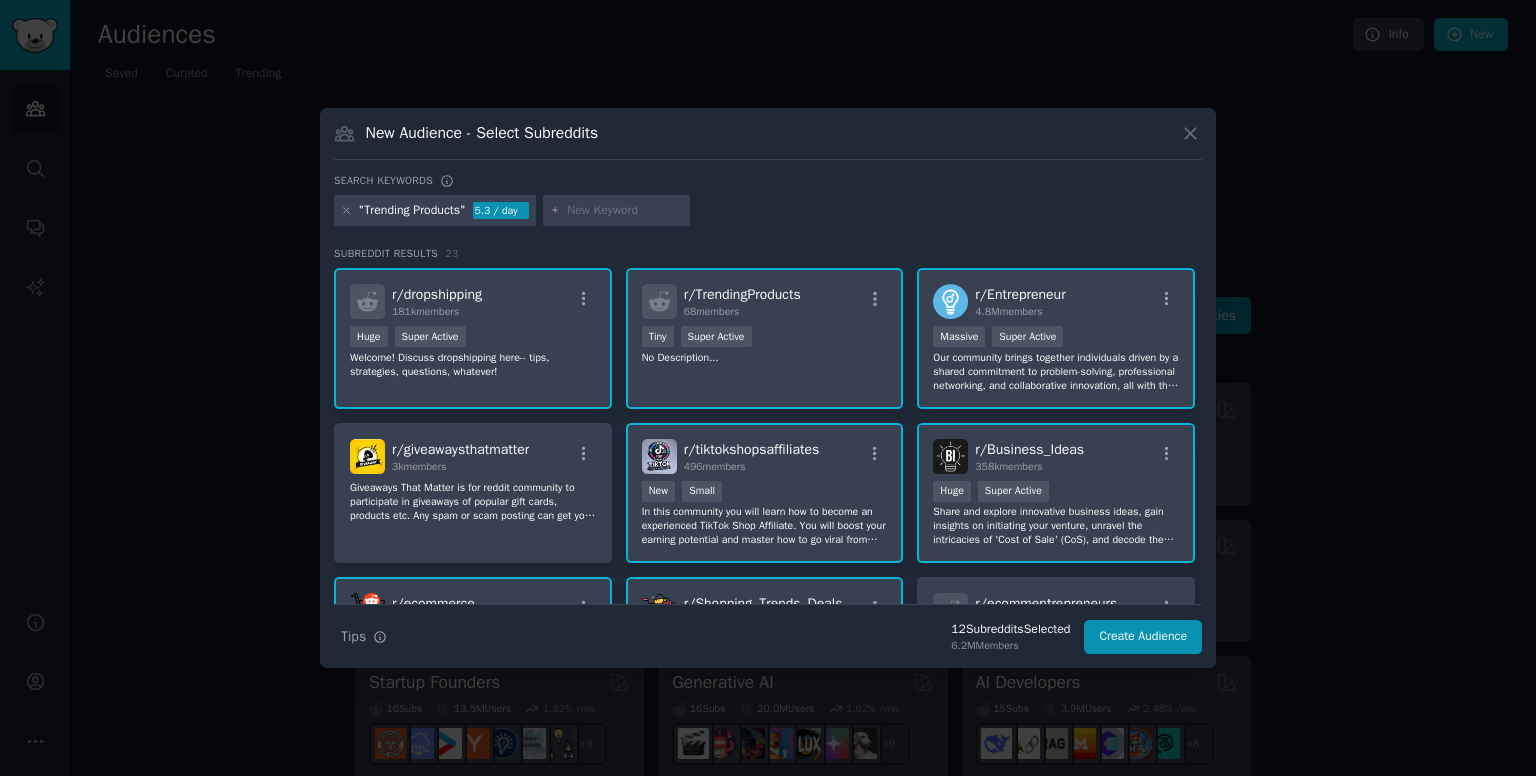 click at bounding box center (625, 211) 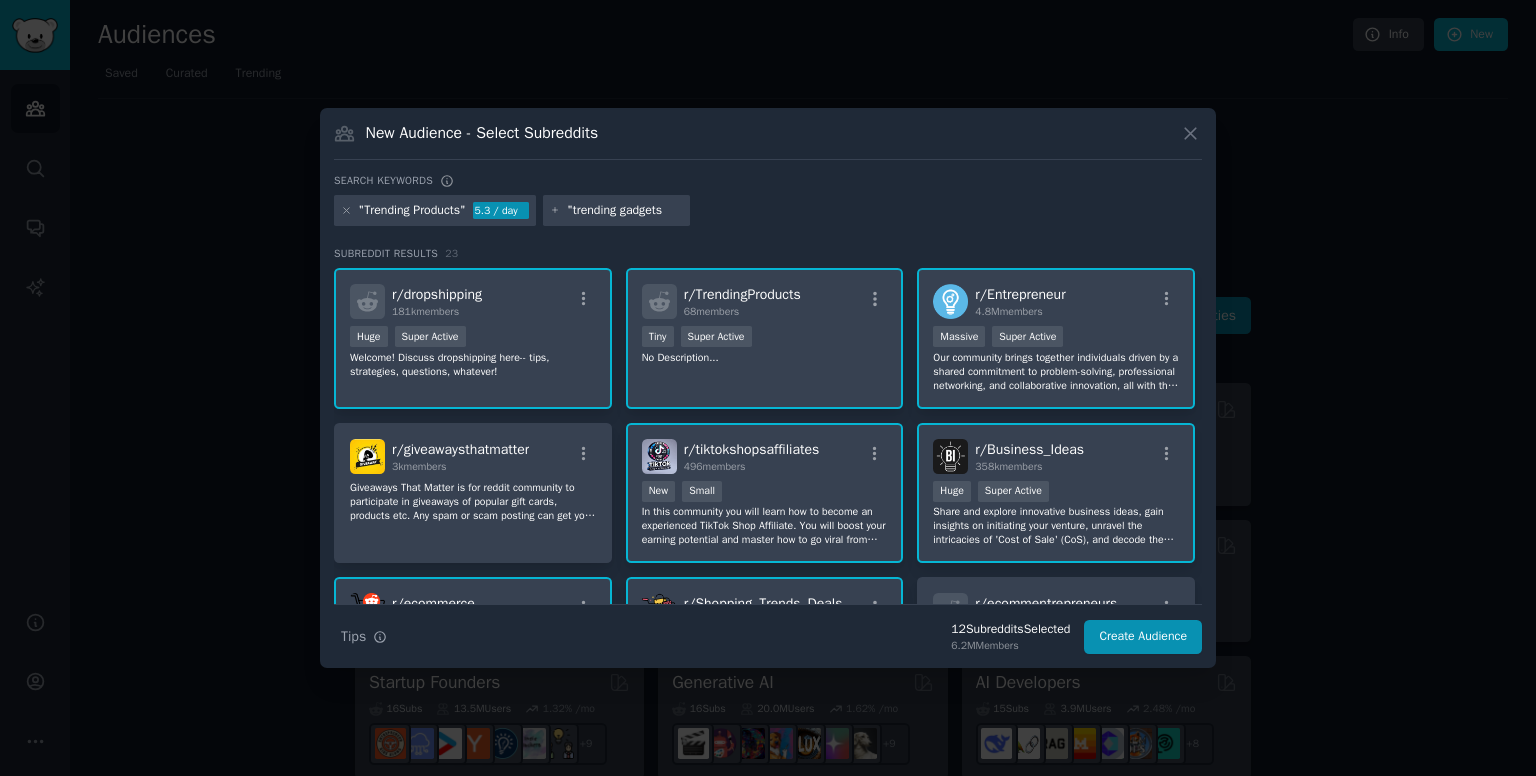 type on ""trending gadgets"" 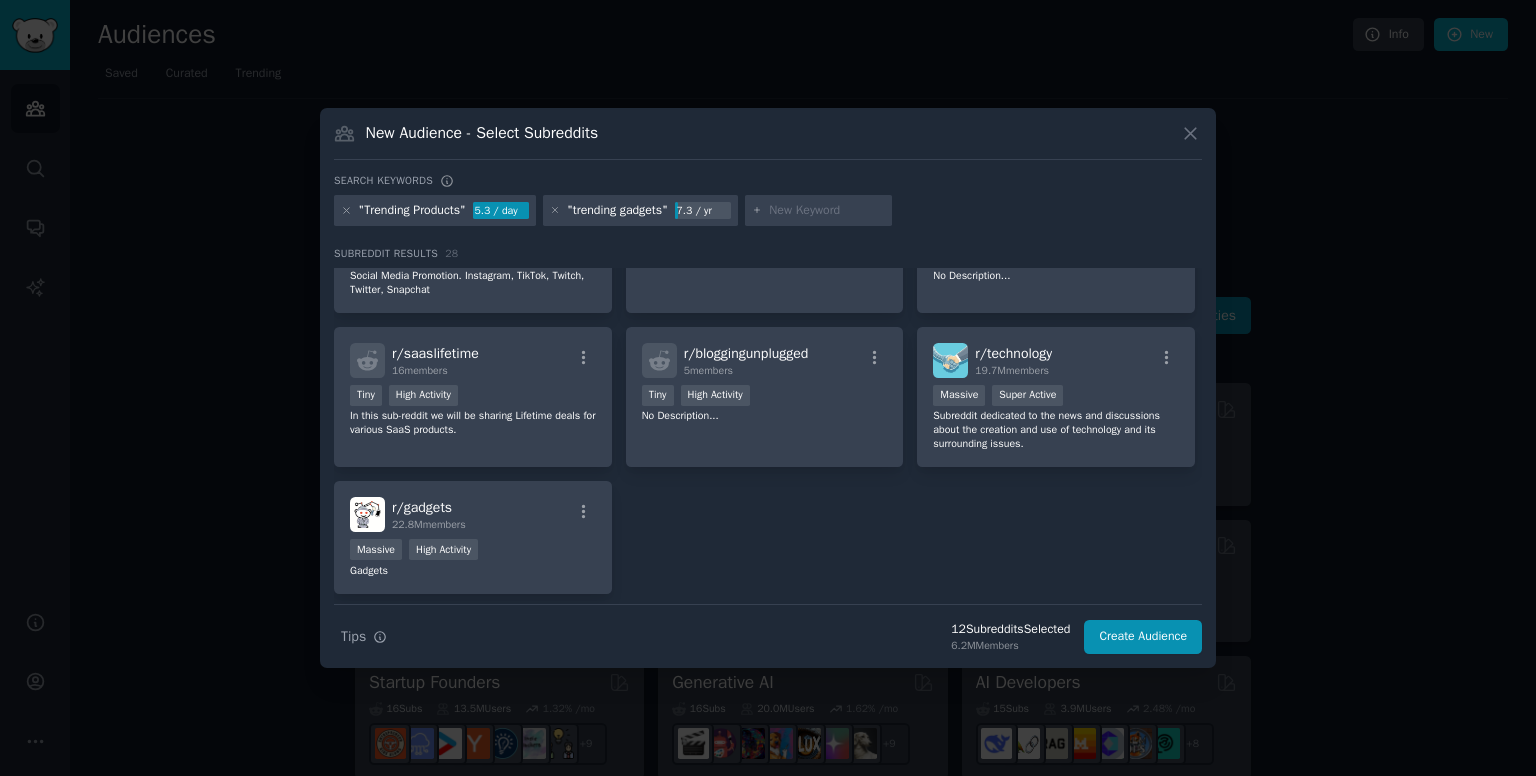 scroll, scrollTop: 1127, scrollLeft: 0, axis: vertical 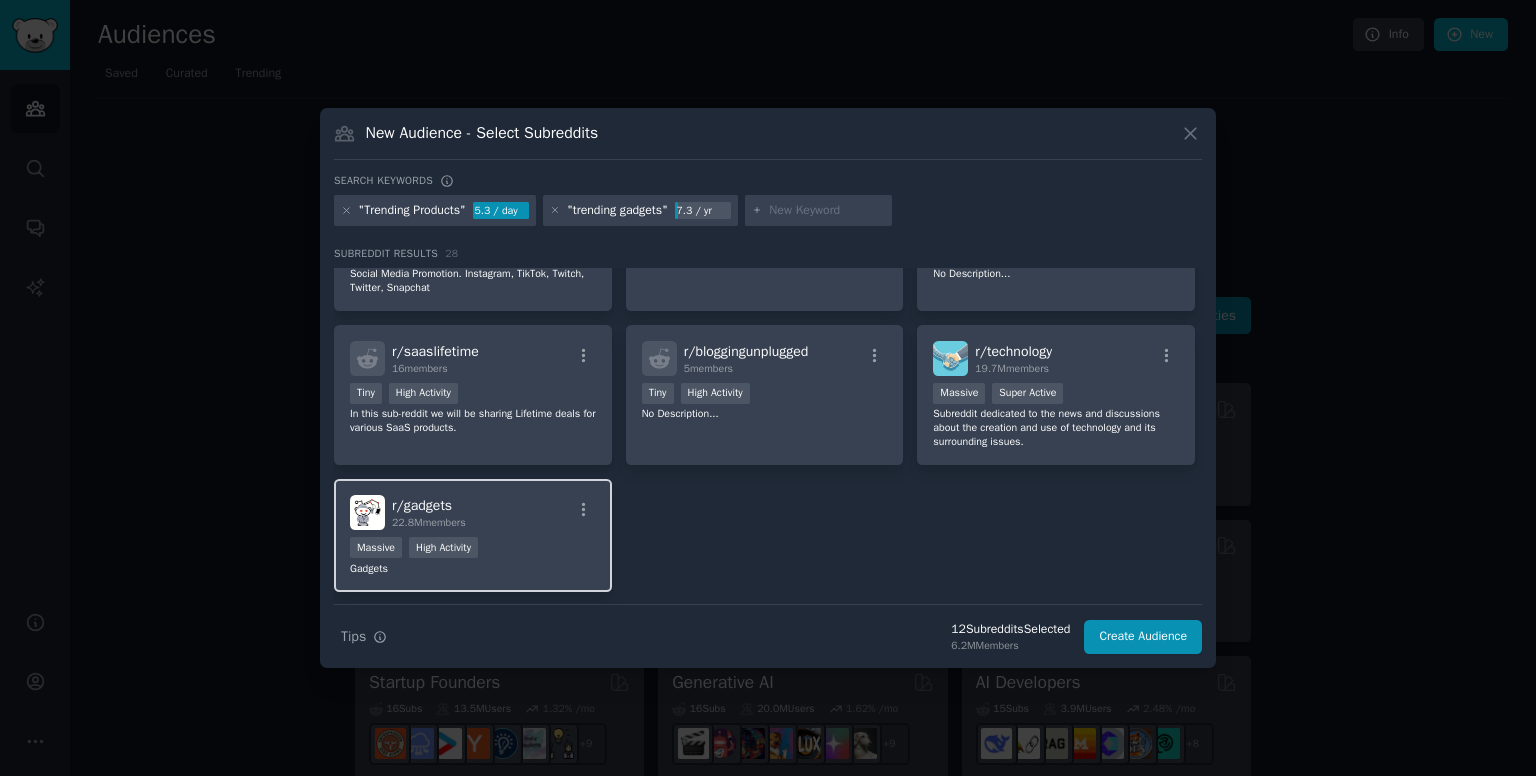 click on "Massive High Activity" at bounding box center (473, 549) 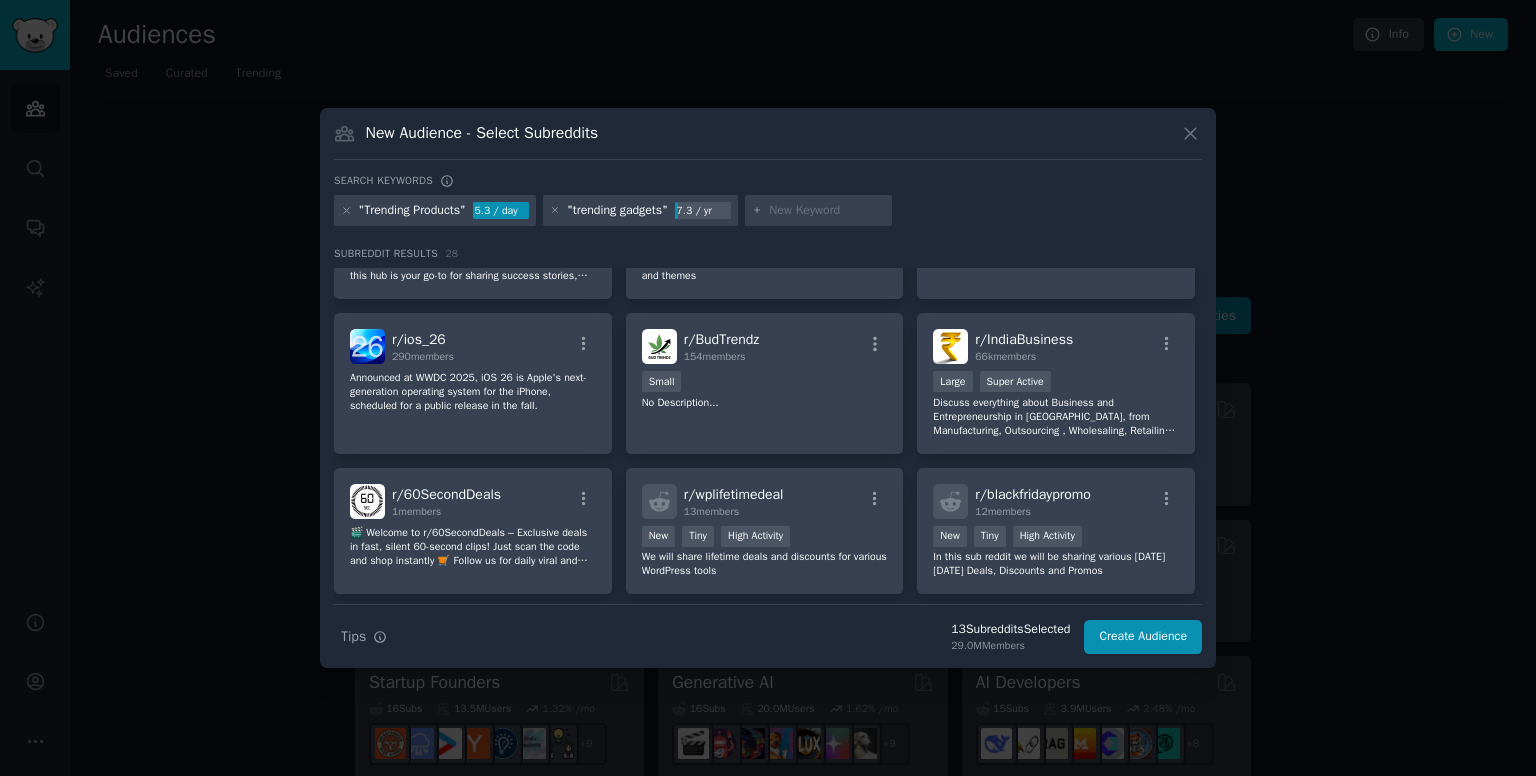 scroll, scrollTop: 0, scrollLeft: 0, axis: both 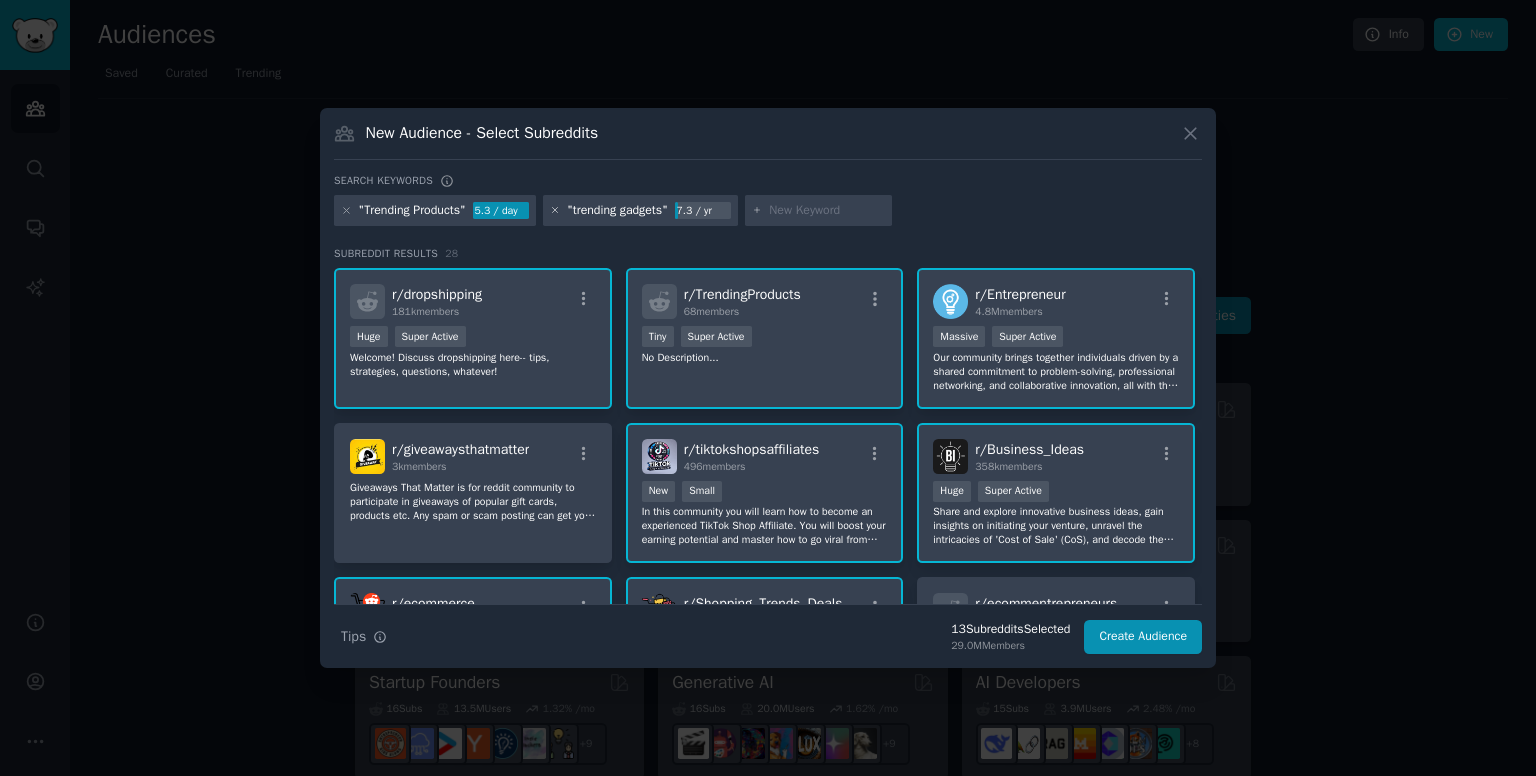 click 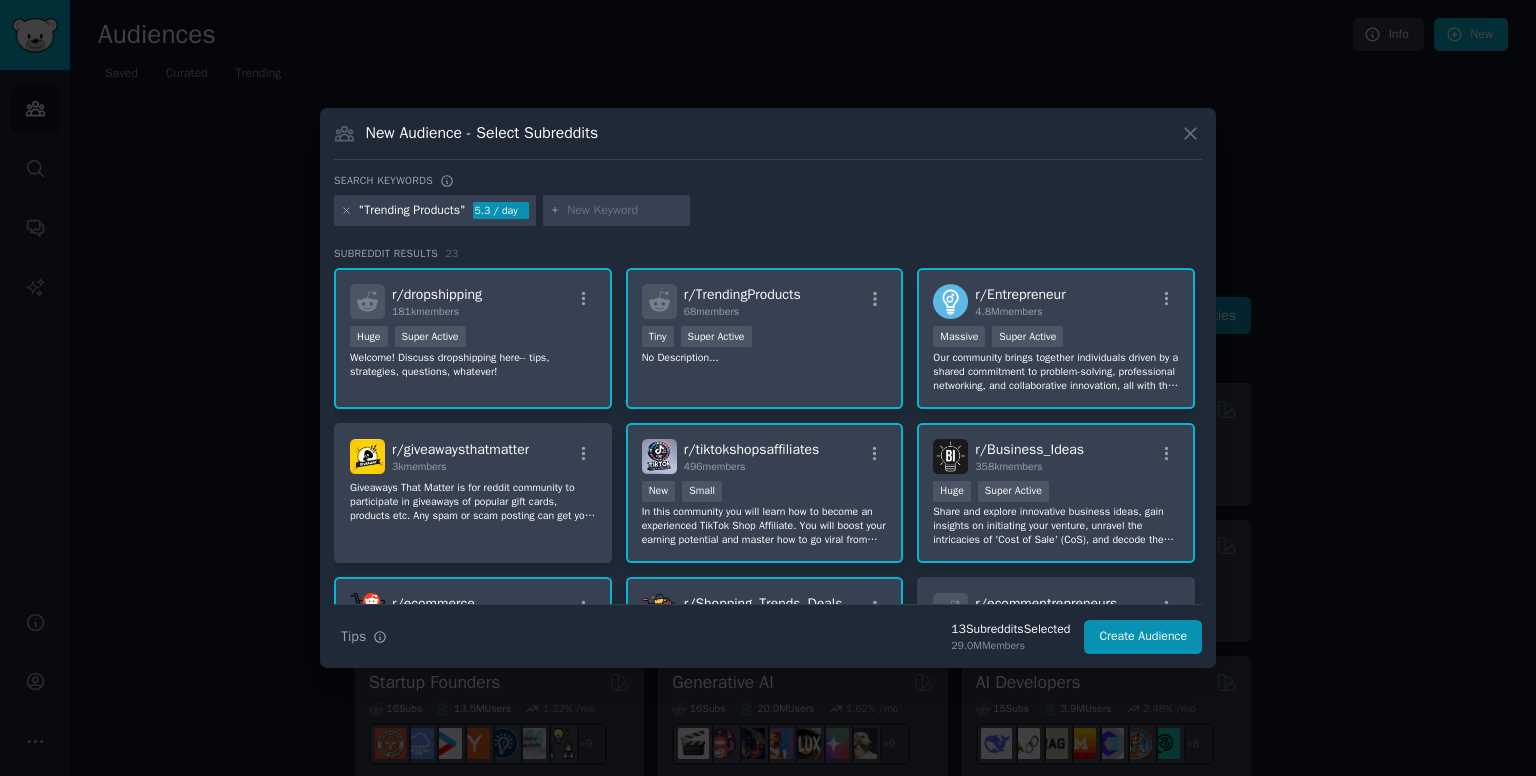 click at bounding box center [625, 211] 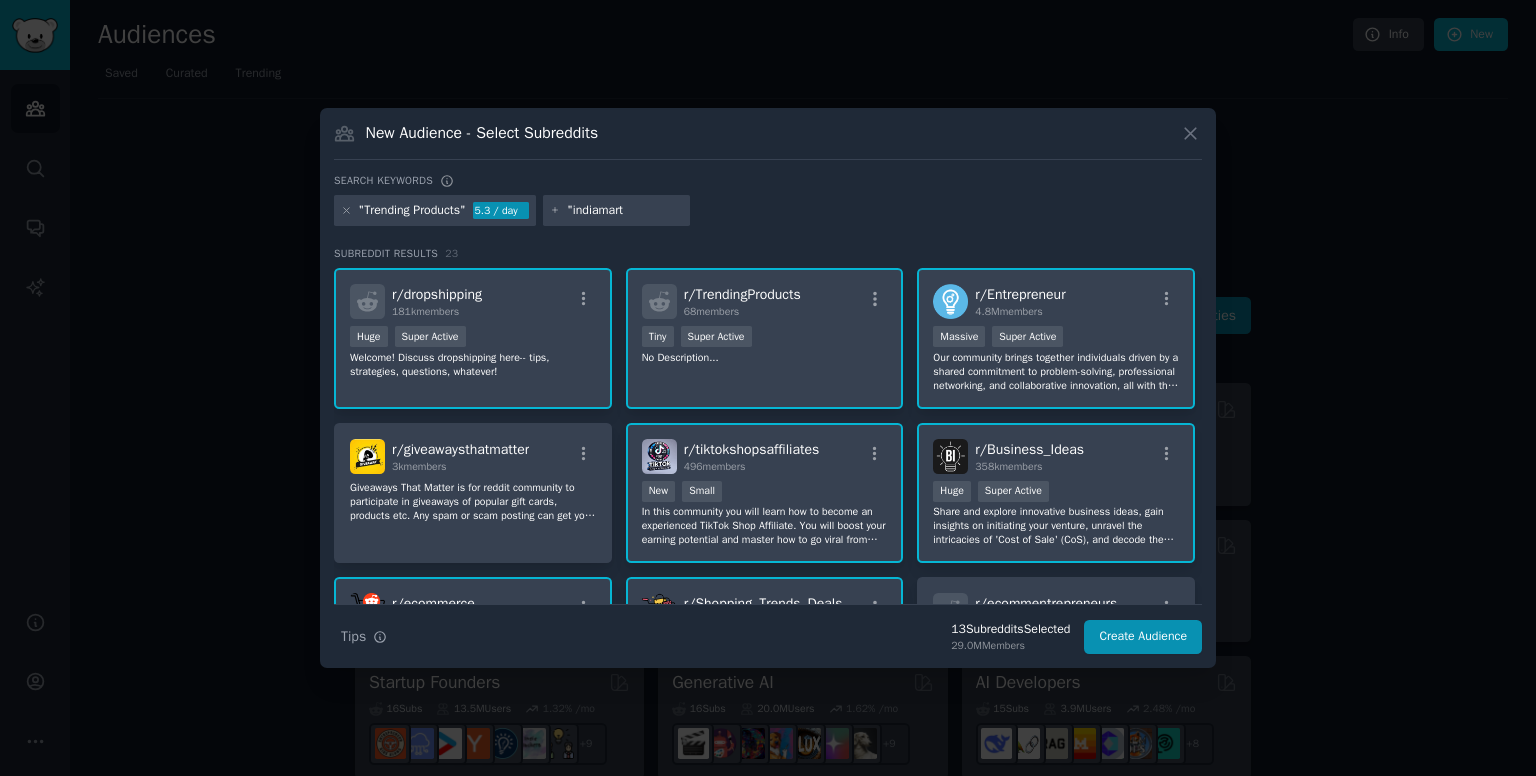 type on ""indiamart"" 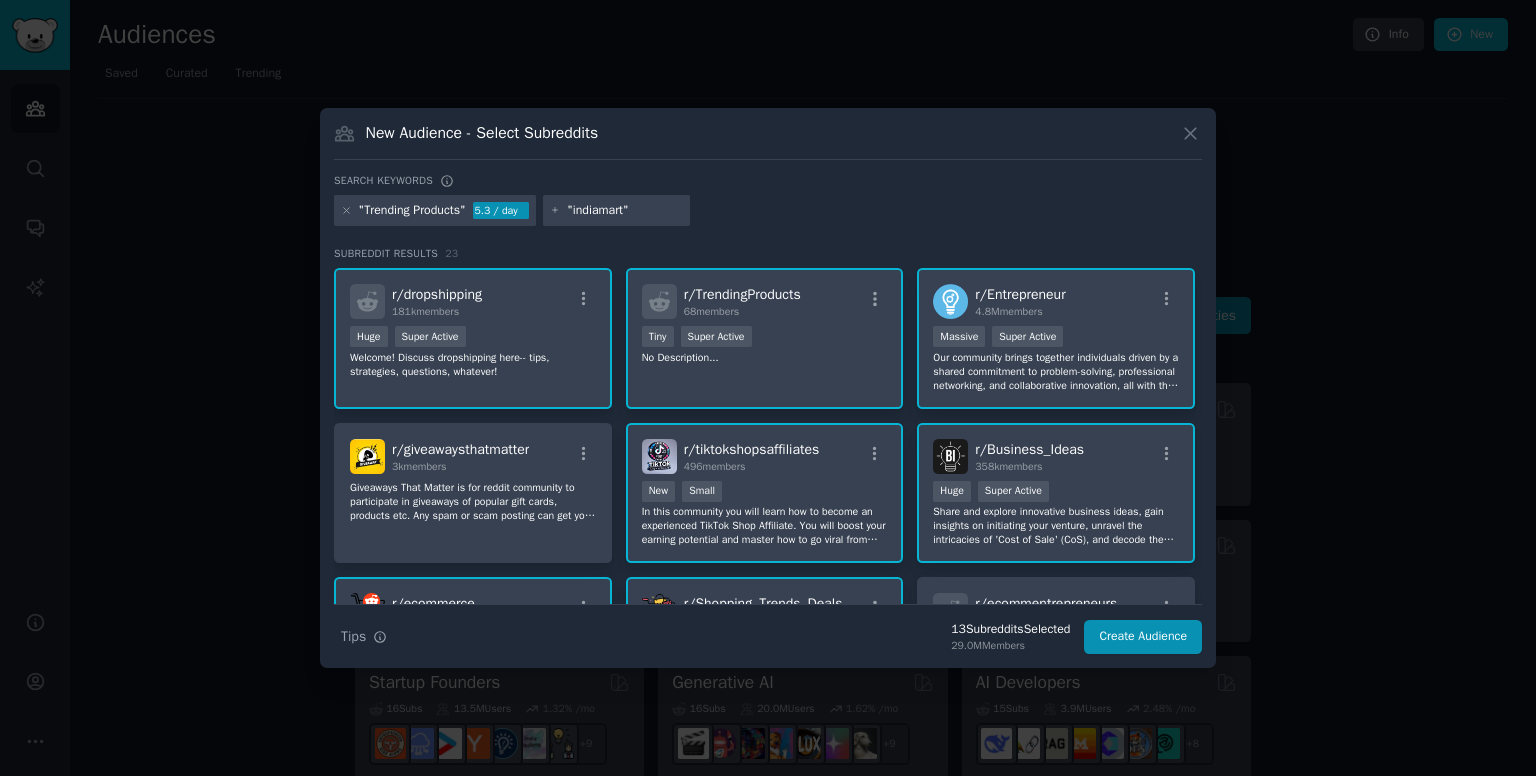 type 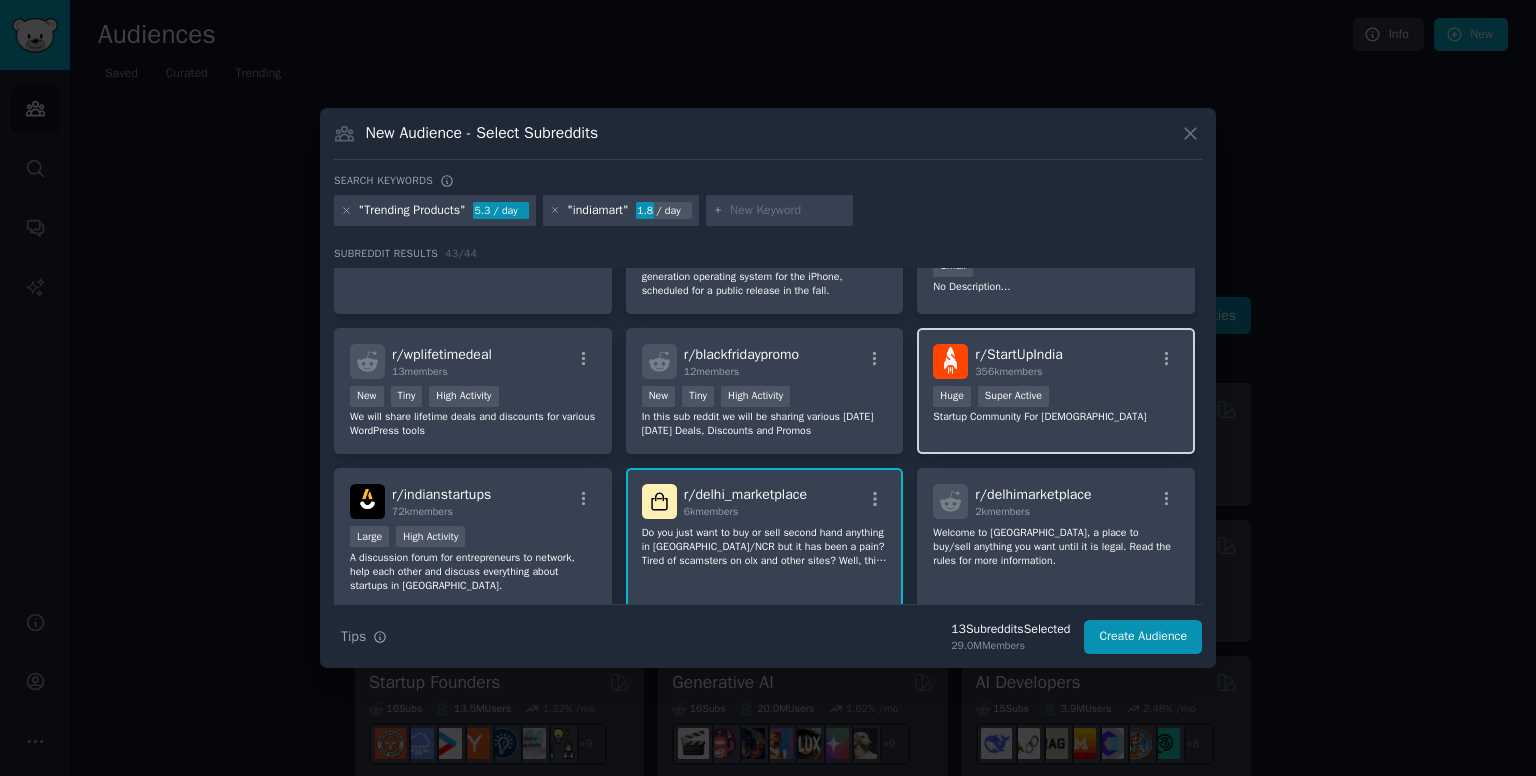 scroll, scrollTop: 1178, scrollLeft: 0, axis: vertical 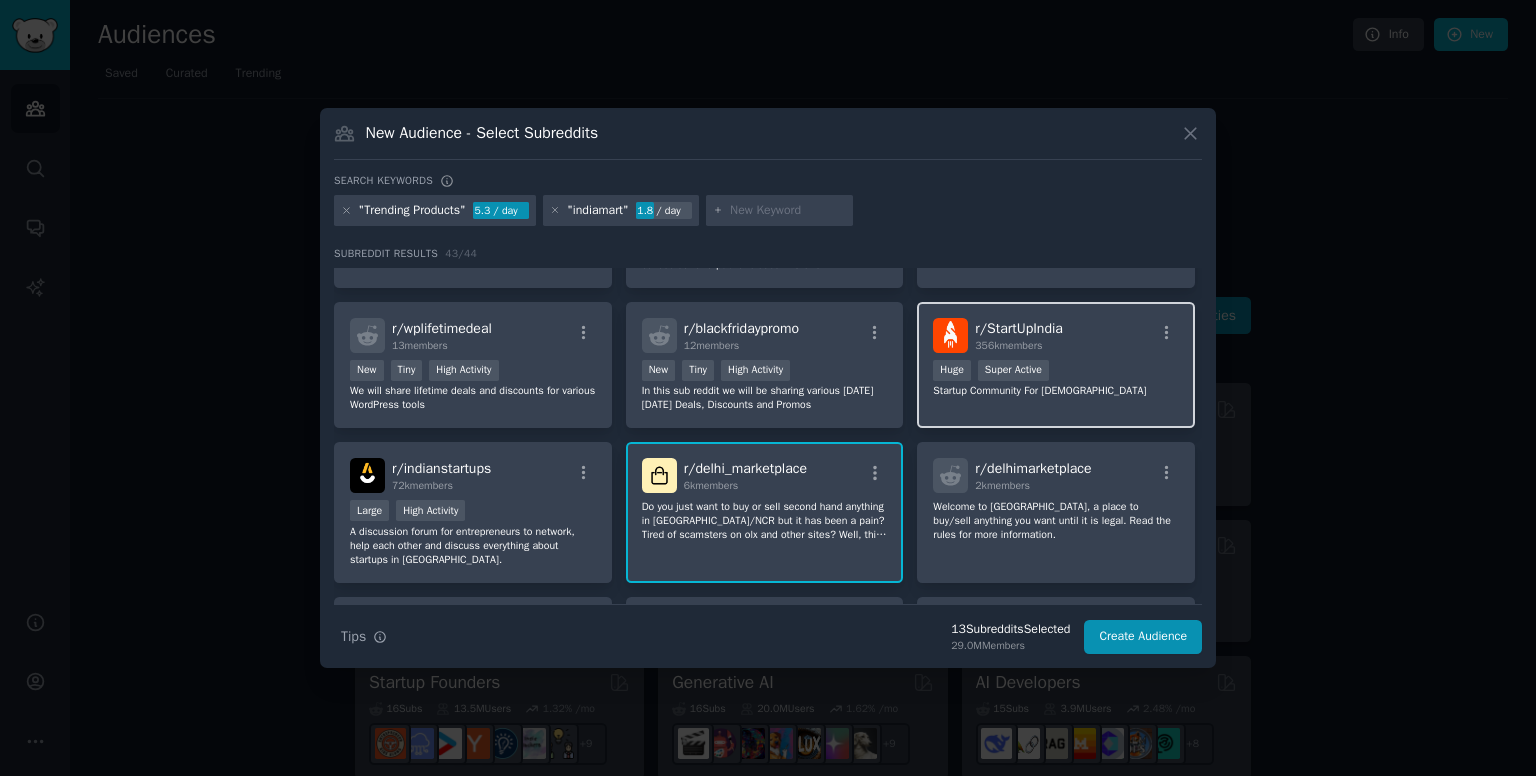 click on "r/ StartUpIndia 356k  members >= 95th percentile for submissions / day Huge Super Active Startup Community For Indians" at bounding box center [1056, 365] 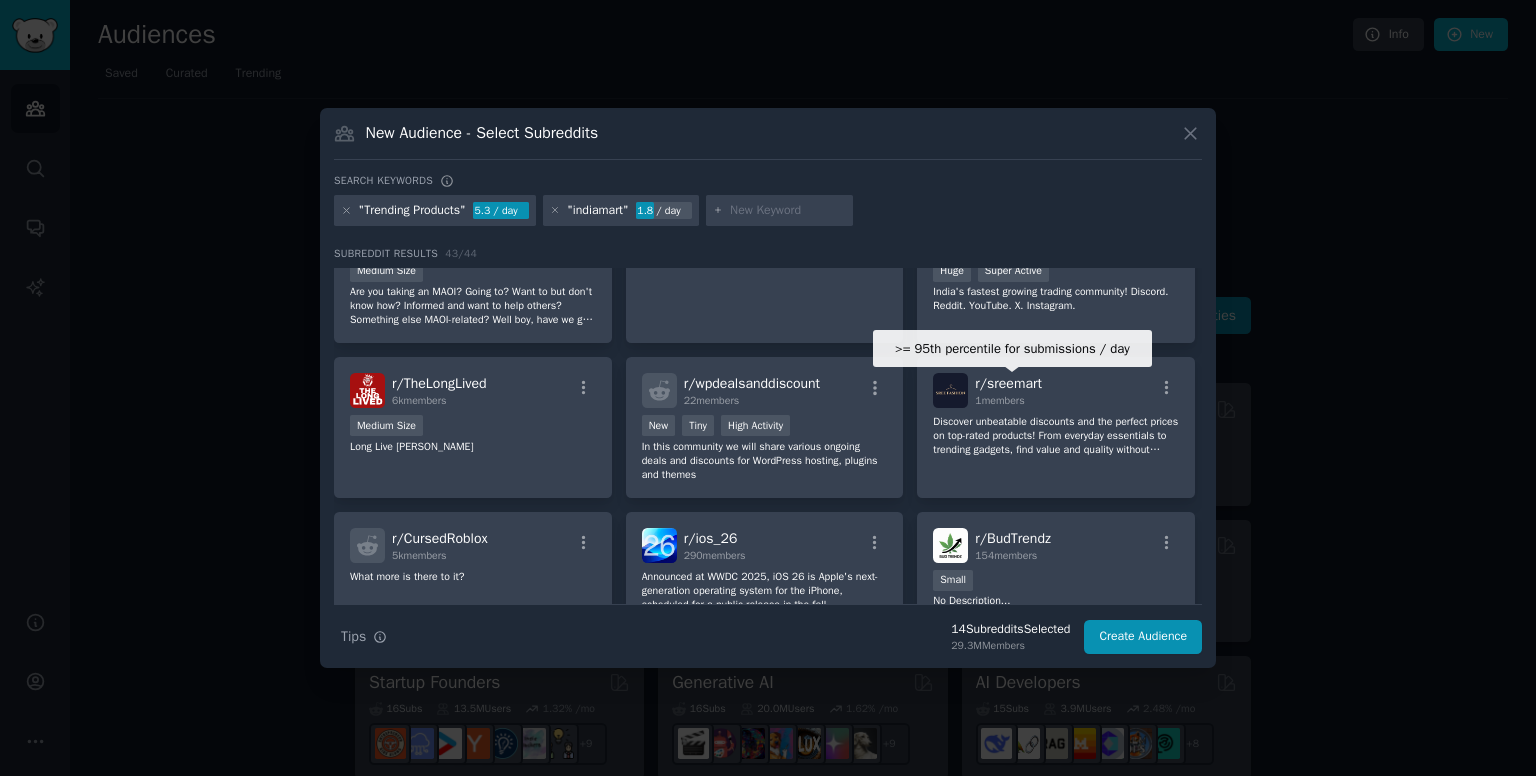 scroll, scrollTop: 0, scrollLeft: 0, axis: both 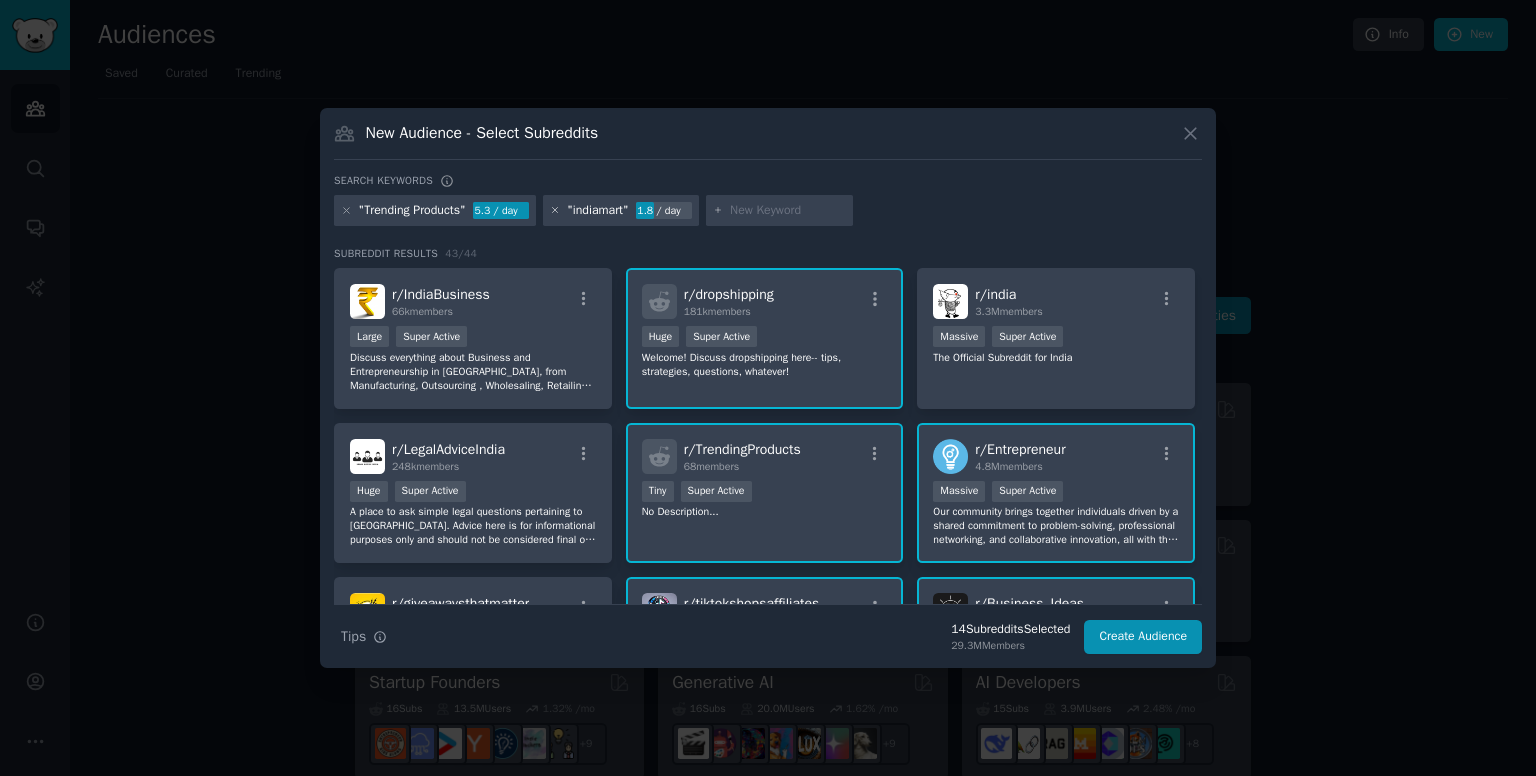 click 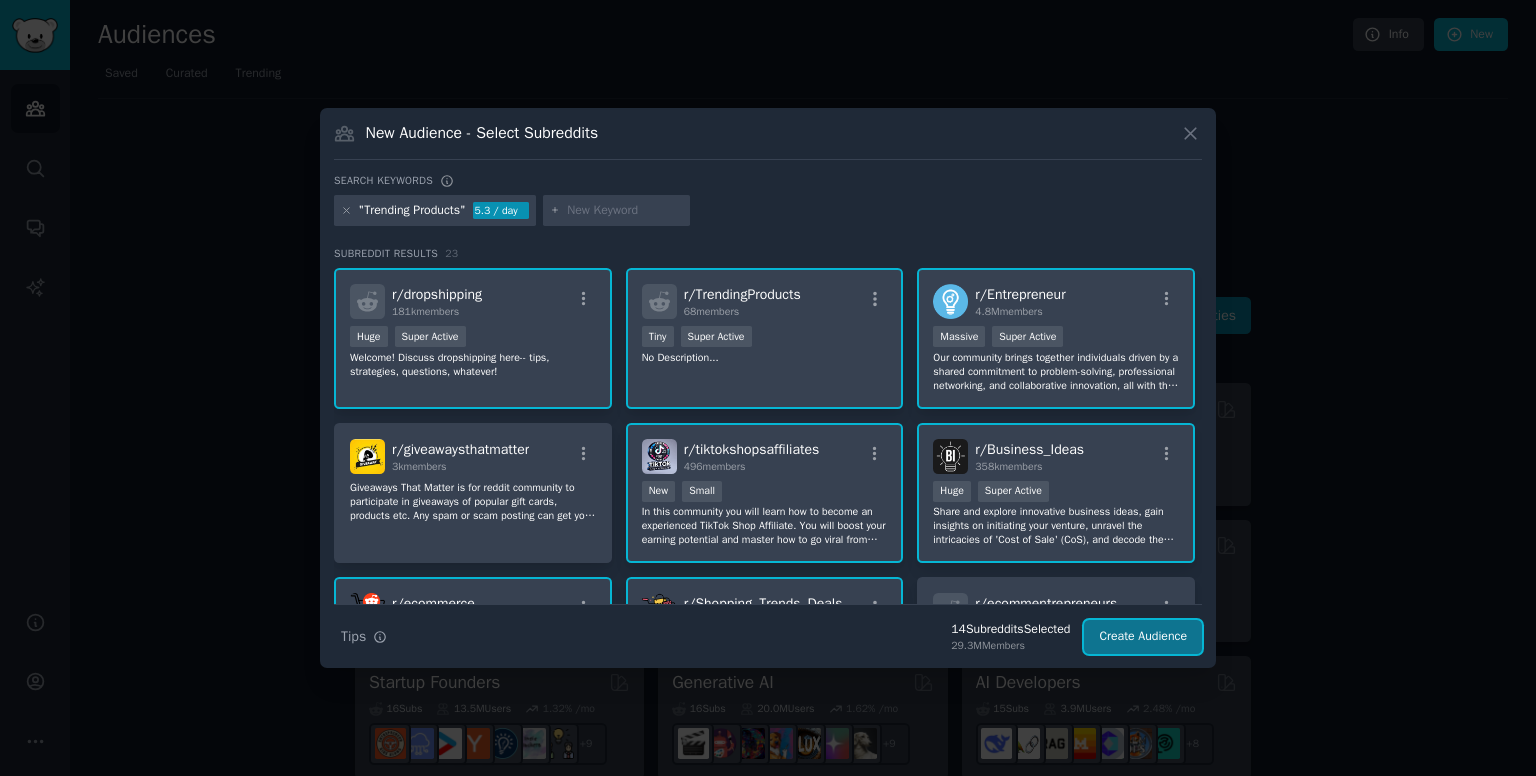 click on "Create Audience" at bounding box center [1143, 637] 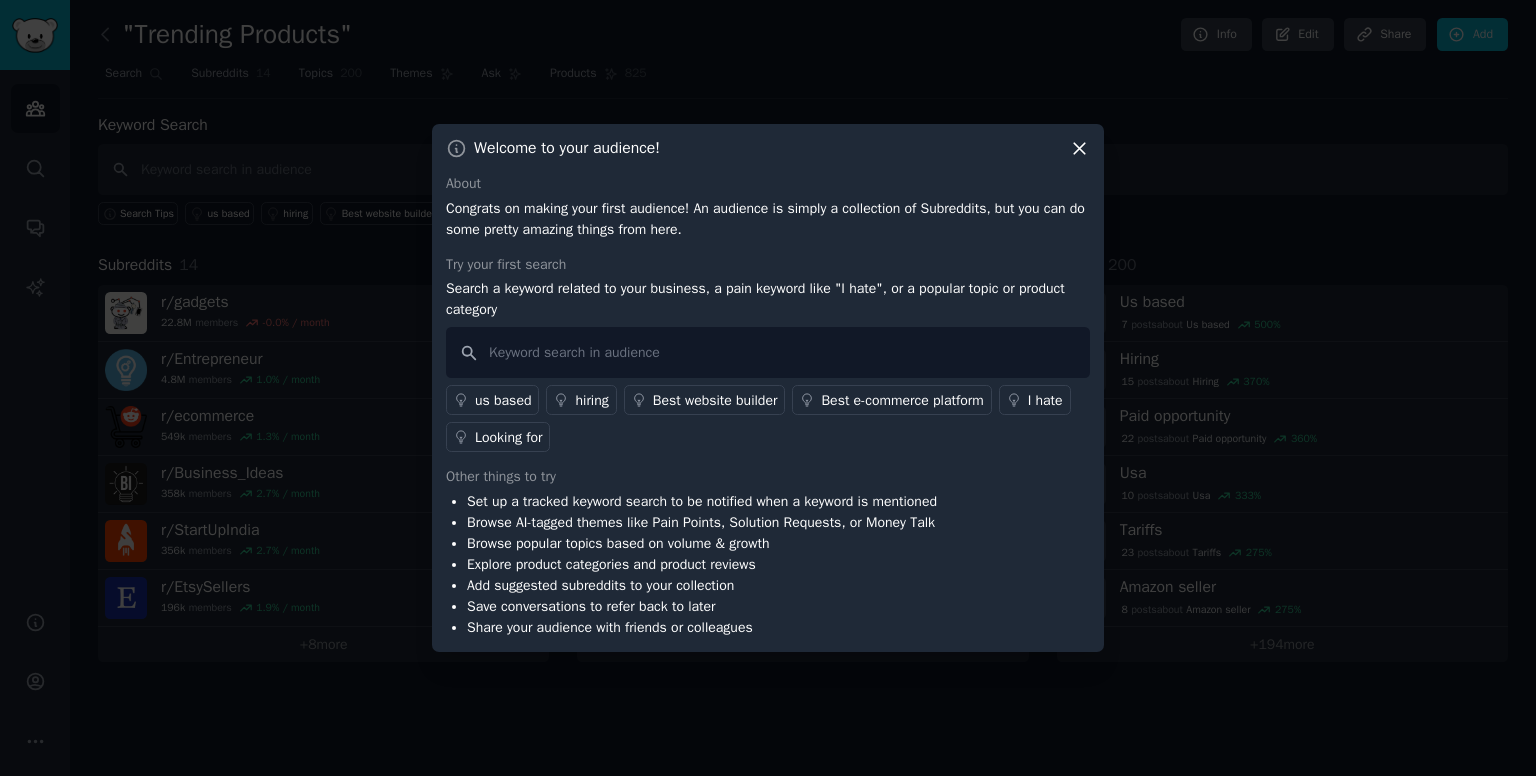 type 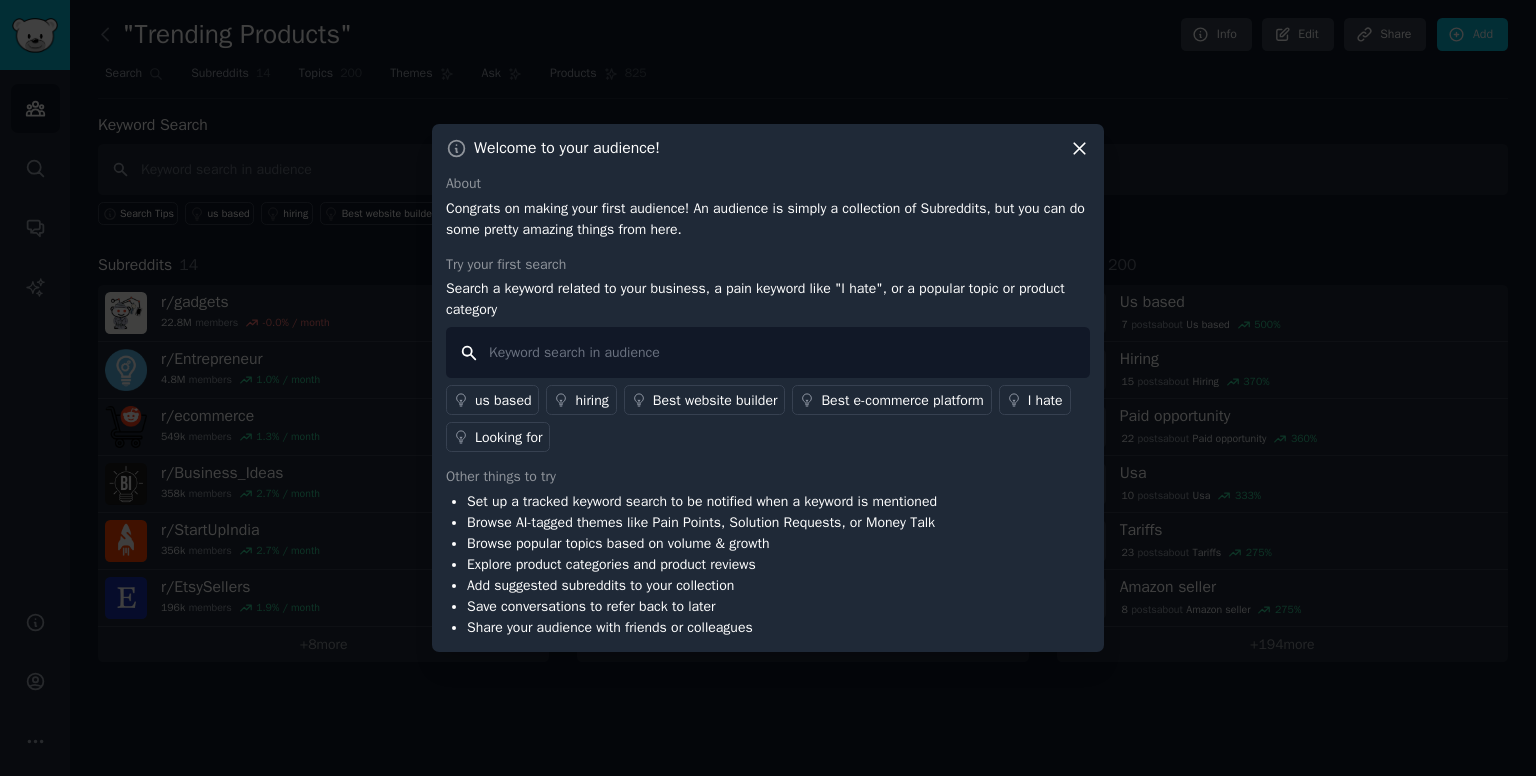 click at bounding box center [768, 352] 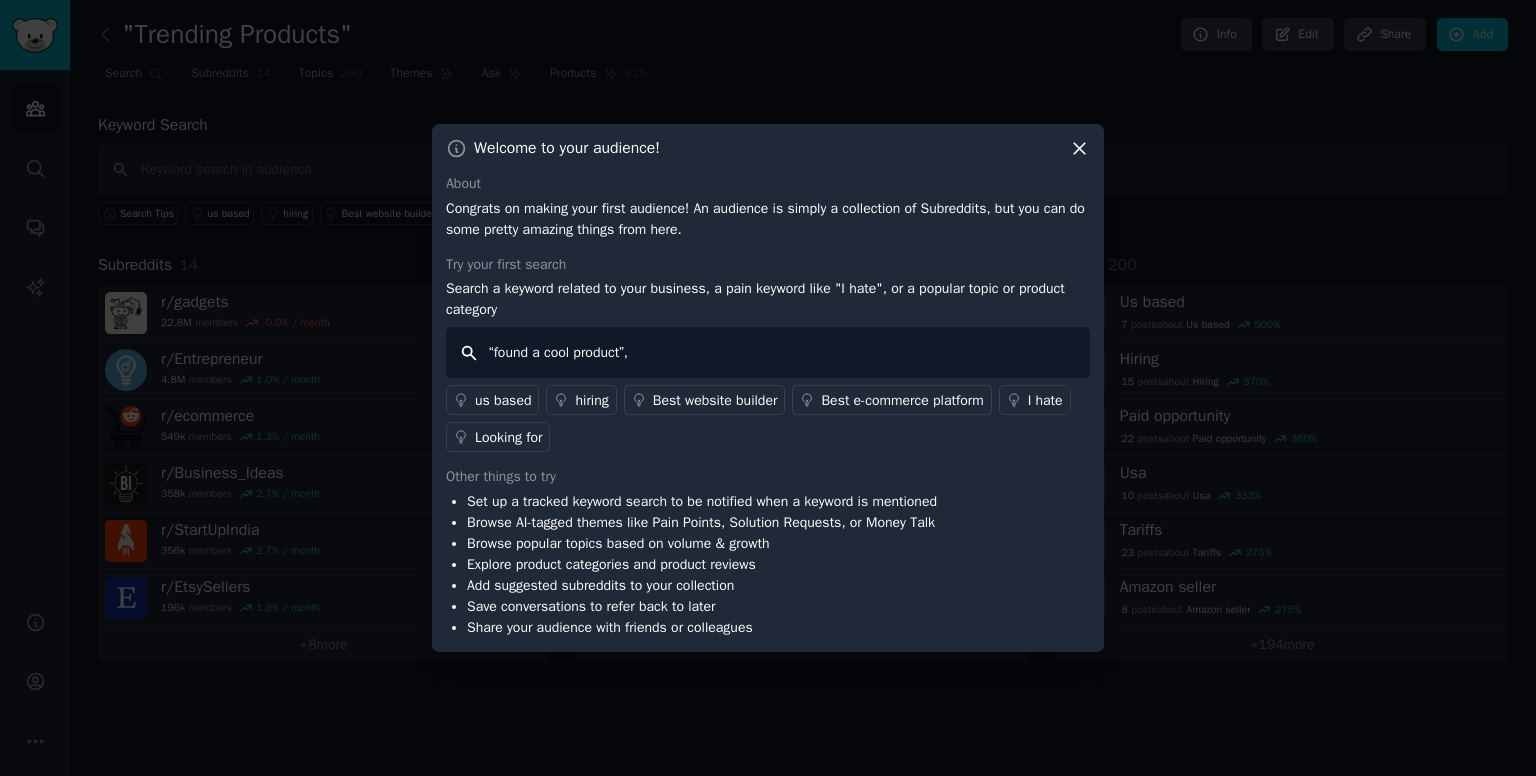 type on "“found a cool product”" 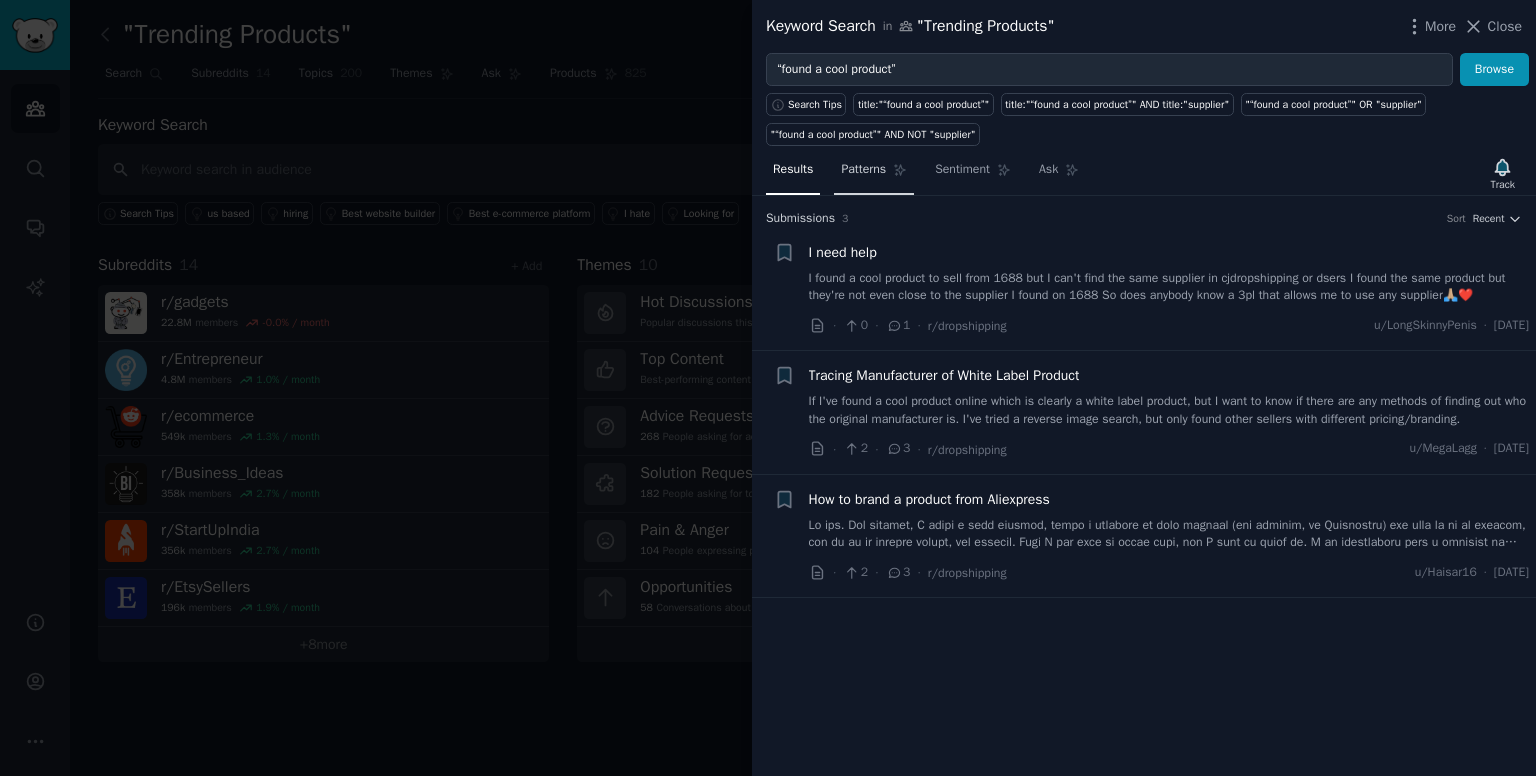 click on "Patterns" at bounding box center (874, 174) 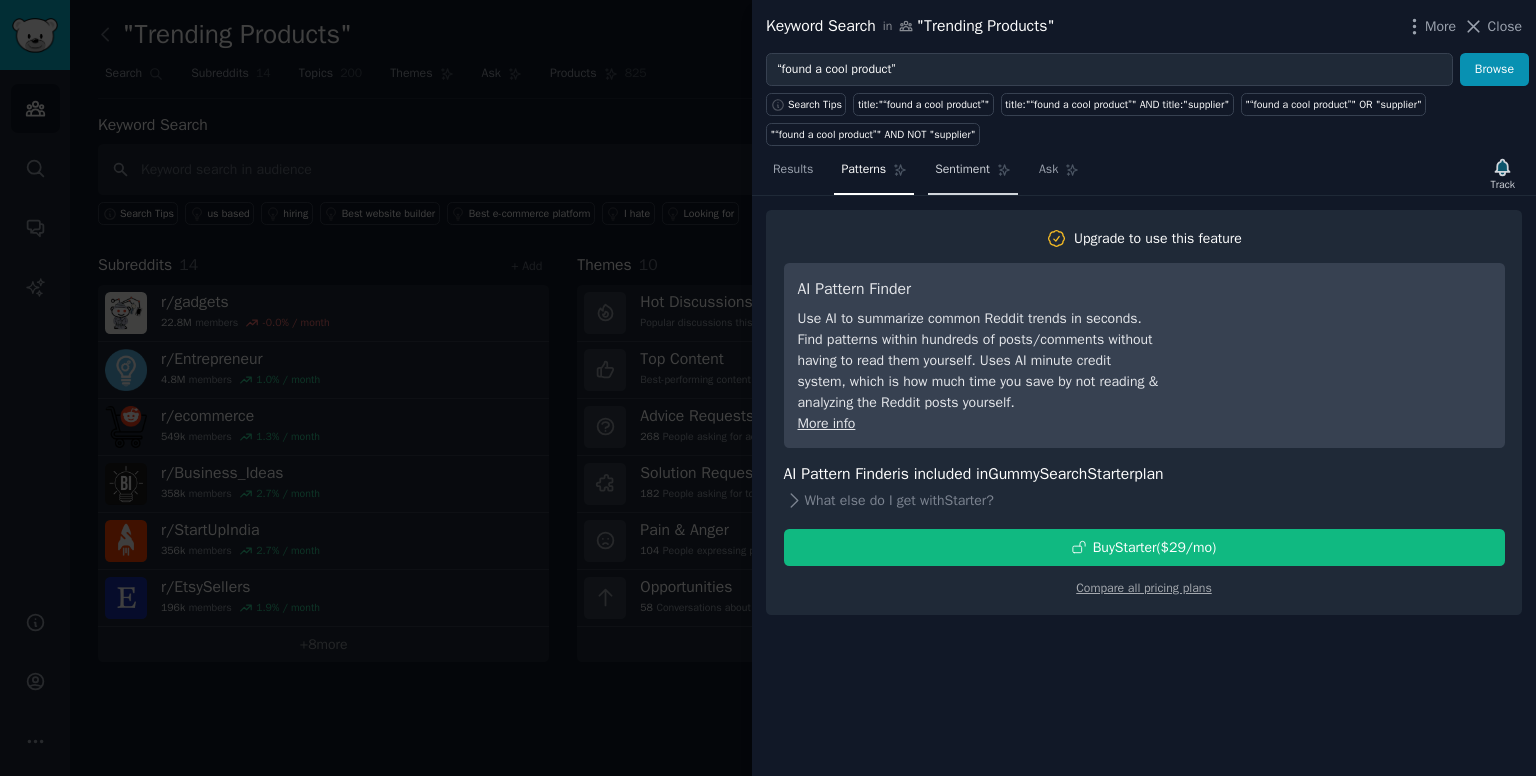 click on "Sentiment" at bounding box center (973, 174) 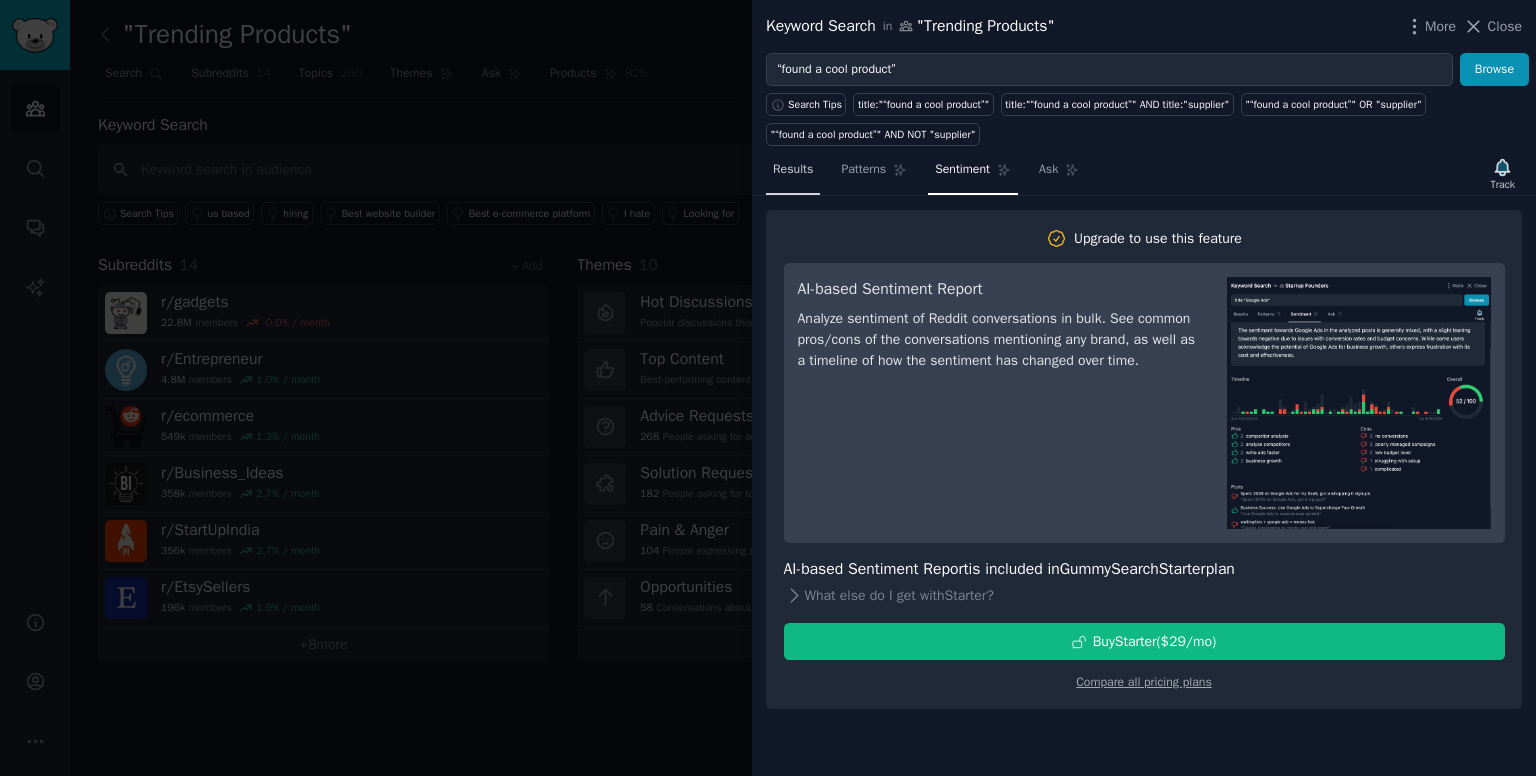 click on "Results" at bounding box center [793, 174] 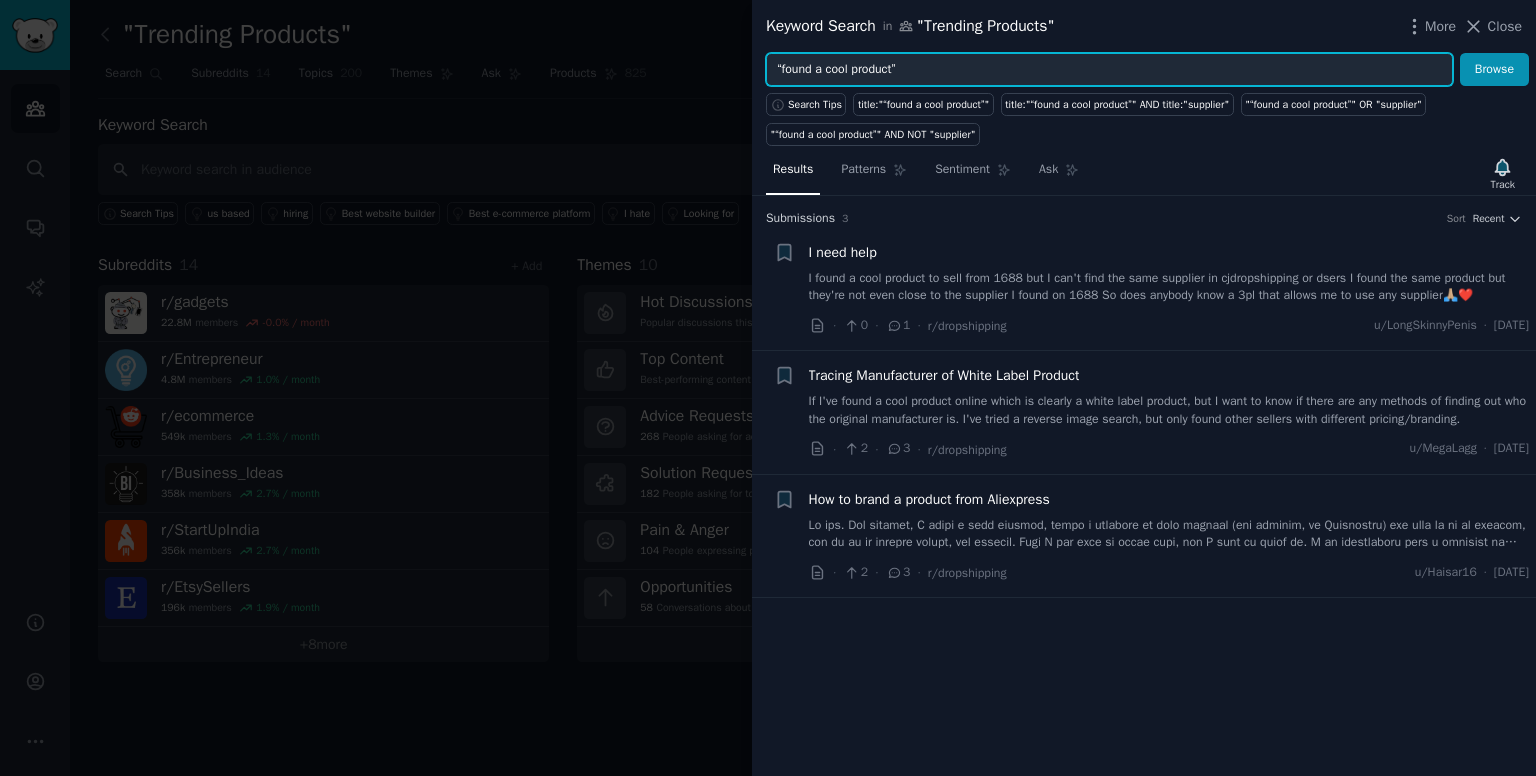 click on "“found a cool product”" at bounding box center (1109, 70) 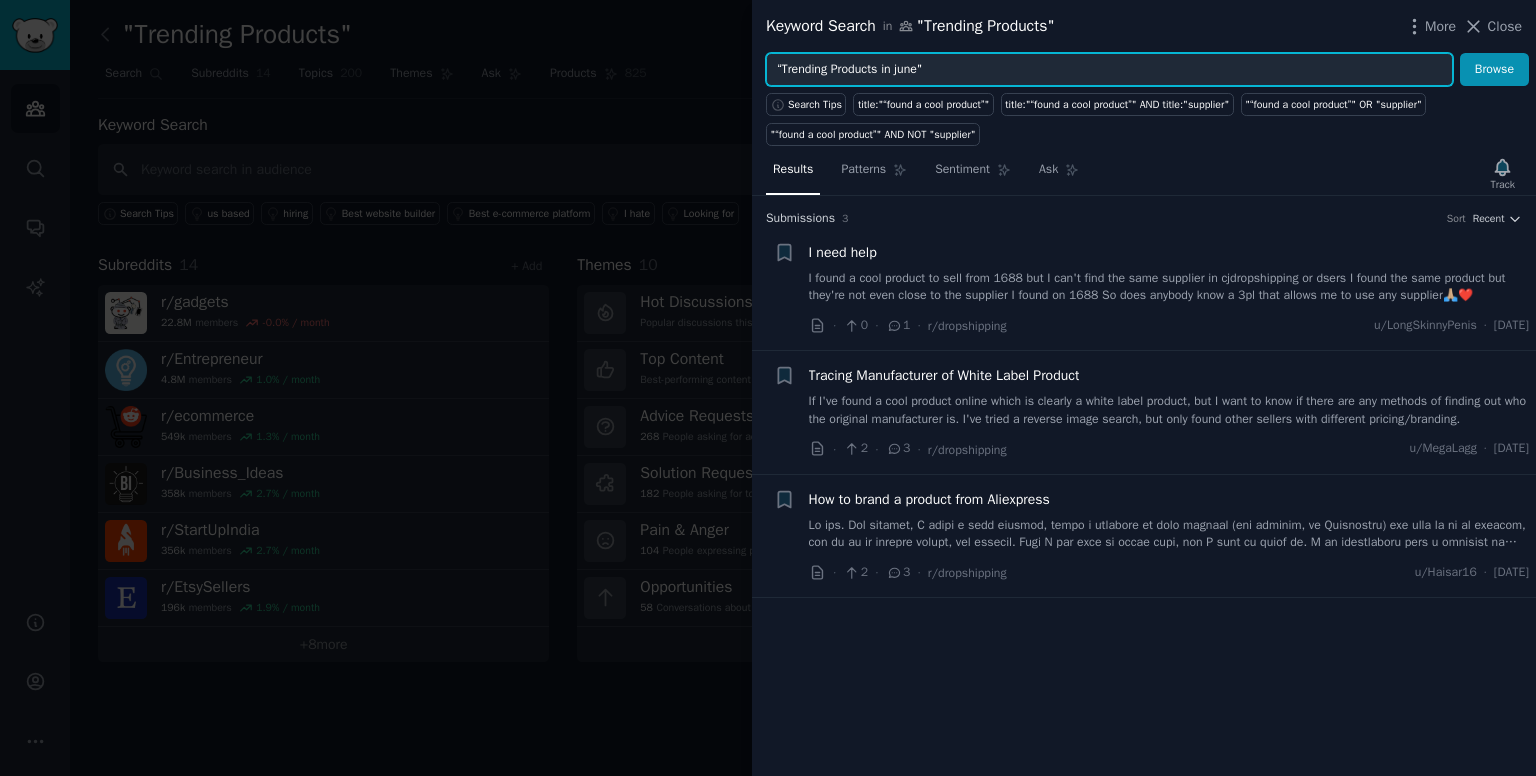 click on "Browse" at bounding box center [1494, 70] 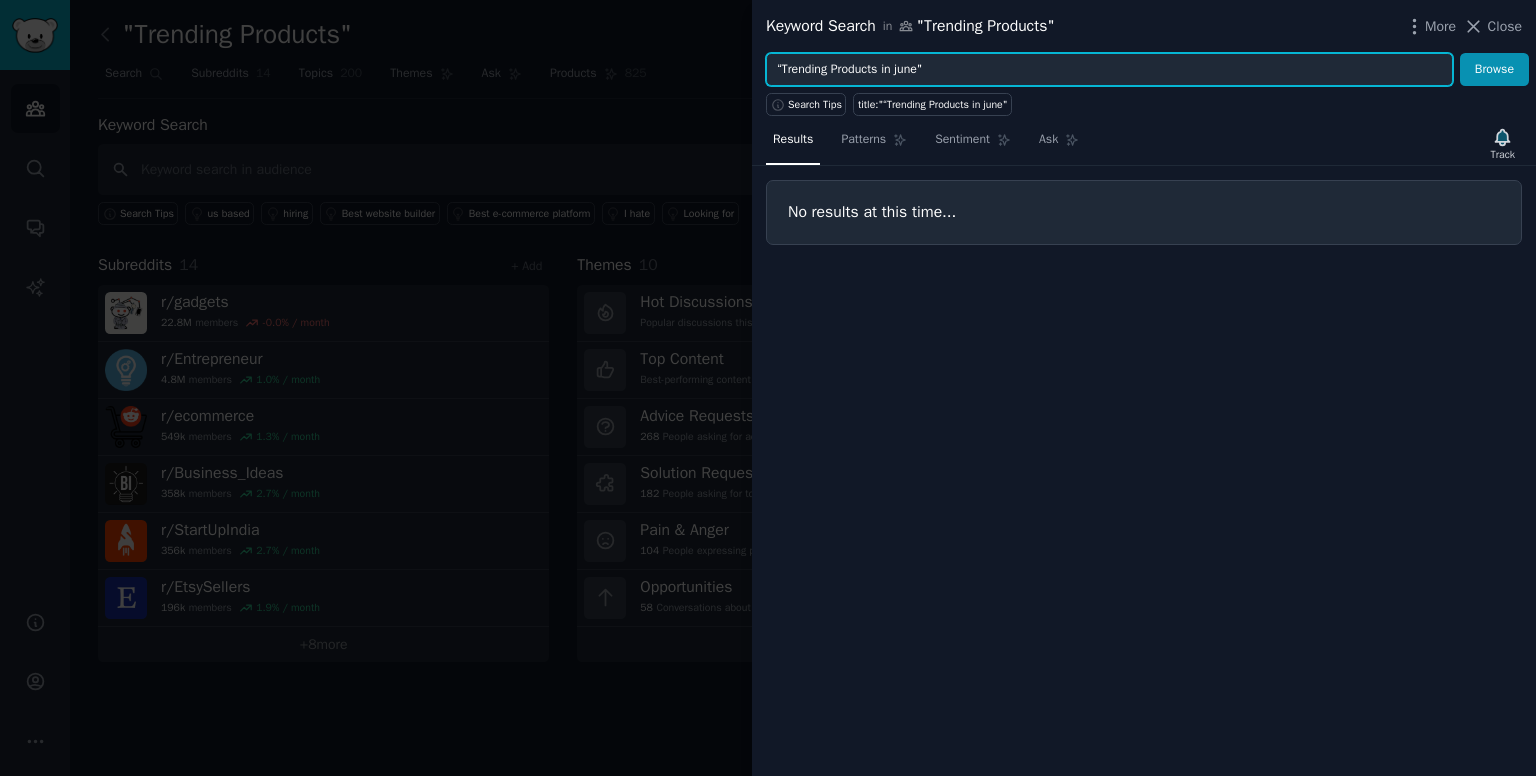 drag, startPoint x: 942, startPoint y: 62, endPoint x: 778, endPoint y: 67, distance: 164.0762 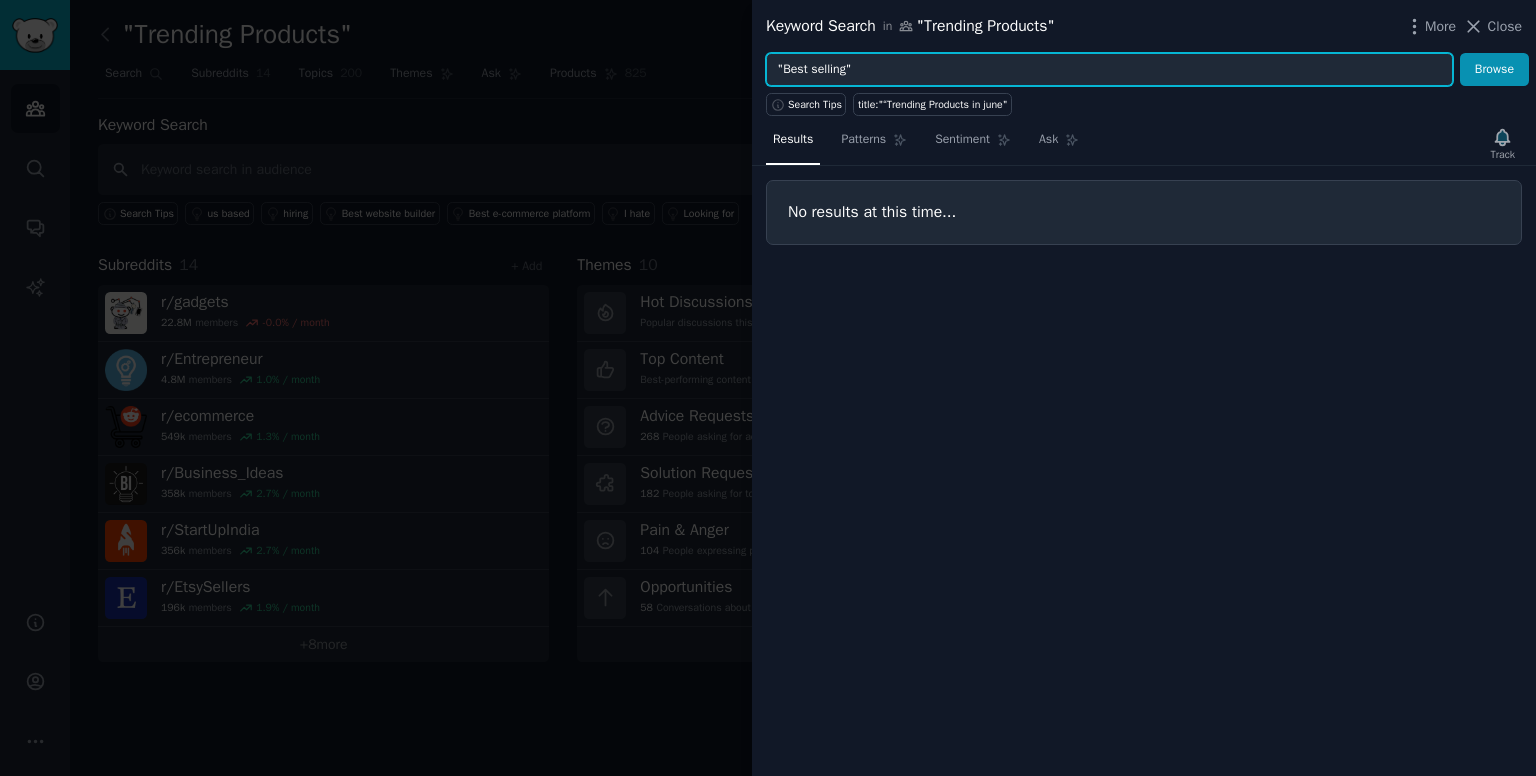 click on "Browse" at bounding box center [1494, 70] 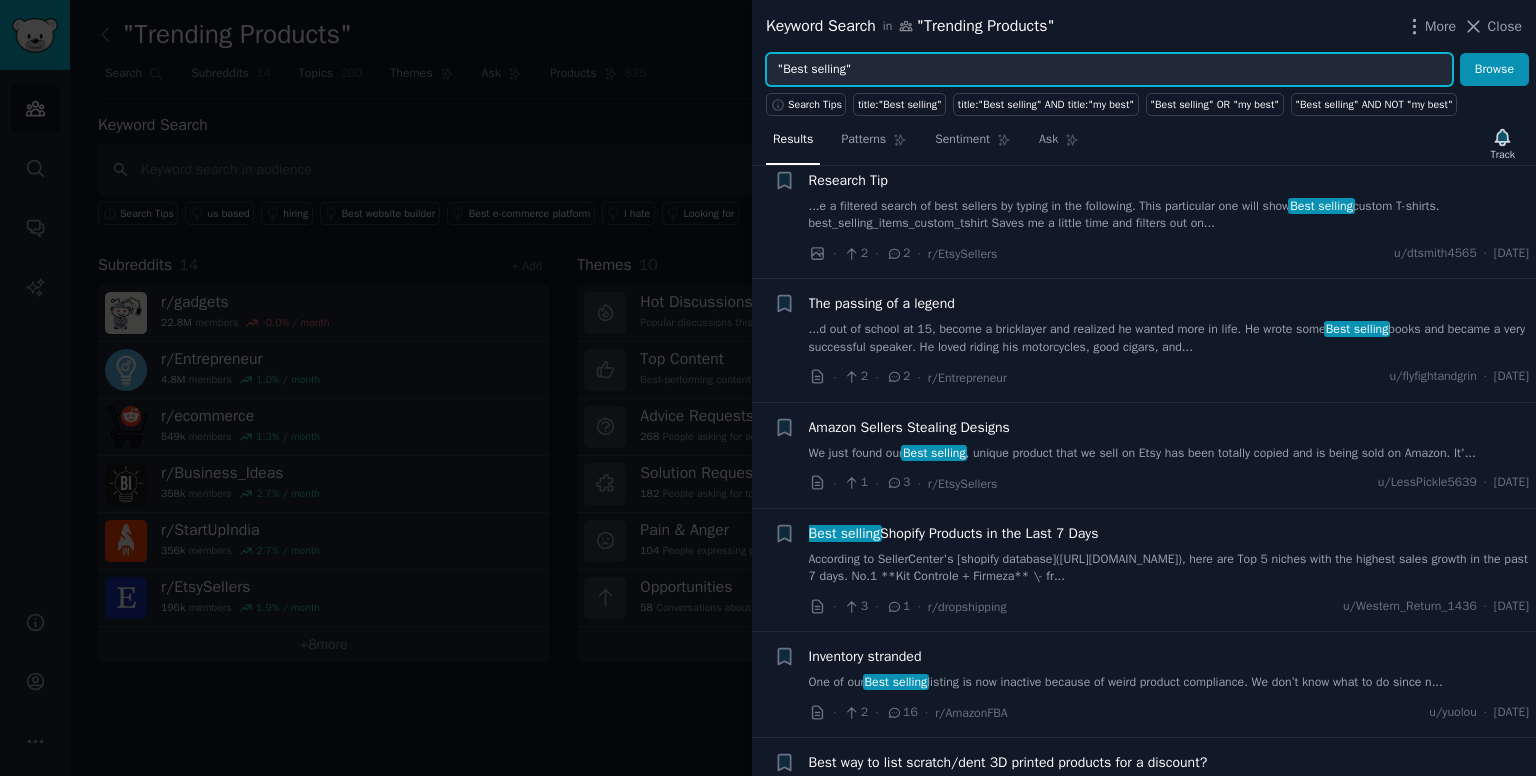 scroll, scrollTop: 51, scrollLeft: 0, axis: vertical 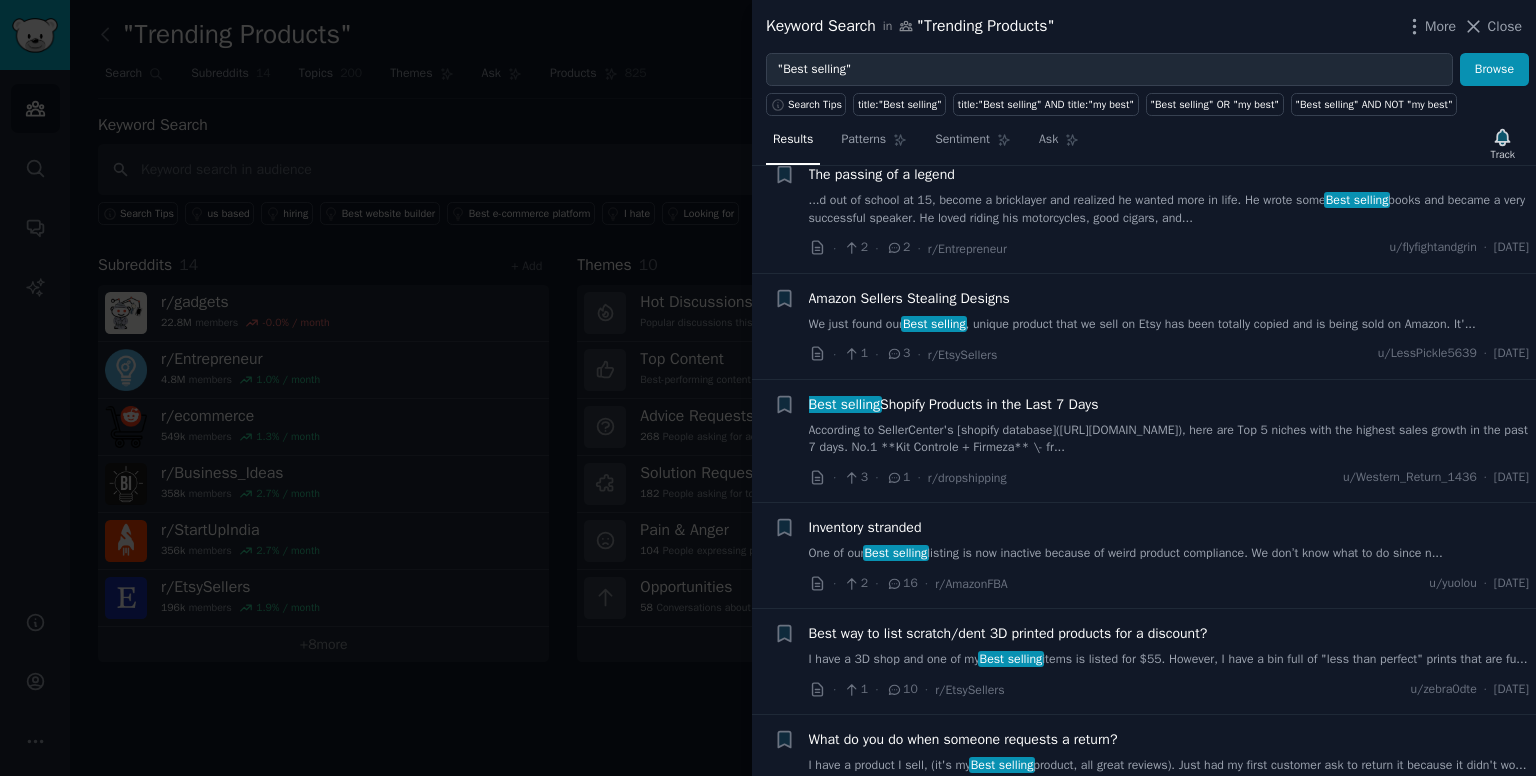 click on "According to SellerCenter's [shopify database](https://sellercenter.io/shopify-product), here are Top 5 niches with the highest sales growth in the past 7 days.
No.1 **Kit Controle + Firmeza** \- fr..." at bounding box center (1169, 439) 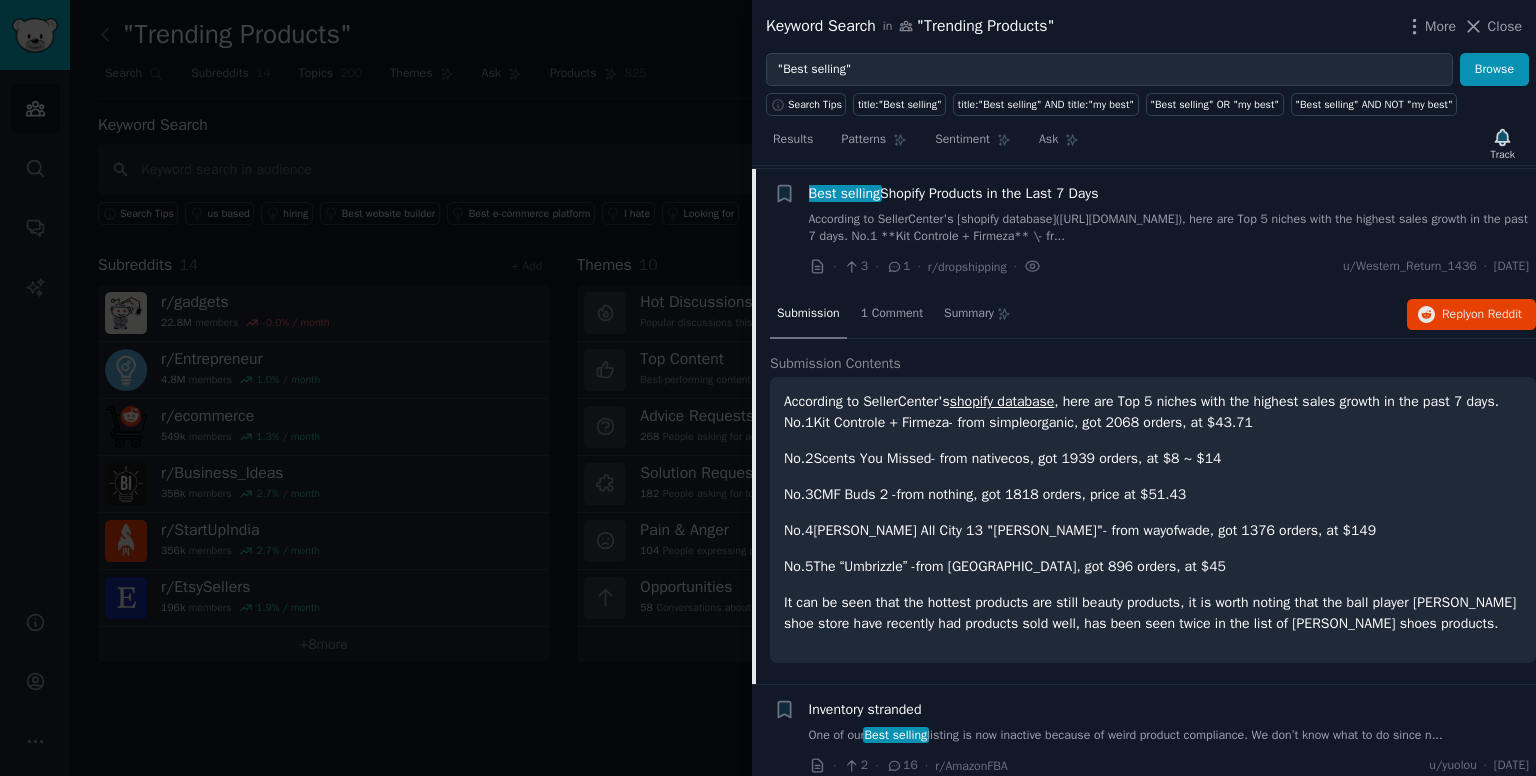 scroll, scrollTop: 384, scrollLeft: 0, axis: vertical 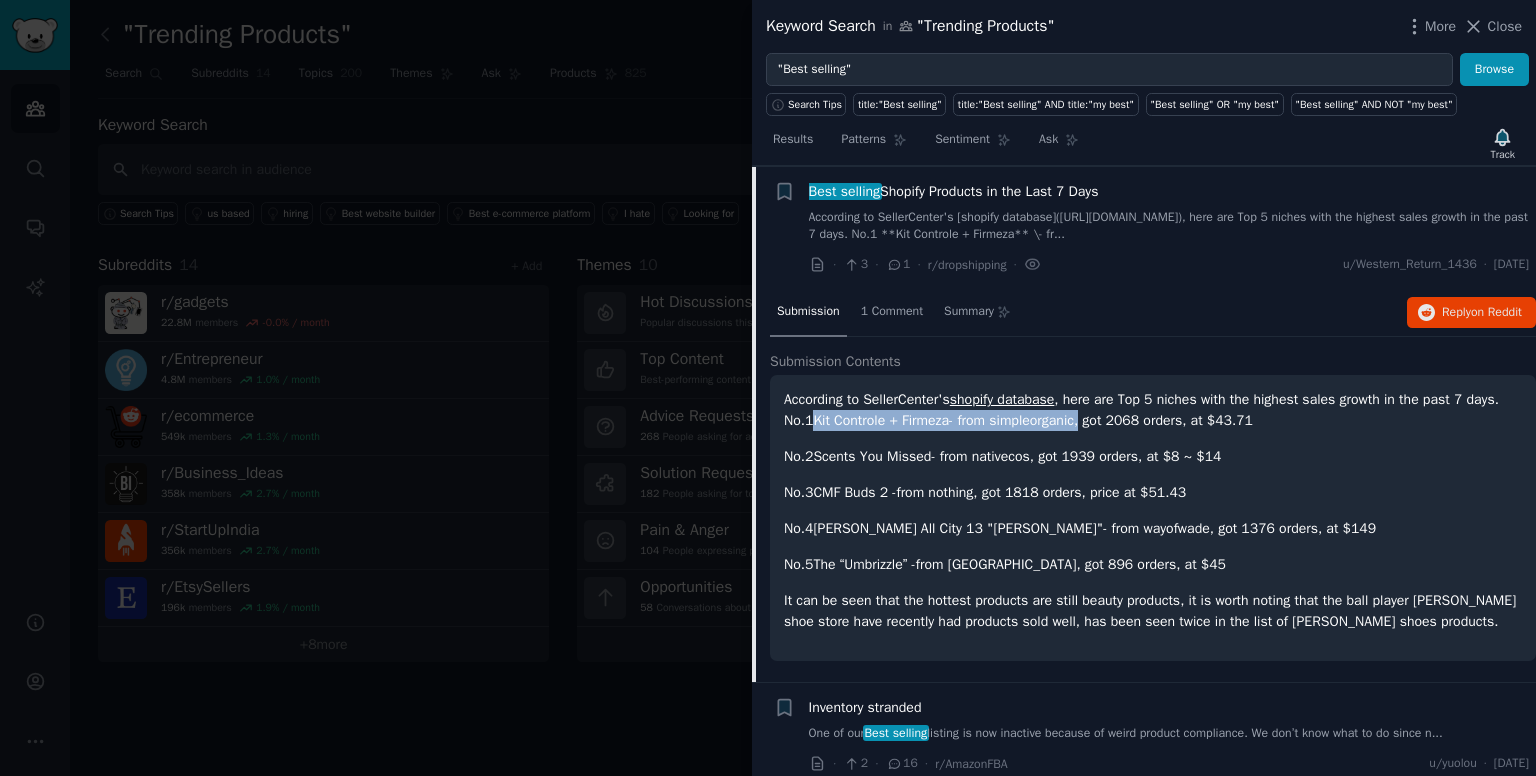 drag, startPoint x: 1097, startPoint y: 422, endPoint x: 817, endPoint y: 417, distance: 280.04465 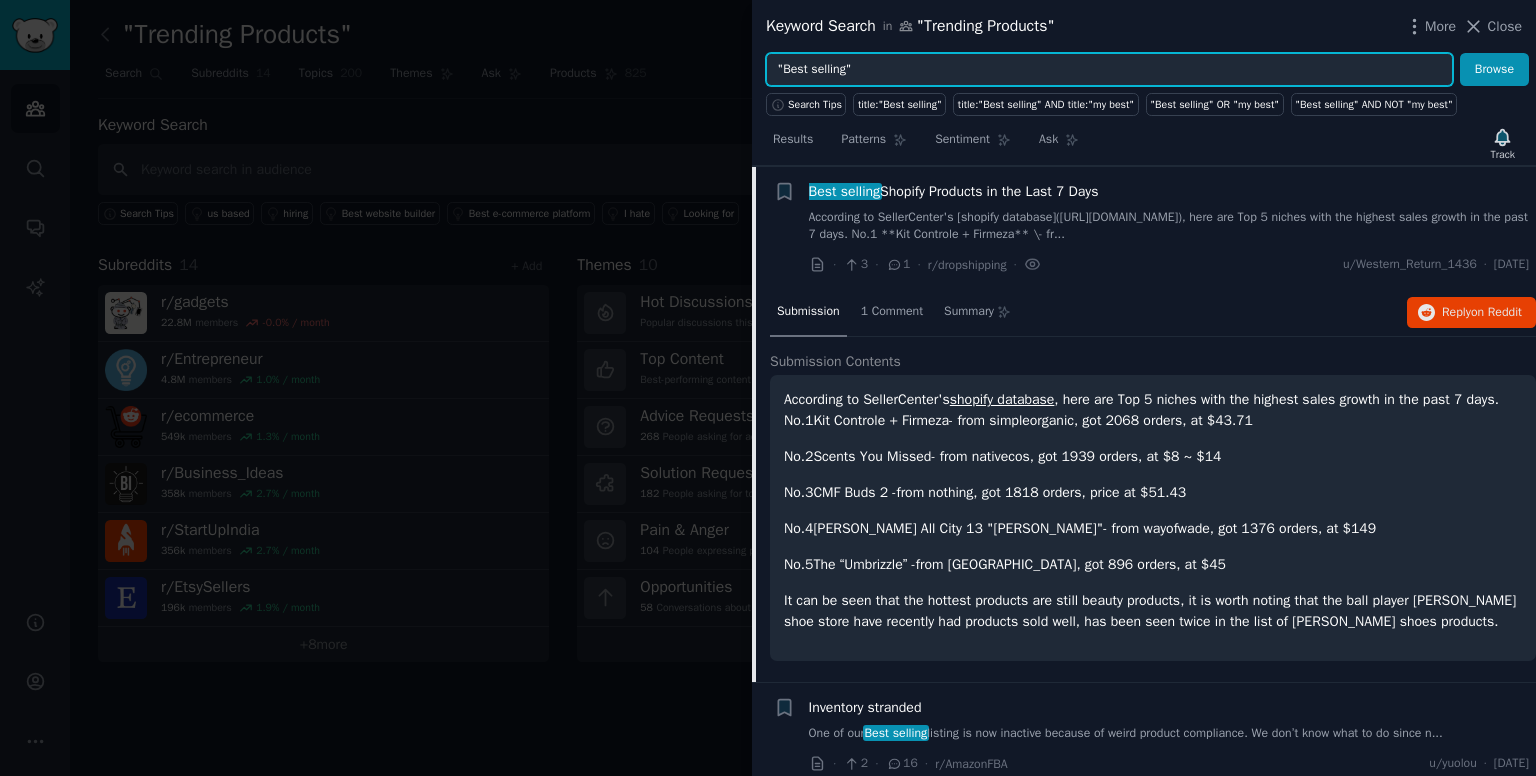 click on ""Best selling"" at bounding box center (1109, 70) 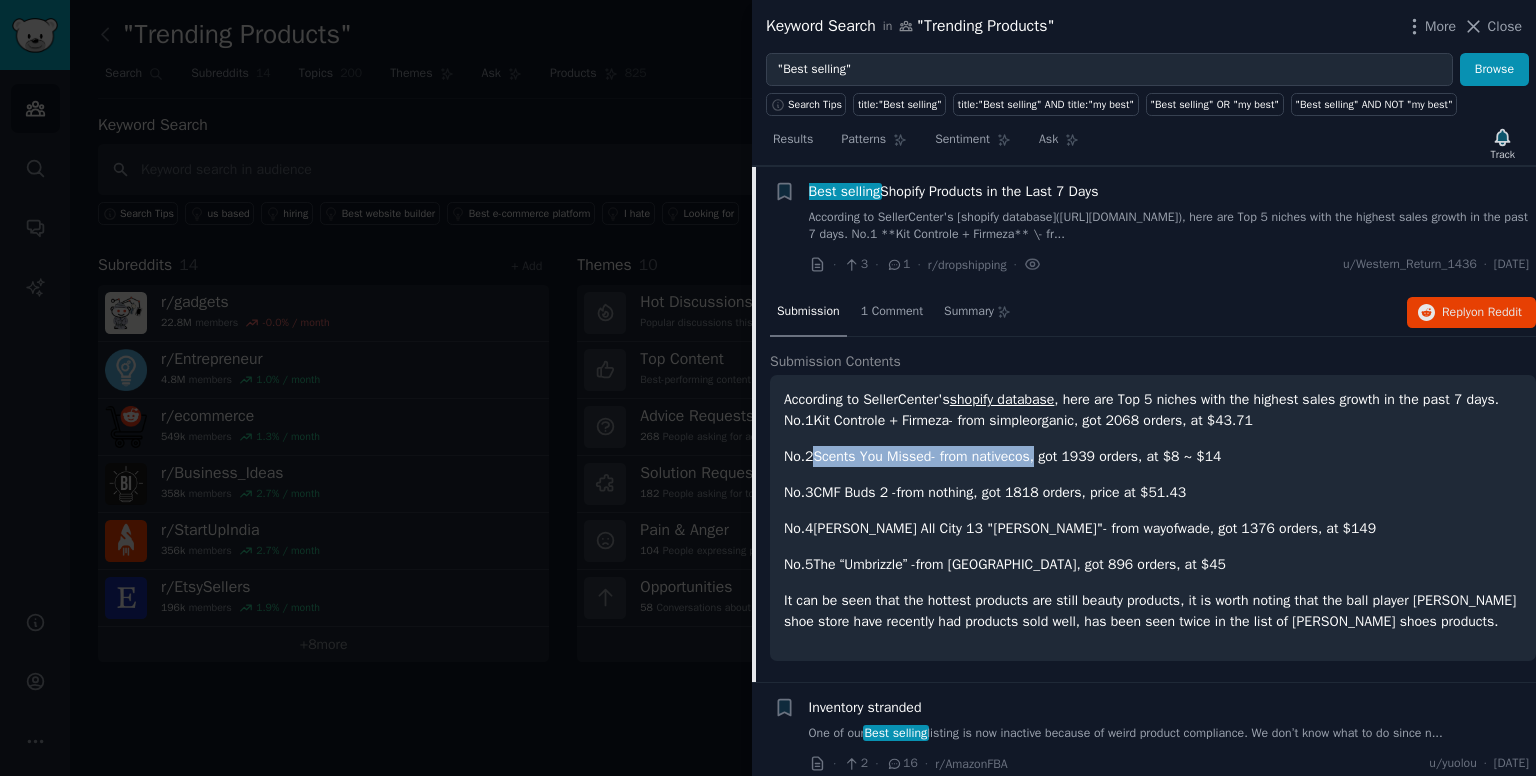 drag, startPoint x: 1041, startPoint y: 452, endPoint x: 816, endPoint y: 447, distance: 225.05554 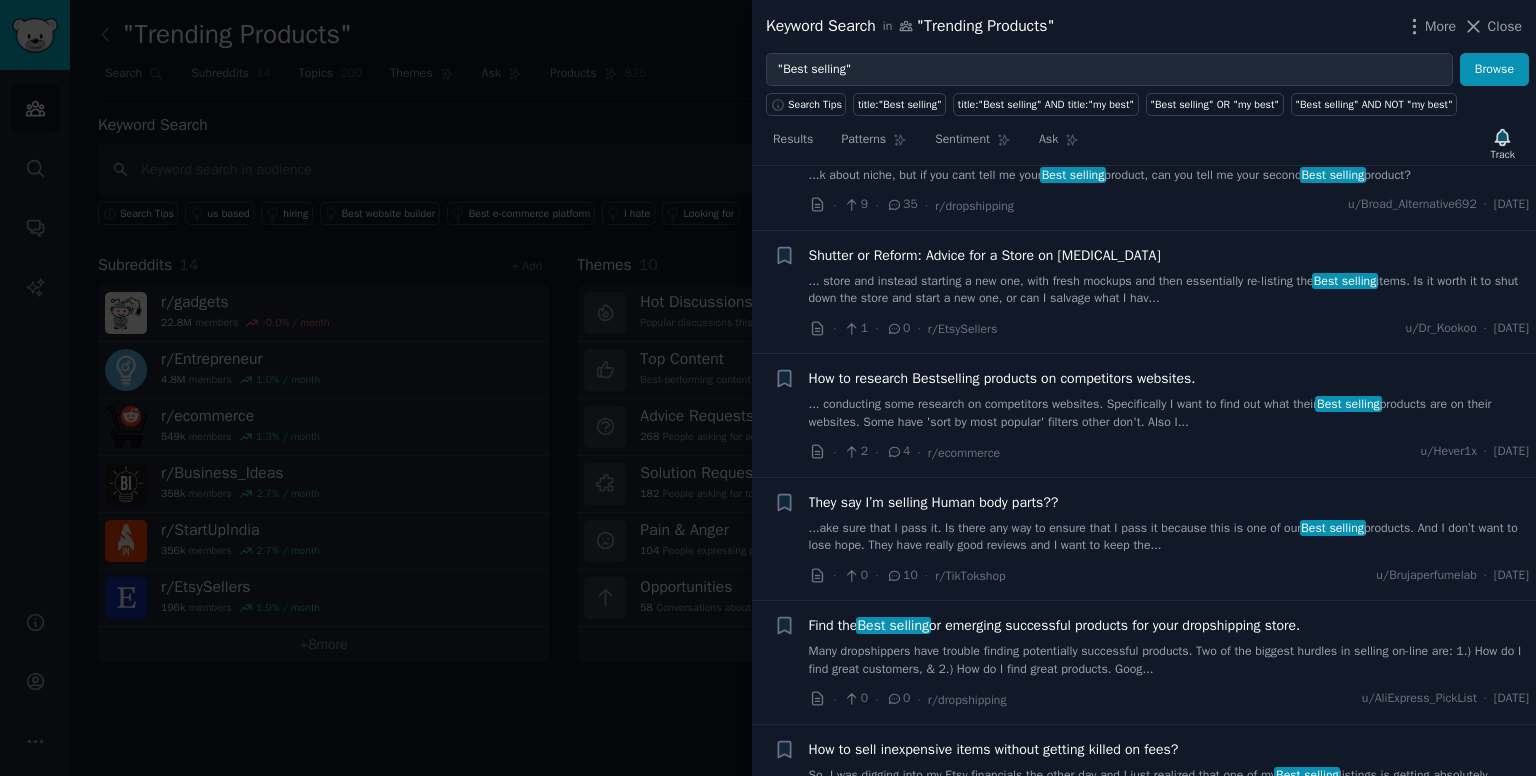 click on "... conducting some research on competitors websites. Specifically I want to find out what their  Best selling  products are on their websites.
Some have 'sort by most popular' filters other don't. Also I..." at bounding box center (1169, 413) 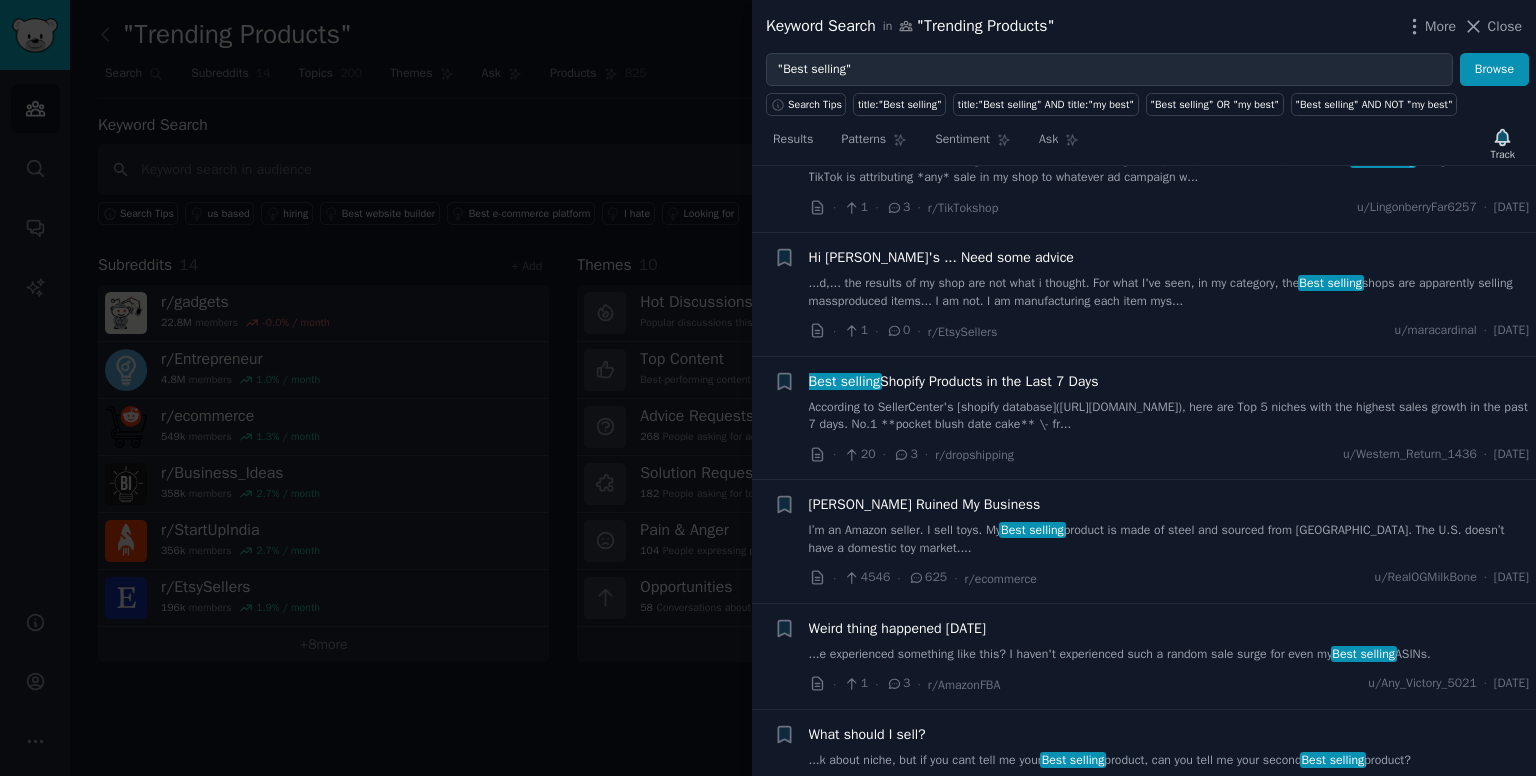 scroll, scrollTop: 1010, scrollLeft: 0, axis: vertical 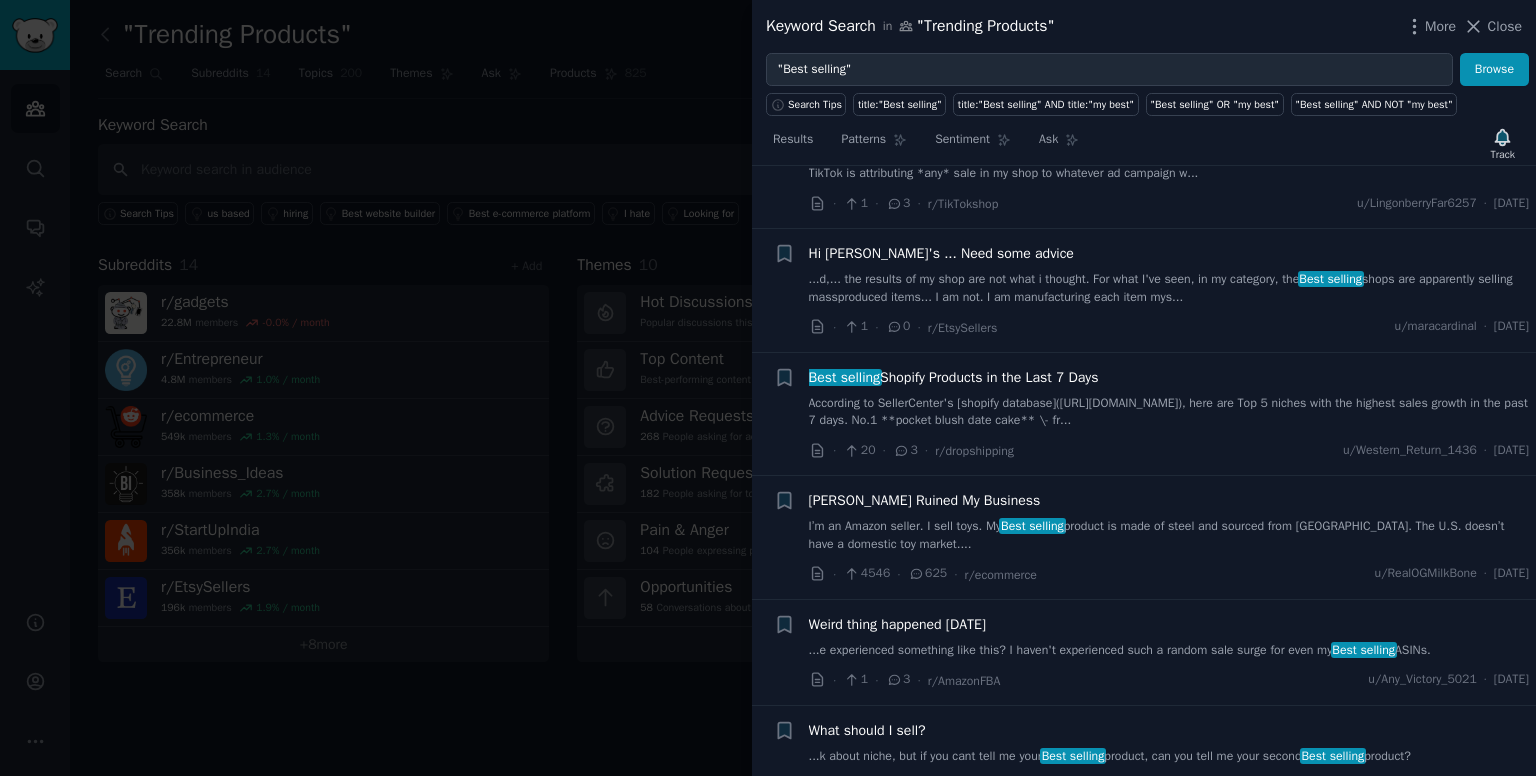 click on "According to SellerCenter's [shopify database](https://sellercenter.io/shopify-product), here are Top 5 niches with the highest sales growth in the past 7 days.
No.1 **pocket blush date cake** \- fr..." at bounding box center (1169, 412) 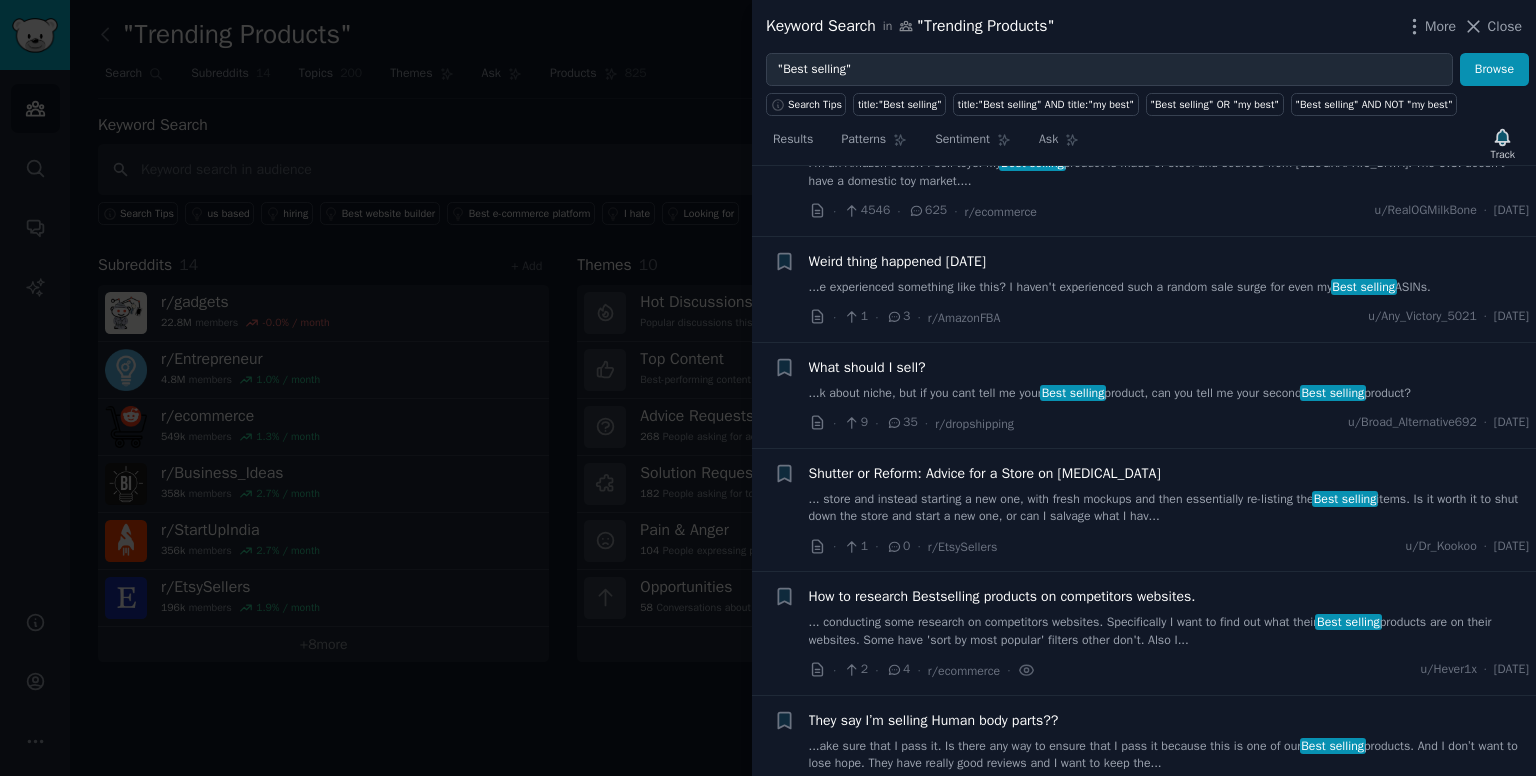 scroll, scrollTop: 1798, scrollLeft: 0, axis: vertical 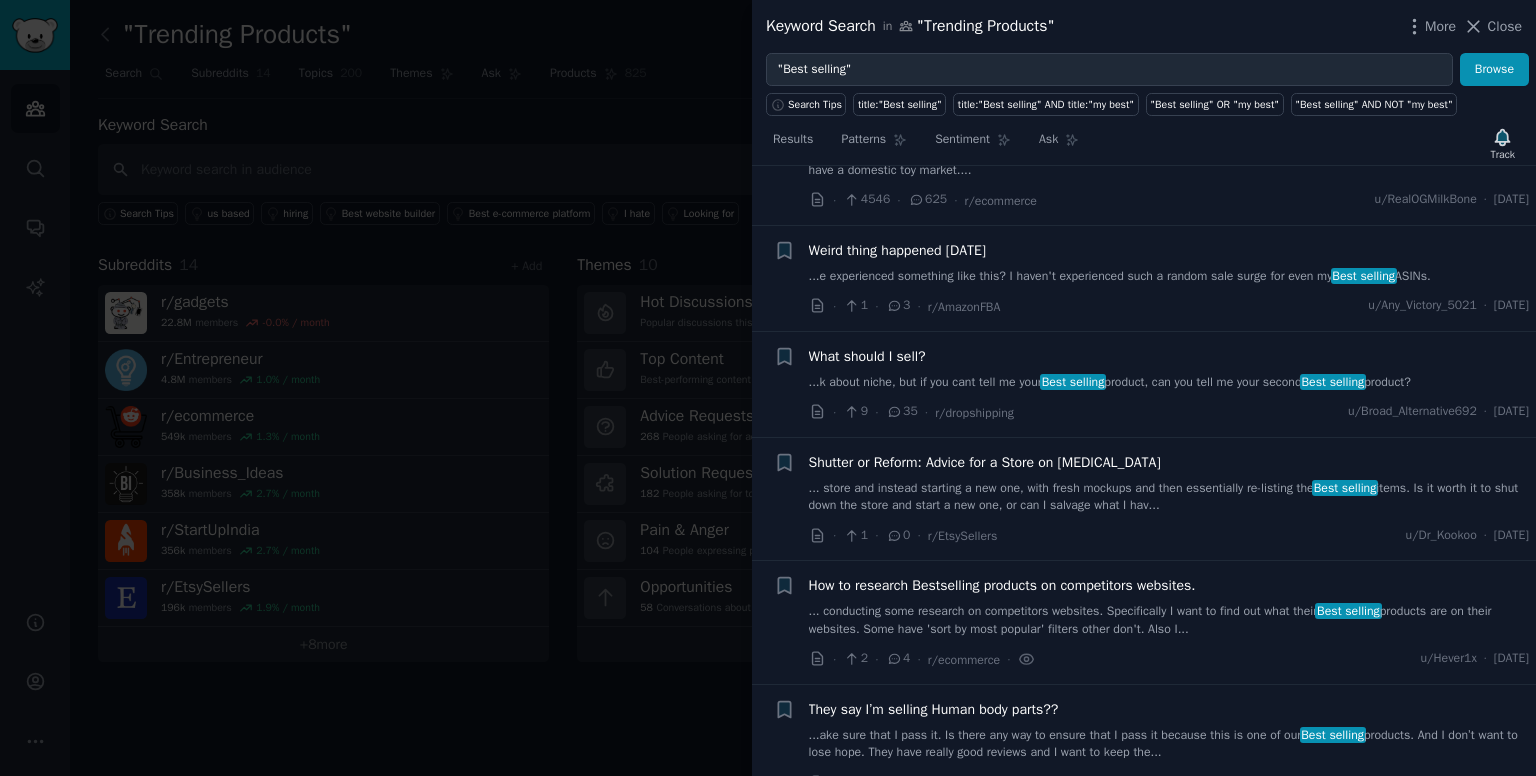 click on "What should I sell? ...k about niche, but if you cant tell me your  Best selling  product, can you tell me your second  Best selling  product?" at bounding box center (1169, 369) 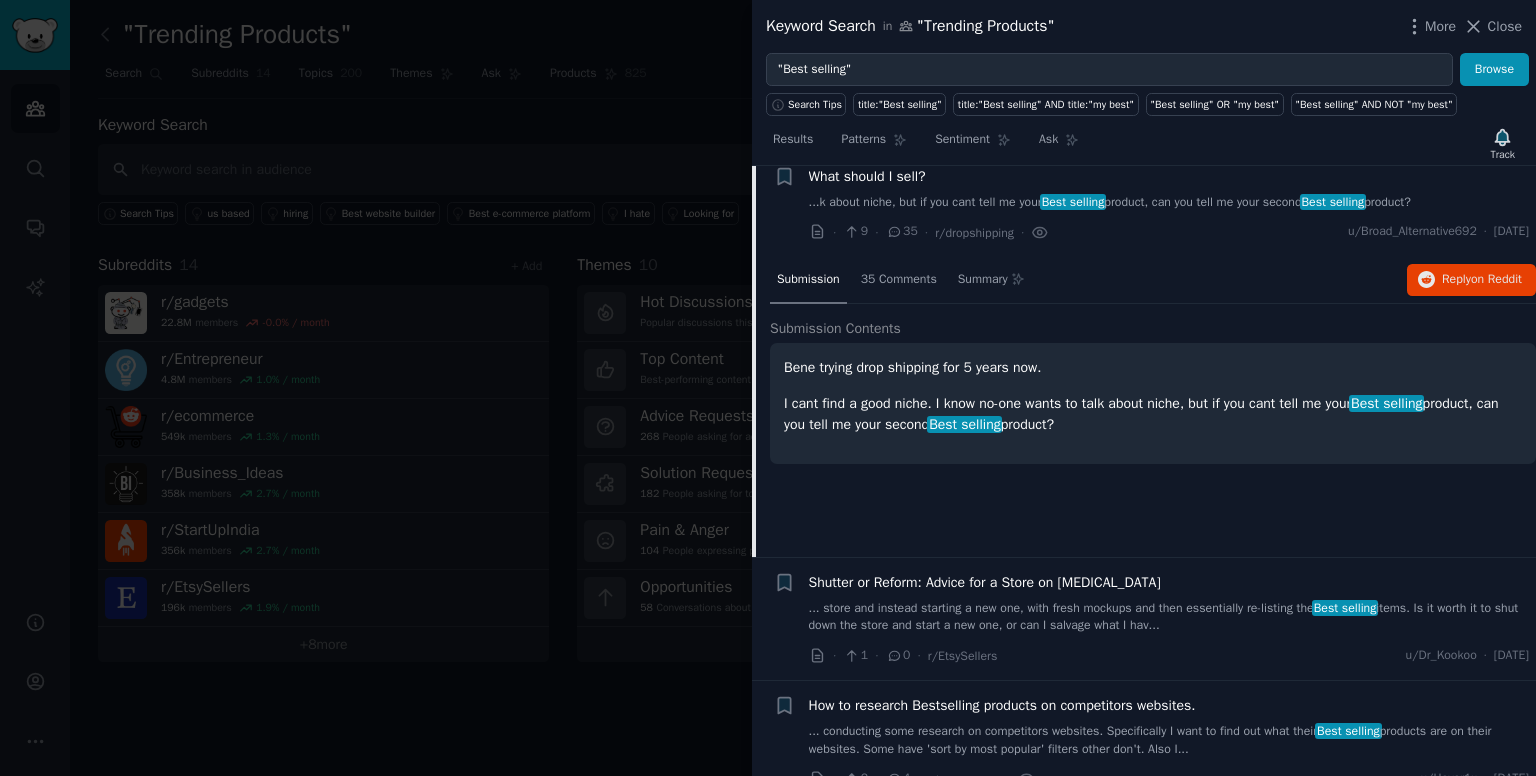scroll, scrollTop: 1584, scrollLeft: 0, axis: vertical 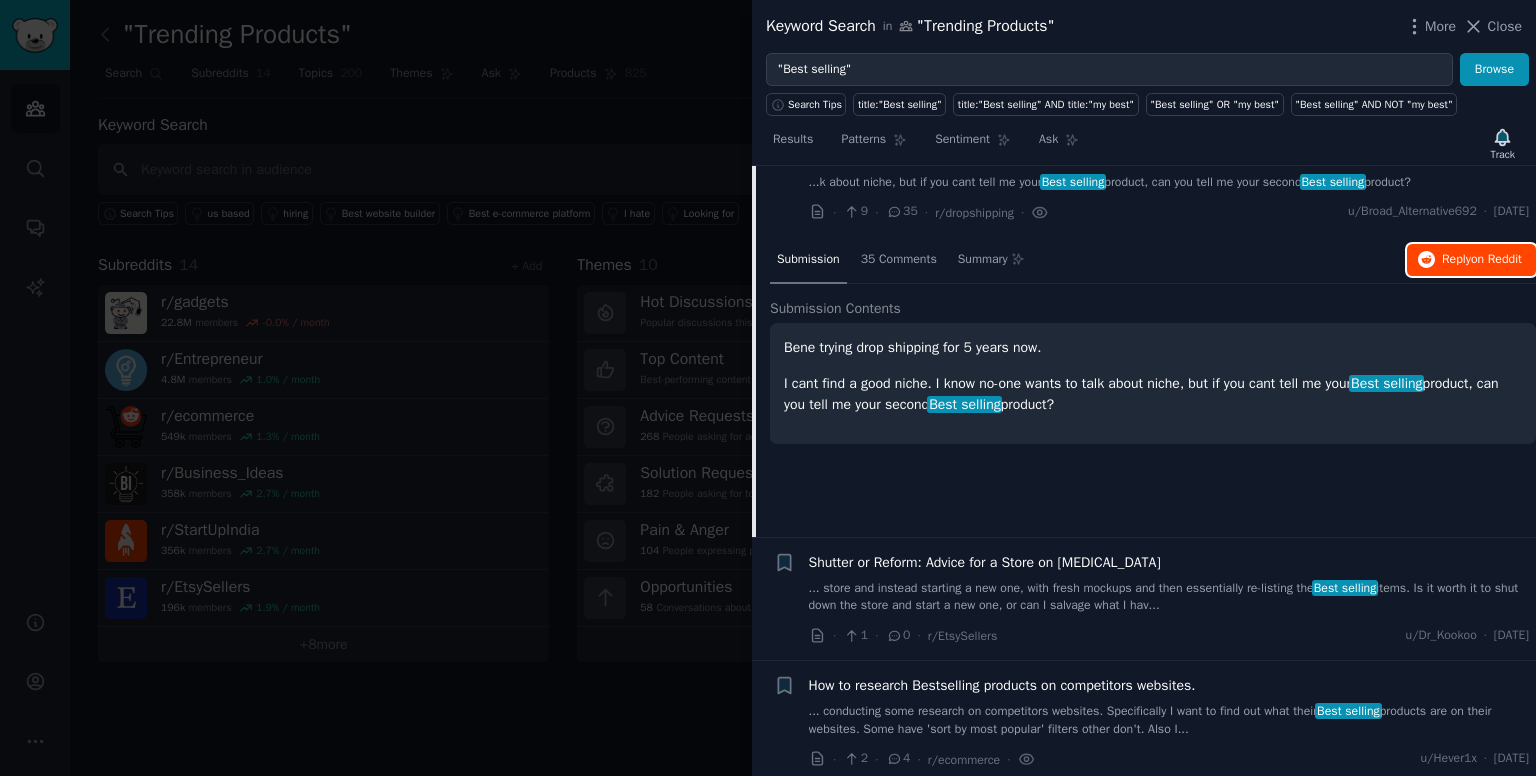 click on "Reply  on Reddit" at bounding box center (1471, 260) 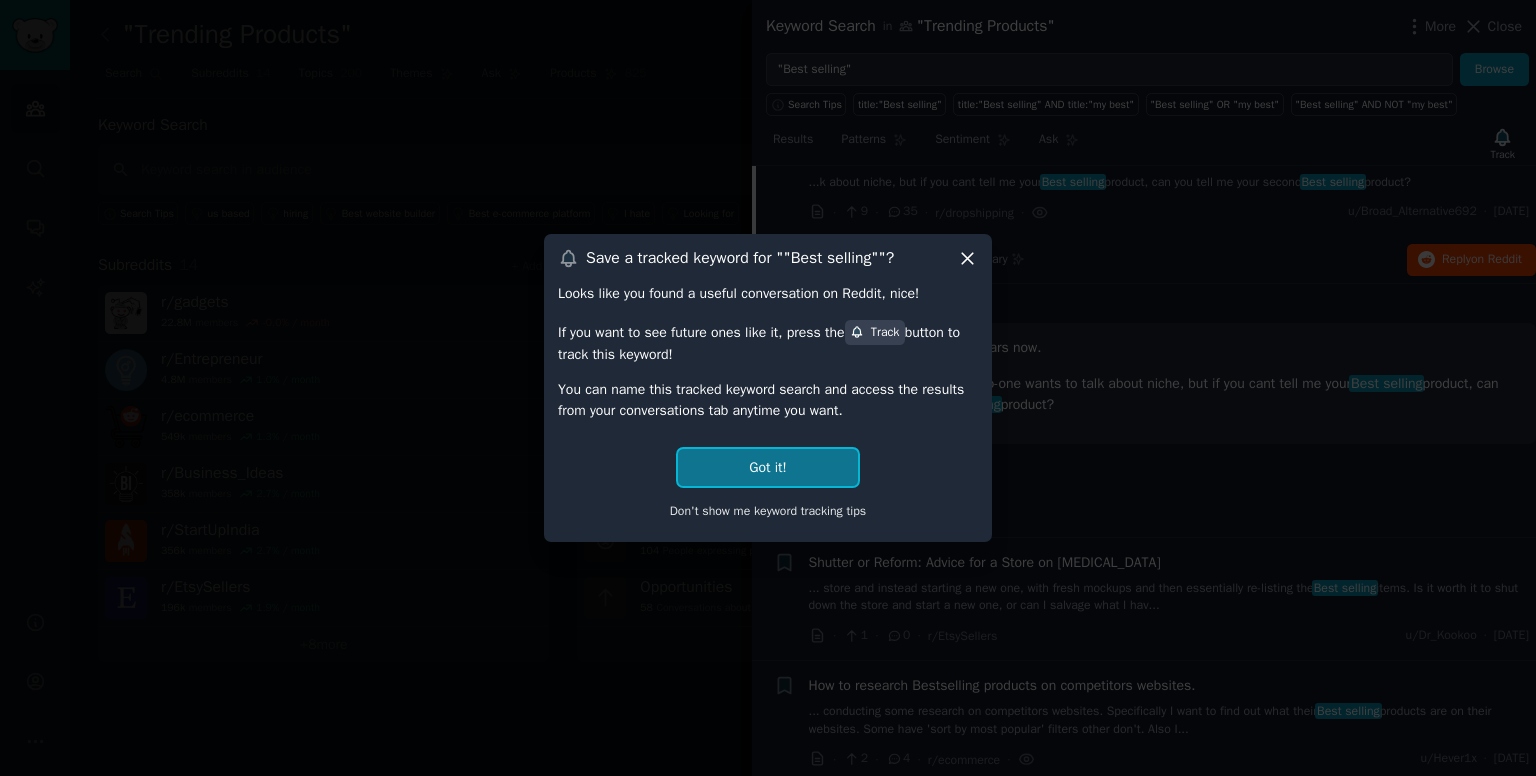 click on "Got it!" at bounding box center [767, 467] 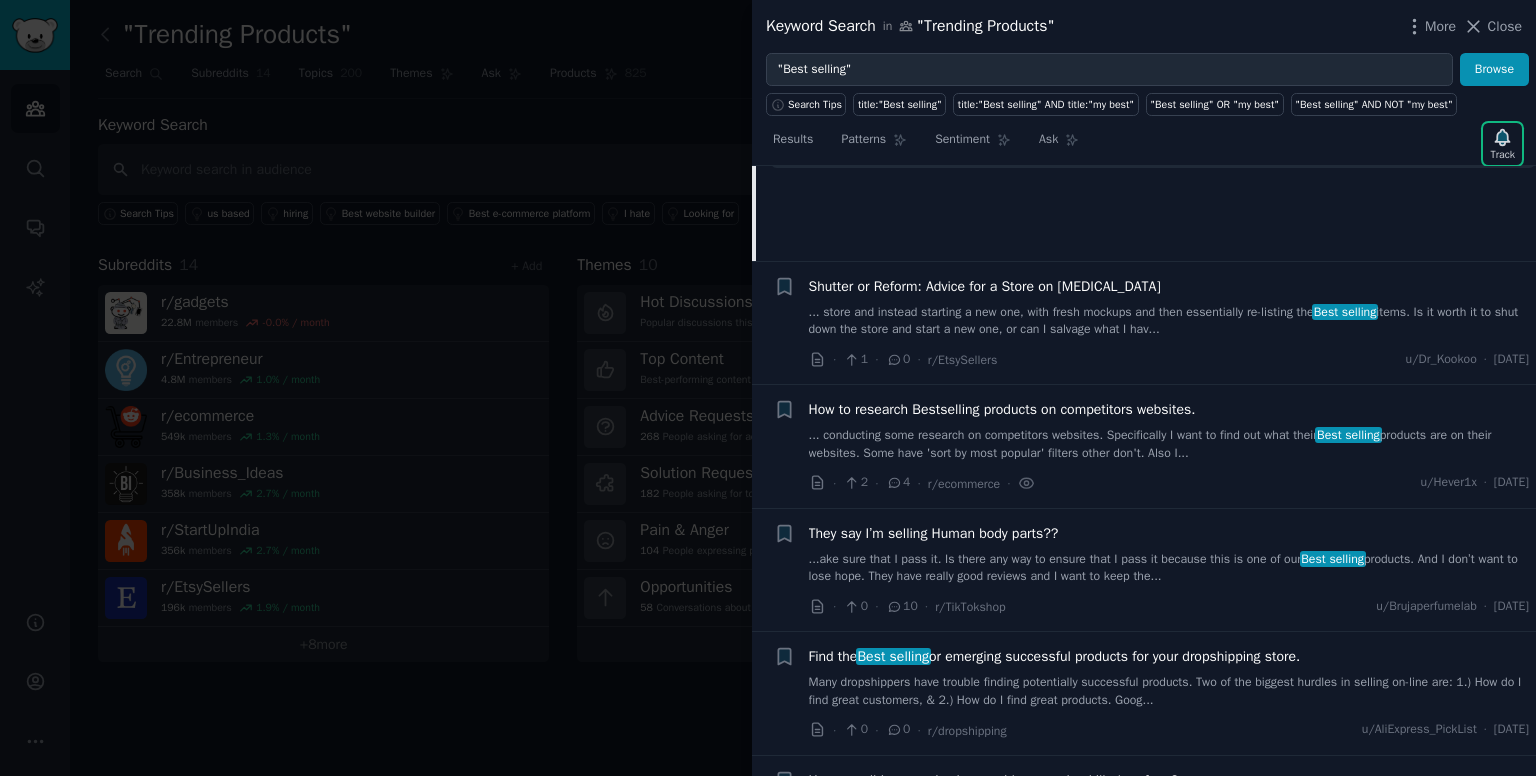 scroll, scrollTop: 1864, scrollLeft: 0, axis: vertical 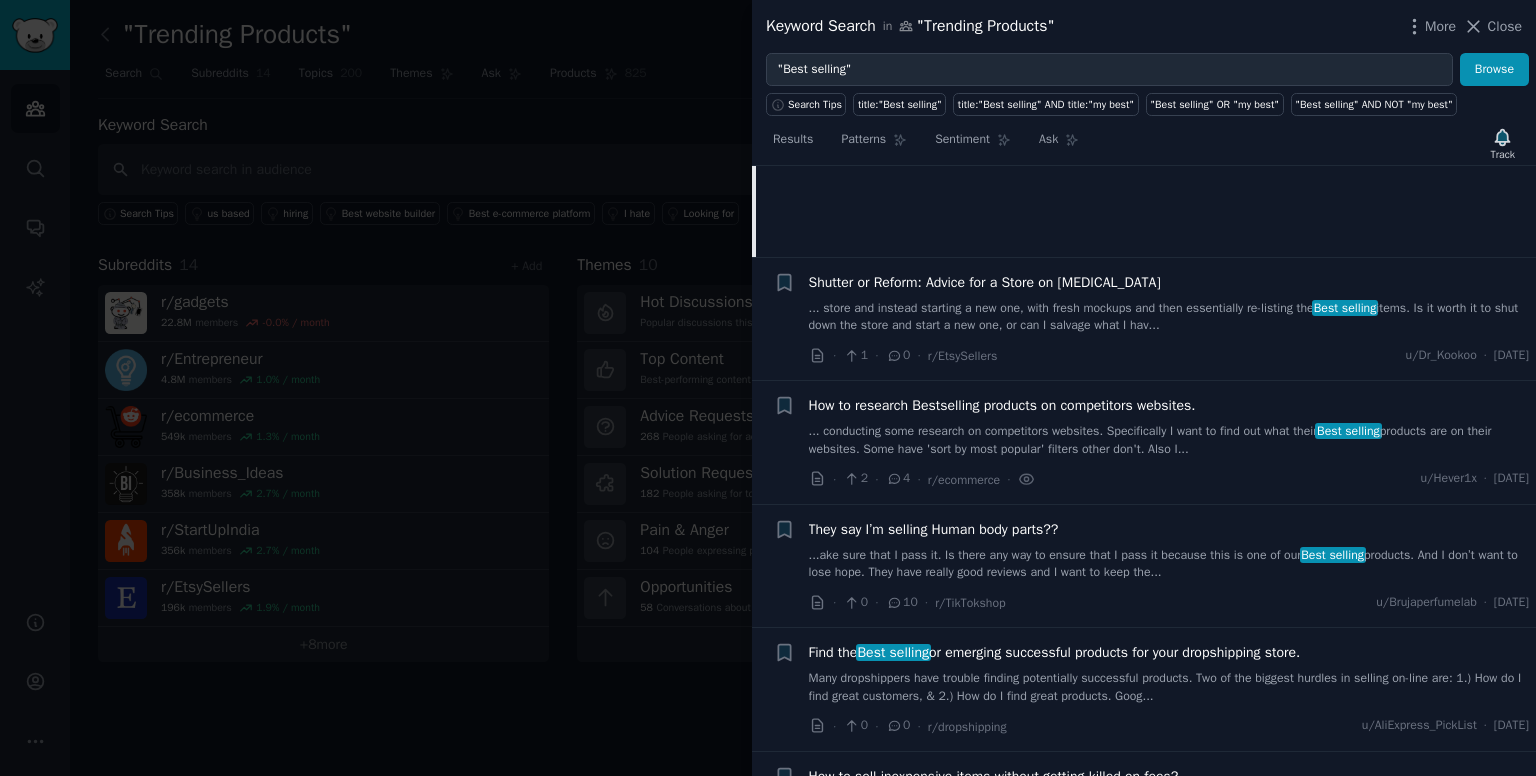 click on "How to research Bestselling products on competitors websites." at bounding box center [1002, 405] 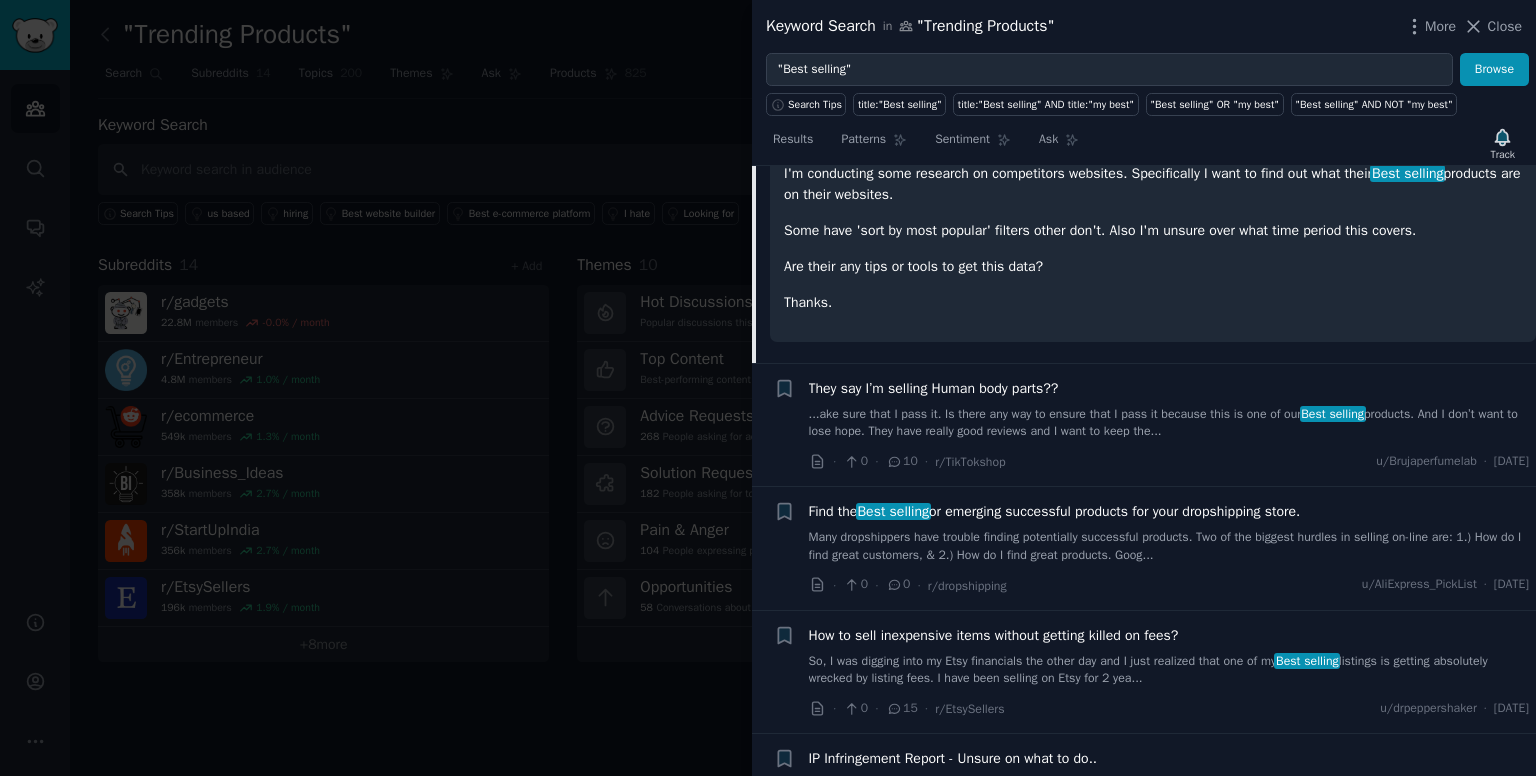 scroll, scrollTop: 1997, scrollLeft: 0, axis: vertical 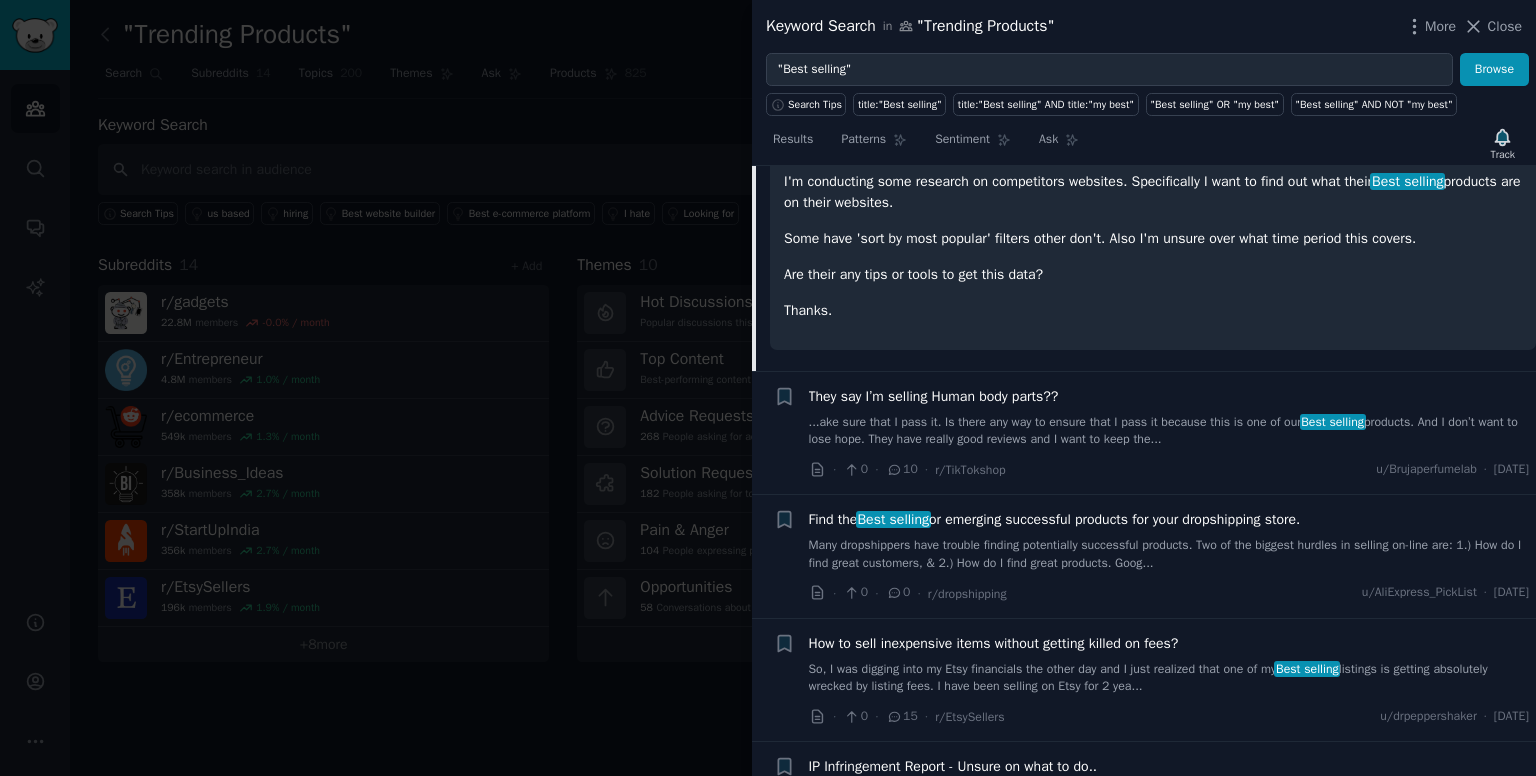click on "Many dropshippers have trouble finding potentially successful products. Two of the biggest hurdles in selling on-line are:
1.) How do I find great customers, &
2.) How do I find great products.
Goog..." at bounding box center [1169, 554] 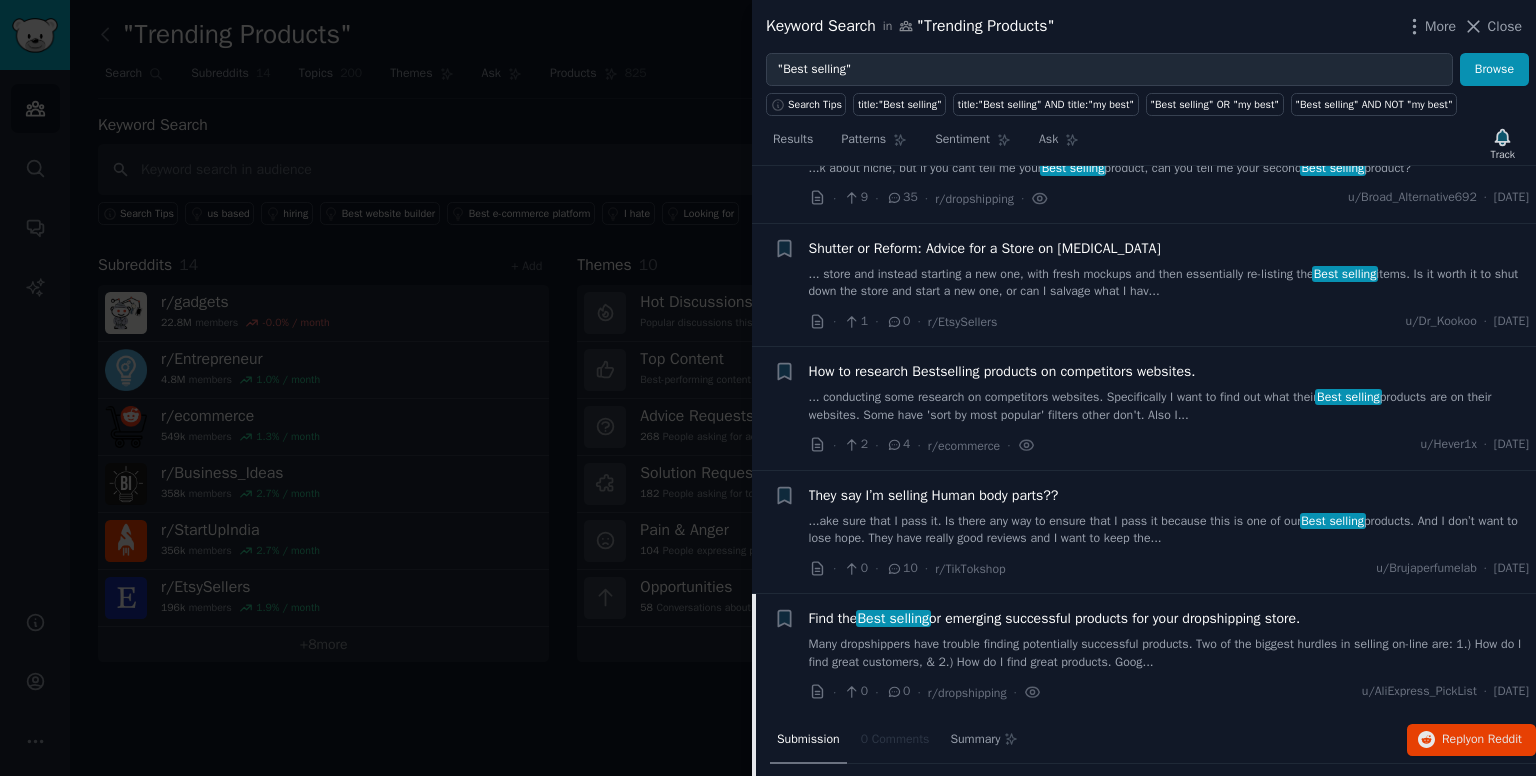 scroll, scrollTop: 1734, scrollLeft: 0, axis: vertical 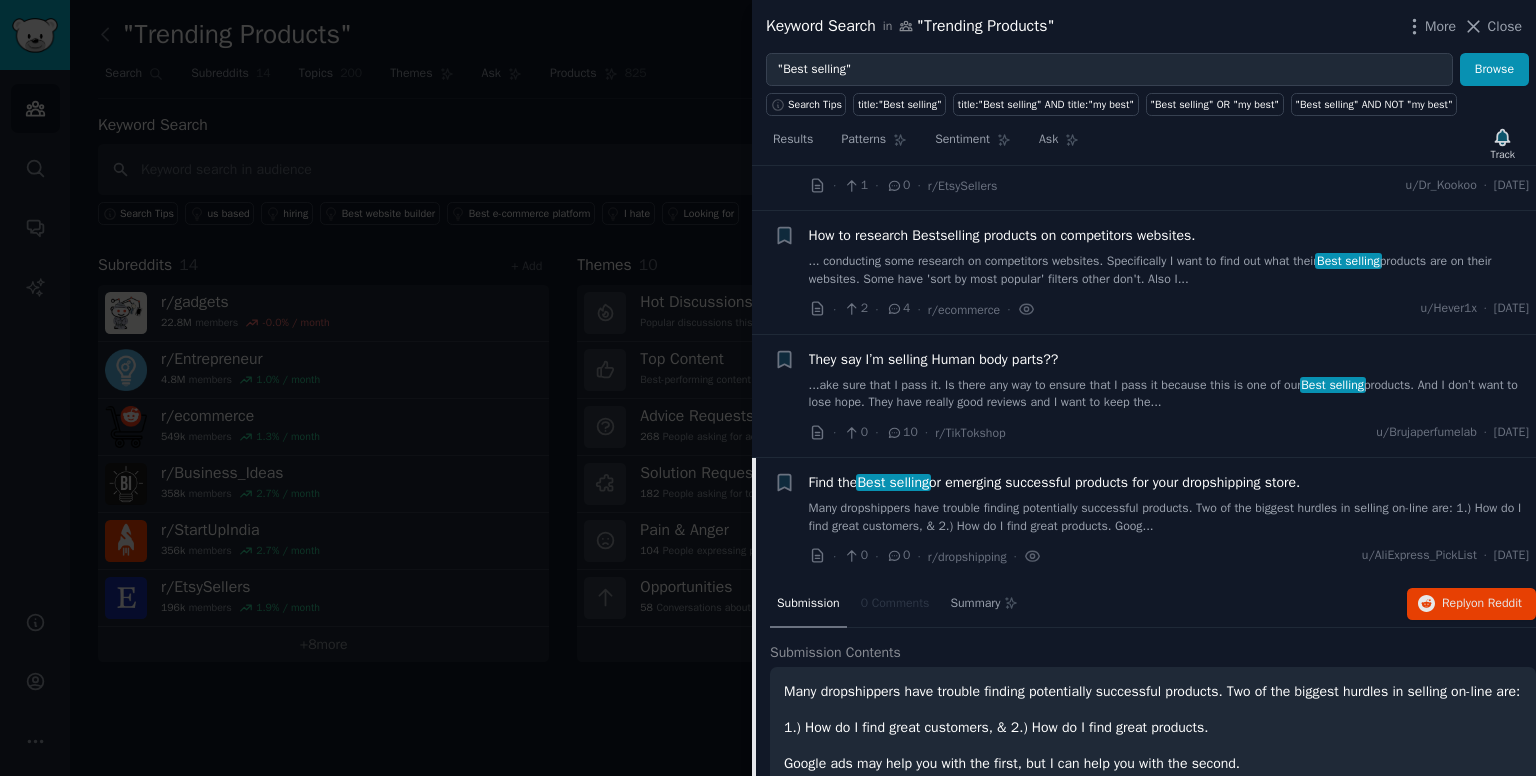 click on "Find the  Best selling  or emerging successful products for your dropshipping store." at bounding box center [1055, 482] 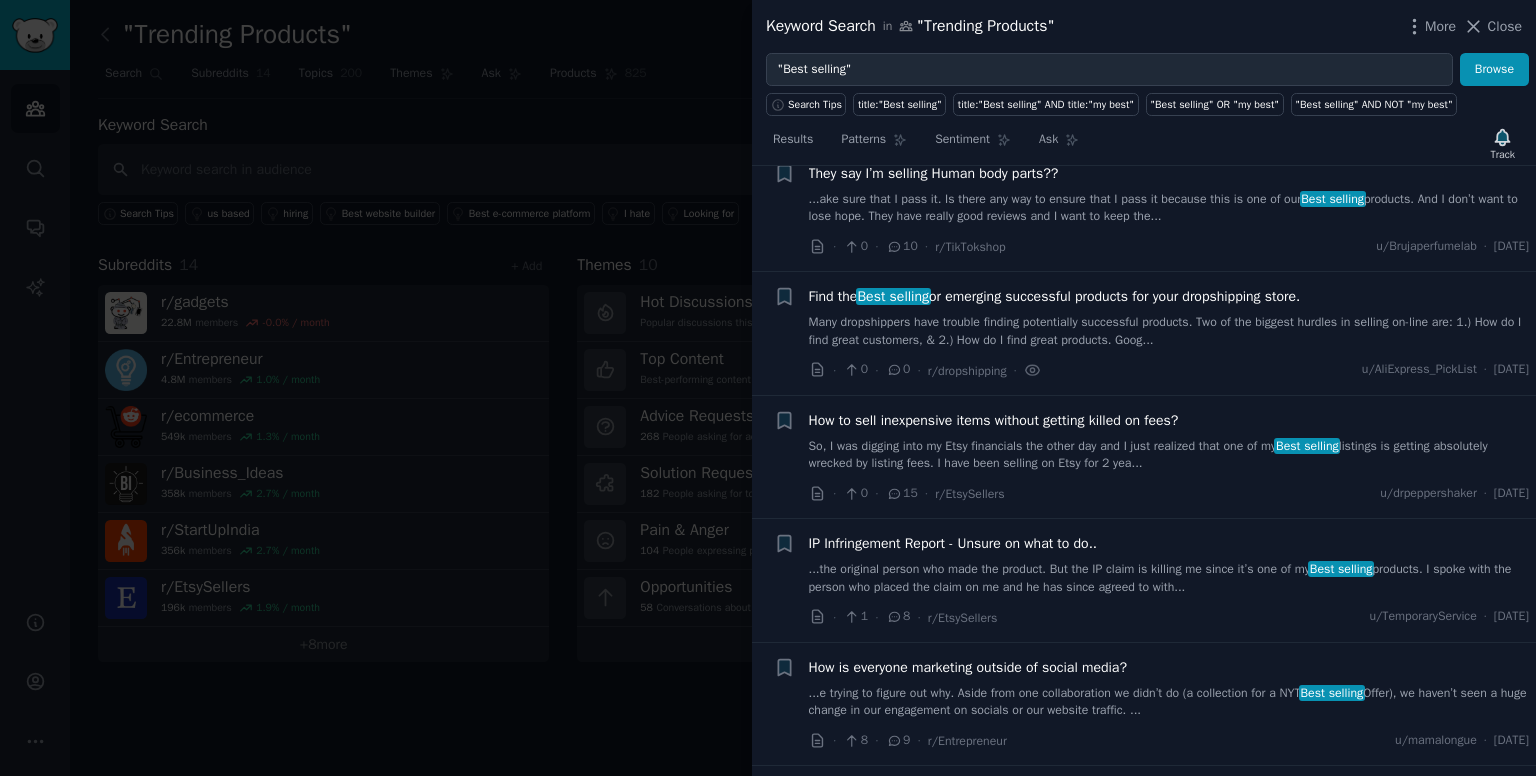scroll, scrollTop: 1918, scrollLeft: 0, axis: vertical 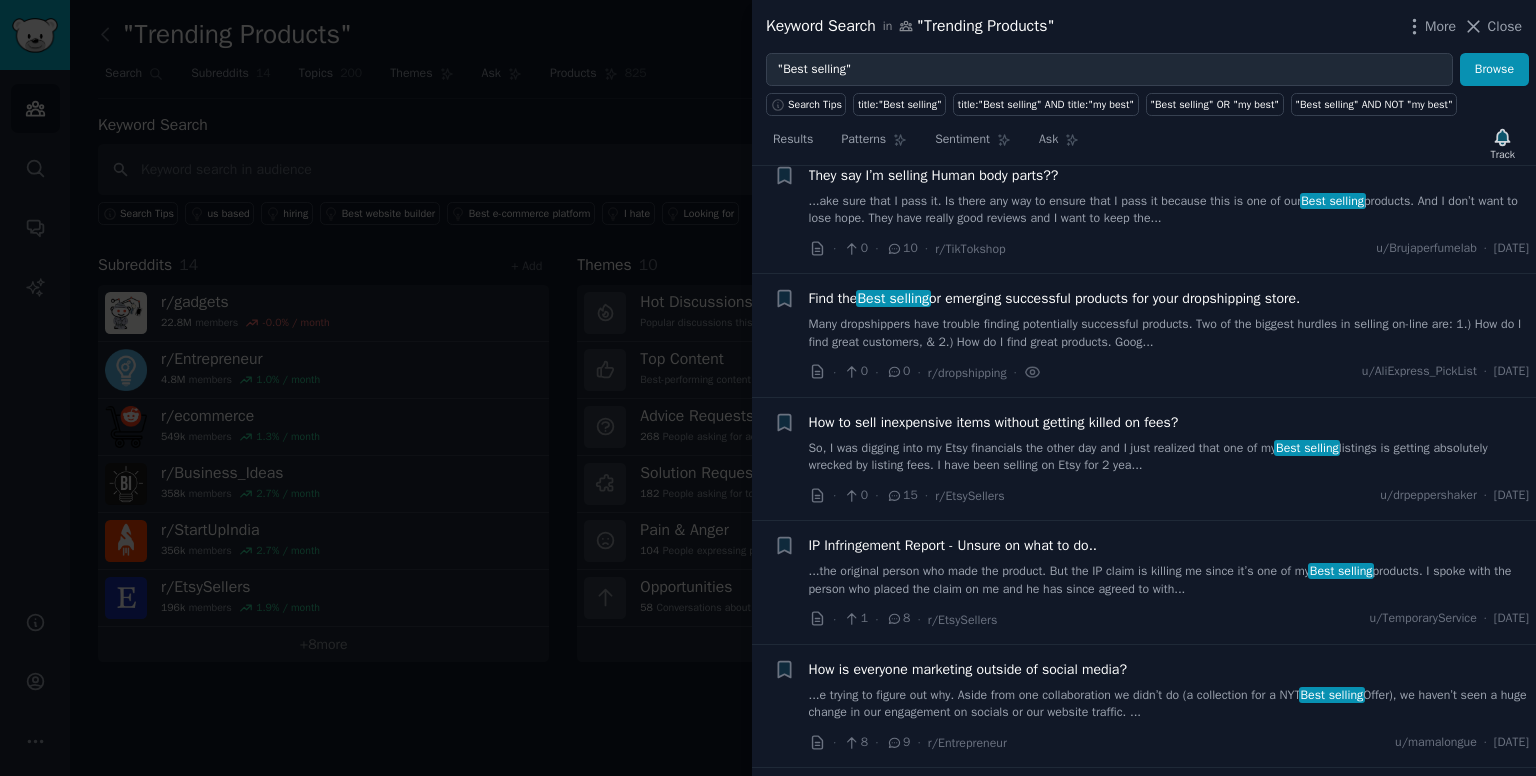 click on "Many dropshippers have trouble finding potentially successful products. Two of the biggest hurdles in selling on-line are:
1.) How do I find great customers, &
2.) How do I find great products.
Goog..." at bounding box center [1169, 333] 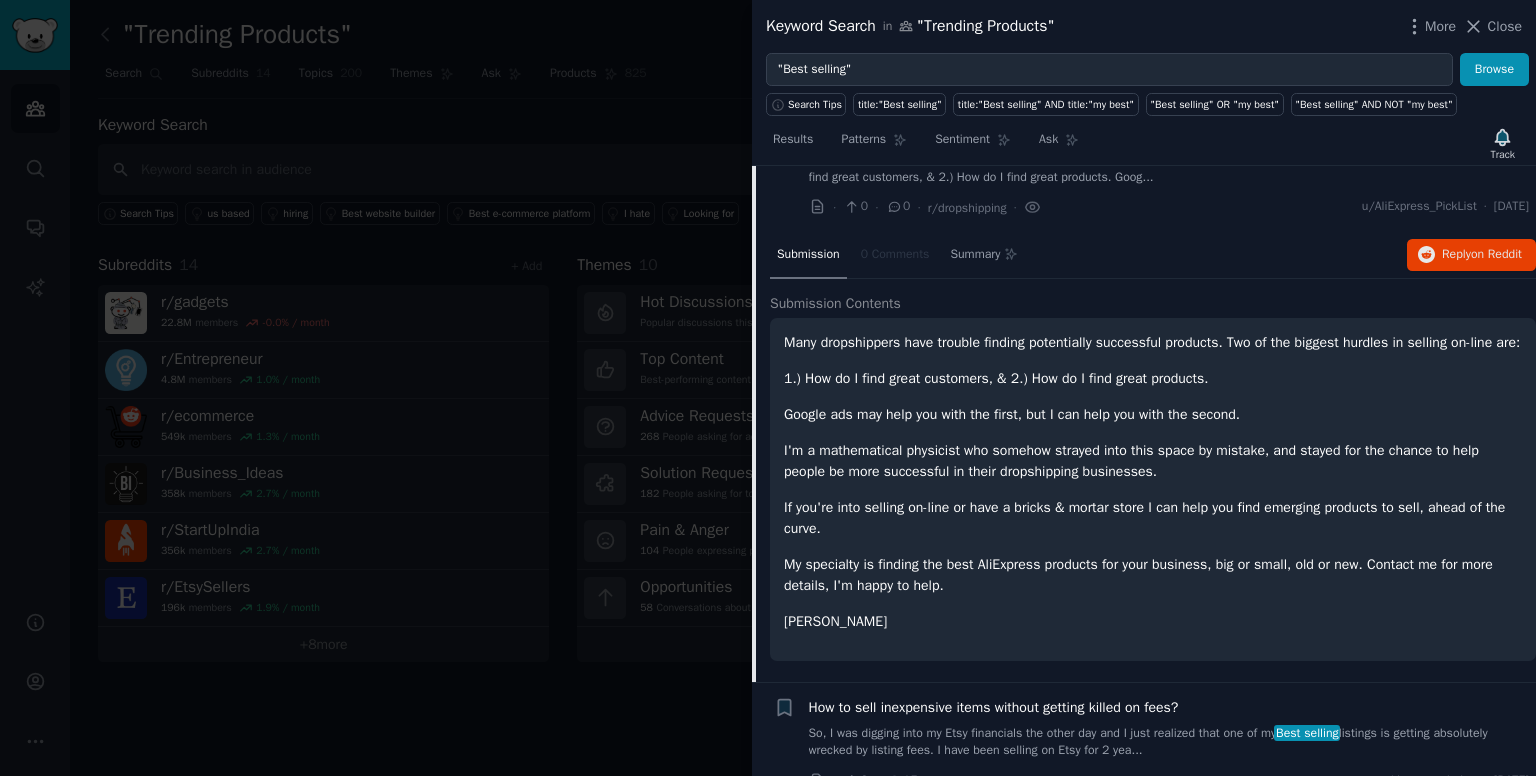 scroll, scrollTop: 2084, scrollLeft: 0, axis: vertical 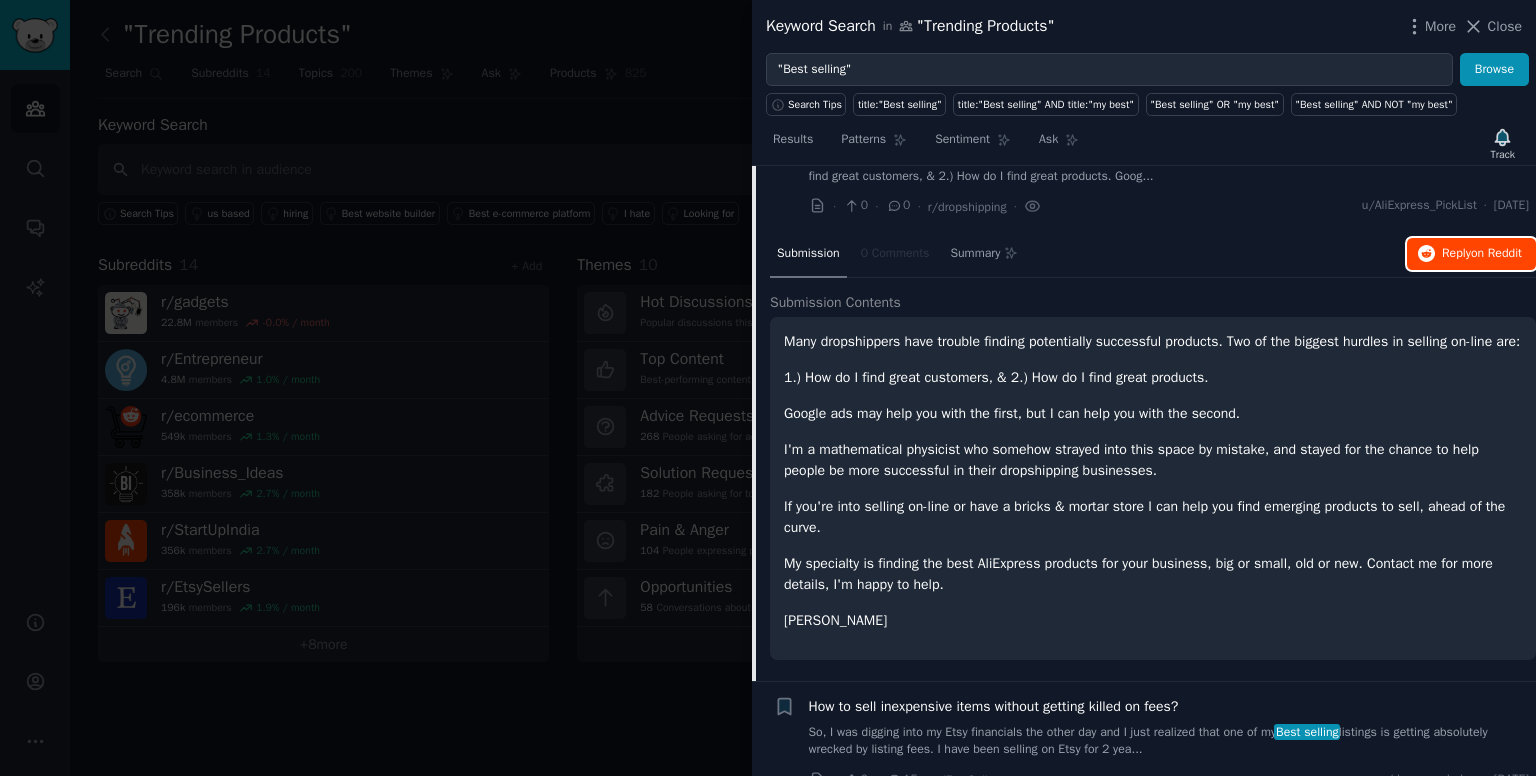 click on "Reply  on Reddit" at bounding box center (1471, 254) 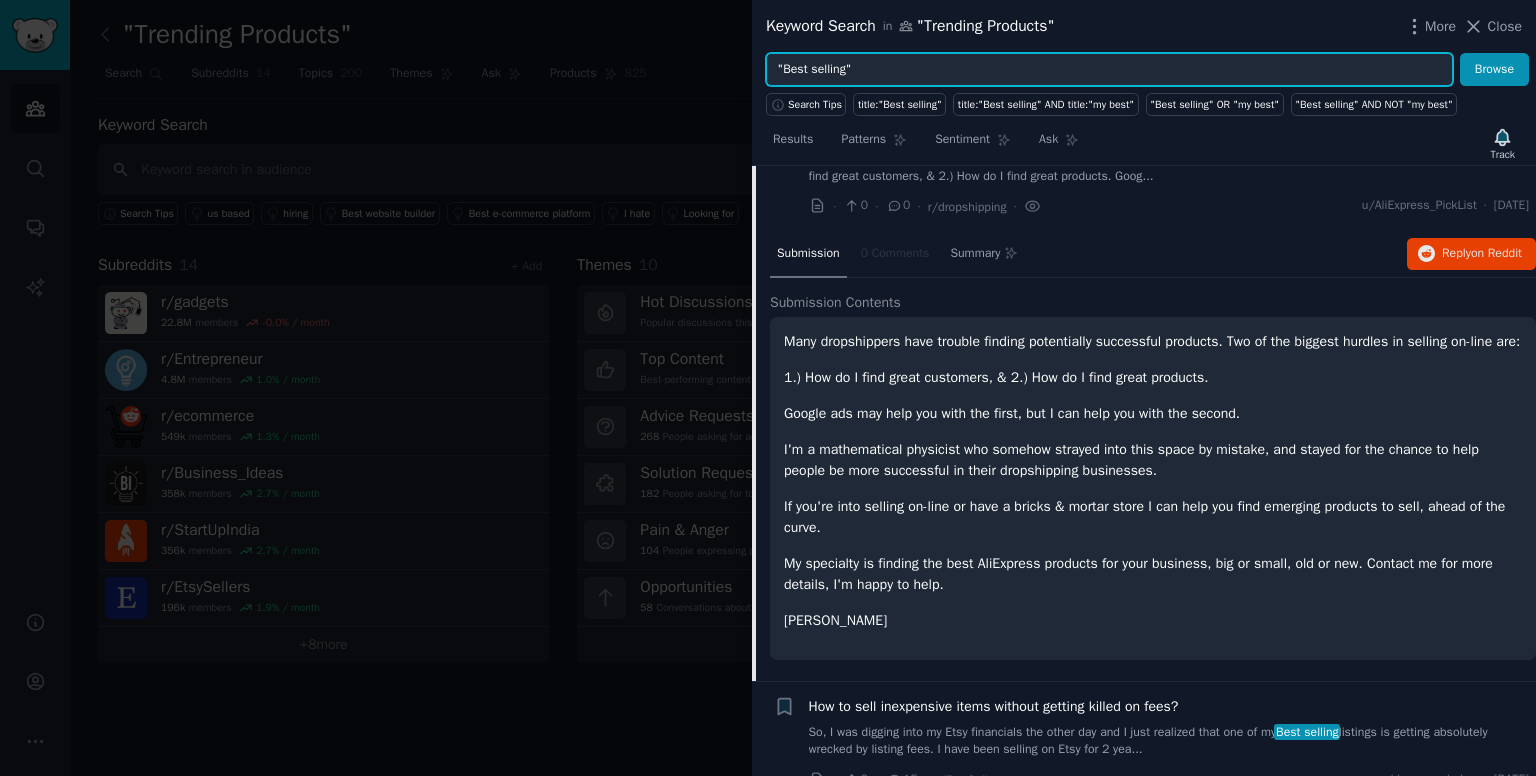 click on ""Best selling"" at bounding box center [1109, 70] 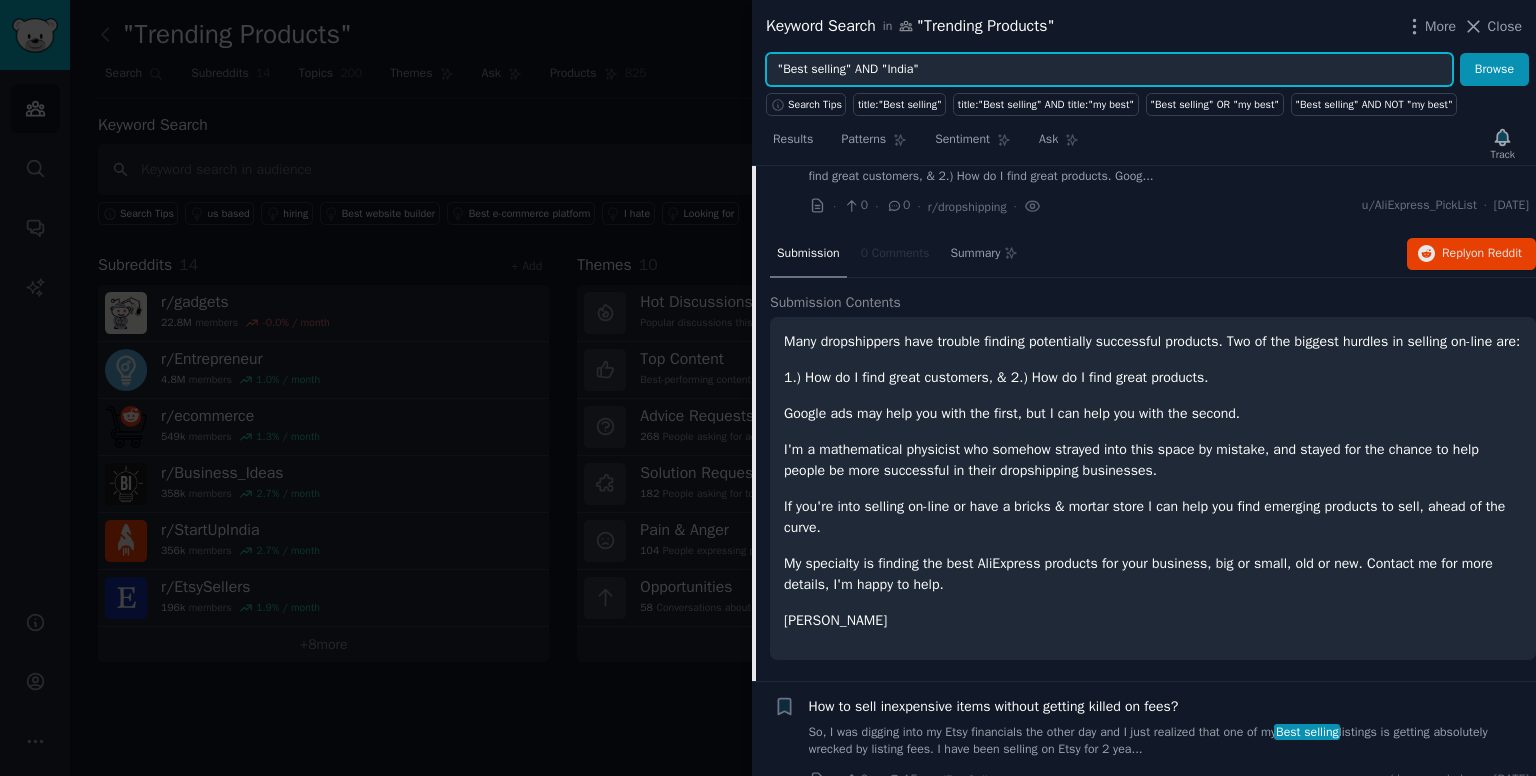 type on ""Best selling" AND "India"" 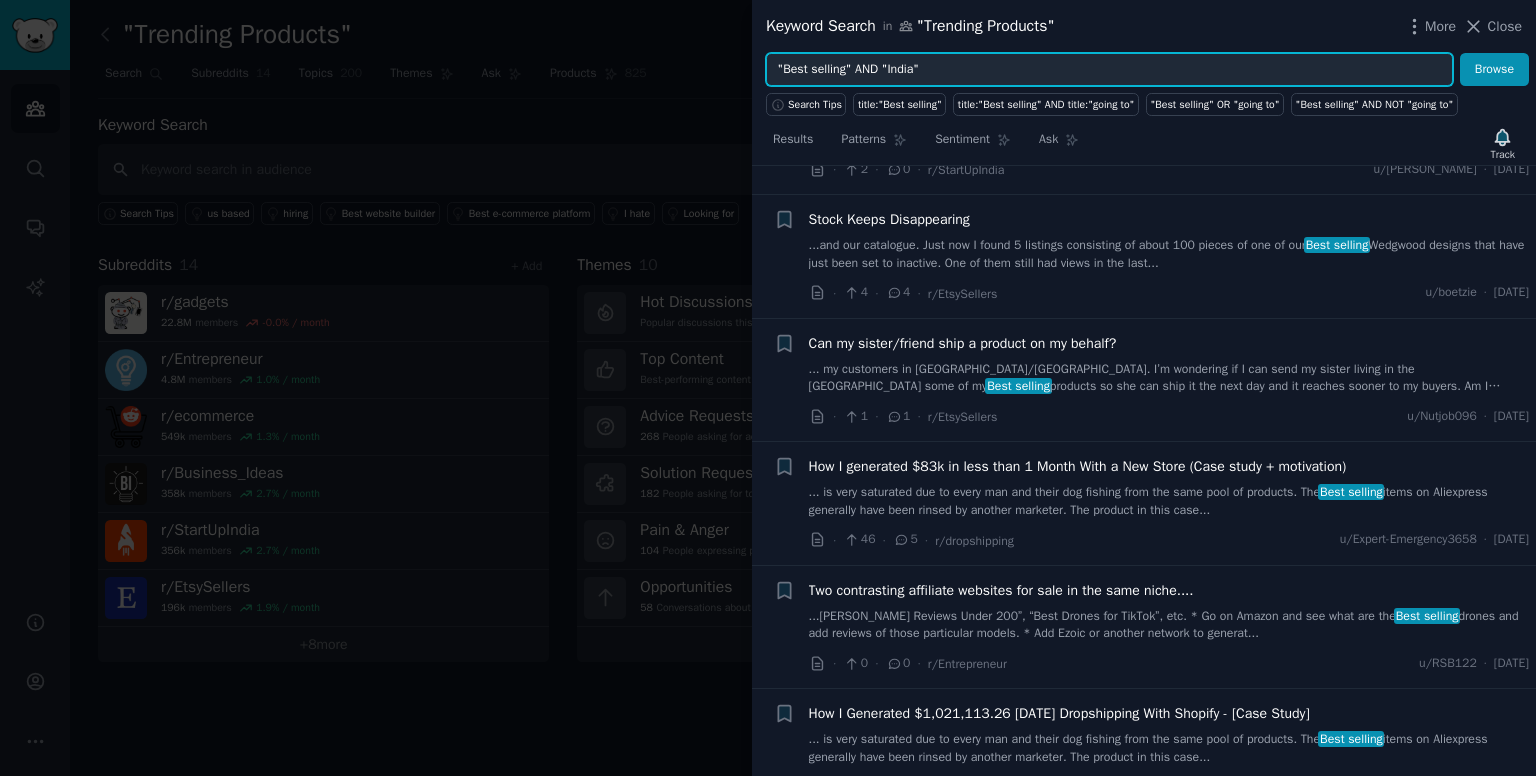 scroll, scrollTop: 623, scrollLeft: 0, axis: vertical 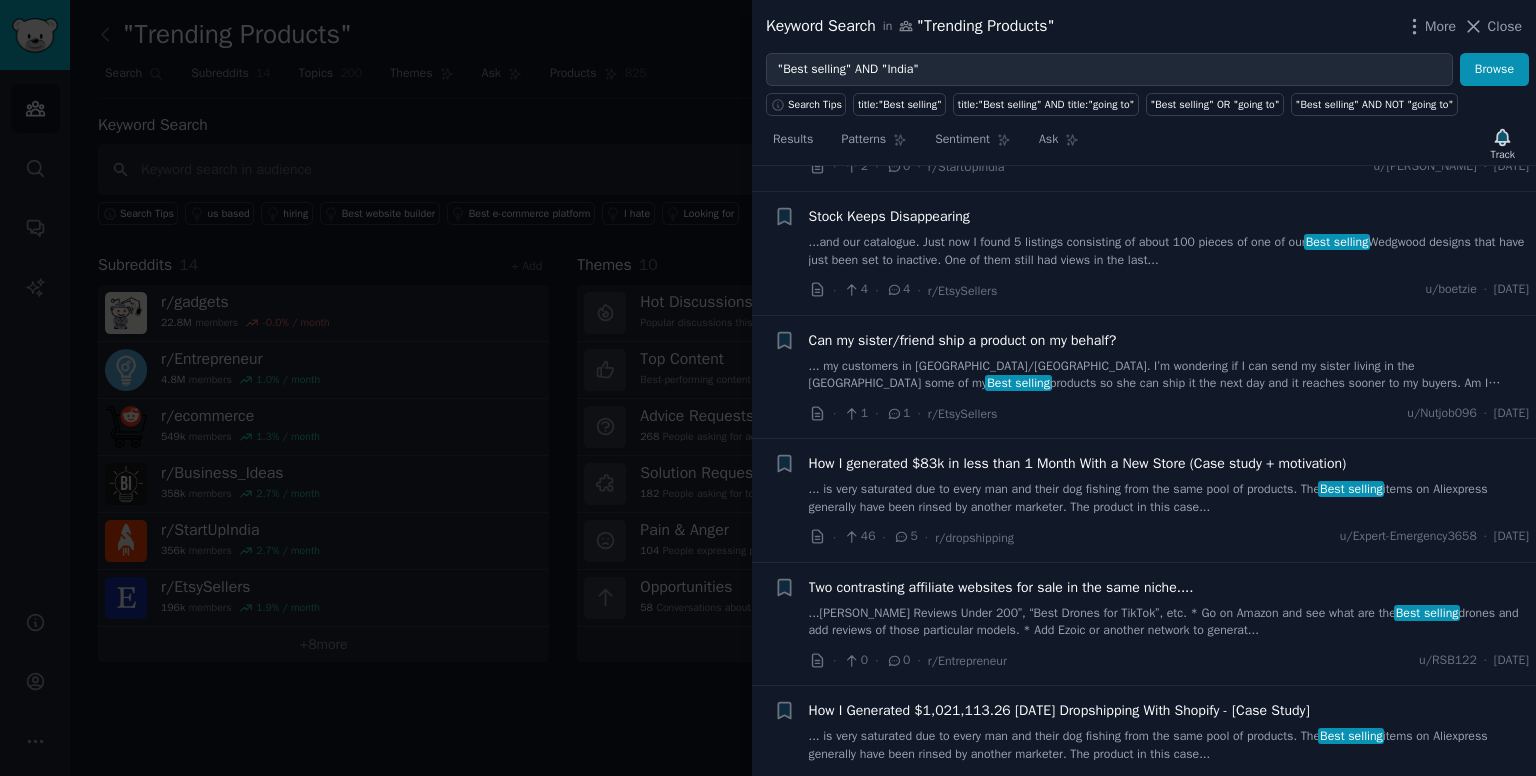 click on "... is very saturated due to every man and their dog fishing from the same pool of products. The  Best selling  items on Aliexpress generally have been rinsed by another marketer.
The product in this case..." at bounding box center (1169, 498) 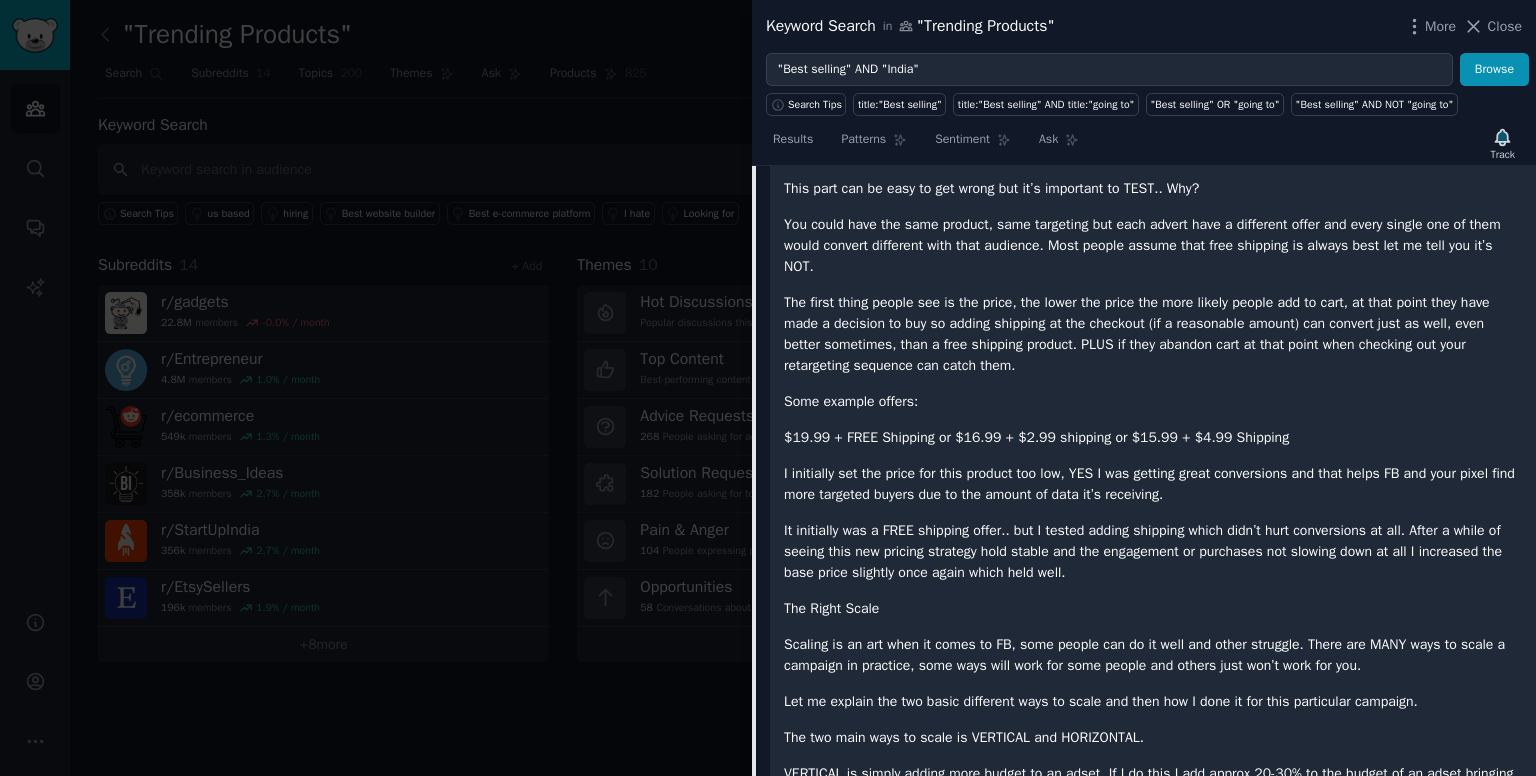 scroll, scrollTop: 2335, scrollLeft: 0, axis: vertical 